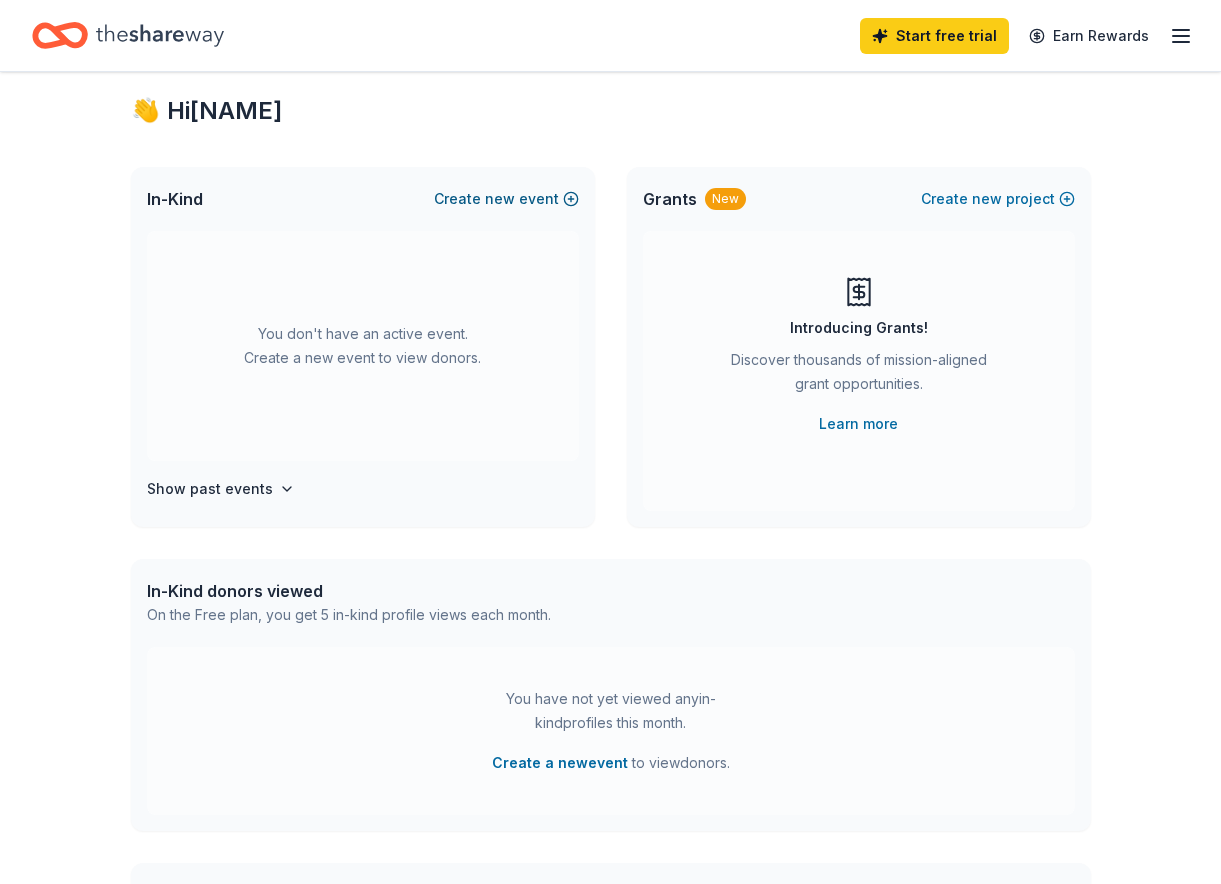 scroll, scrollTop: 40, scrollLeft: 0, axis: vertical 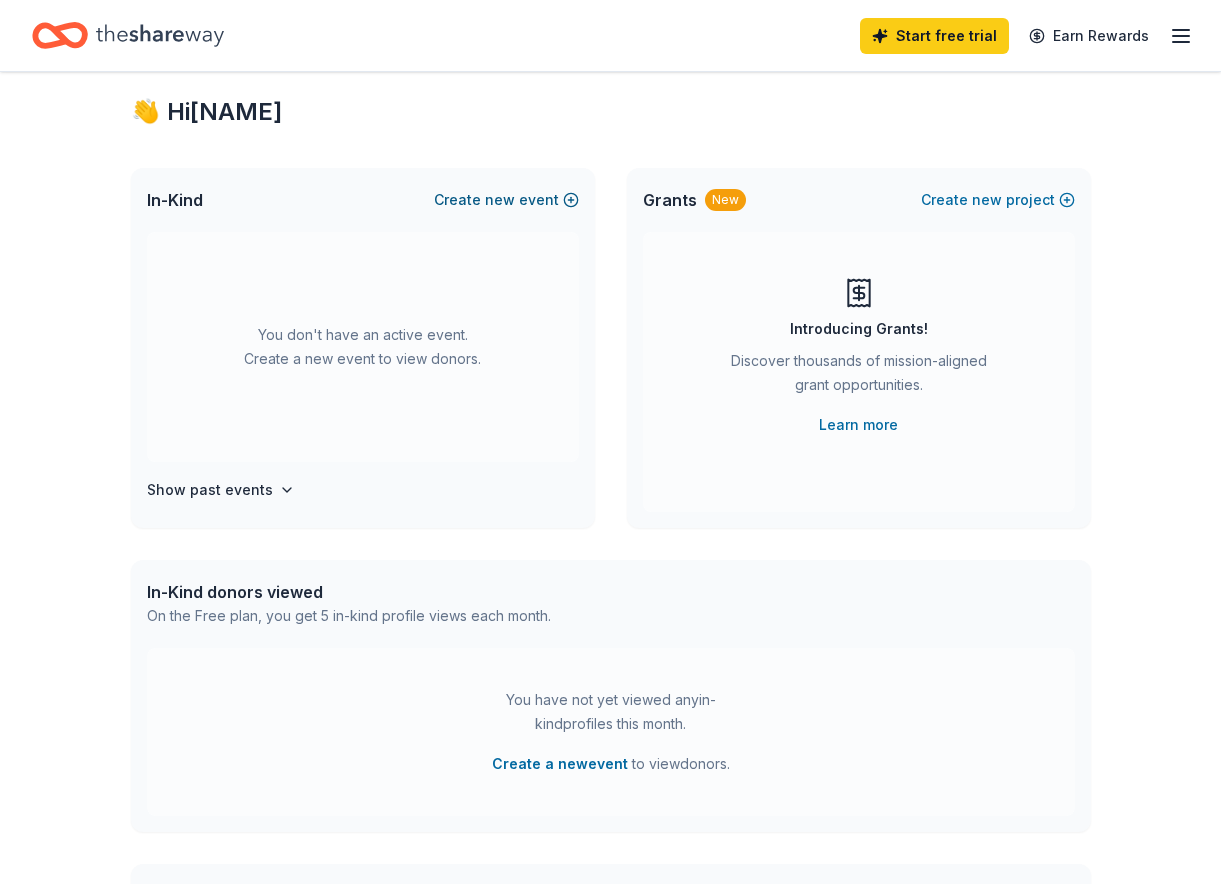 click on "new" at bounding box center (500, 200) 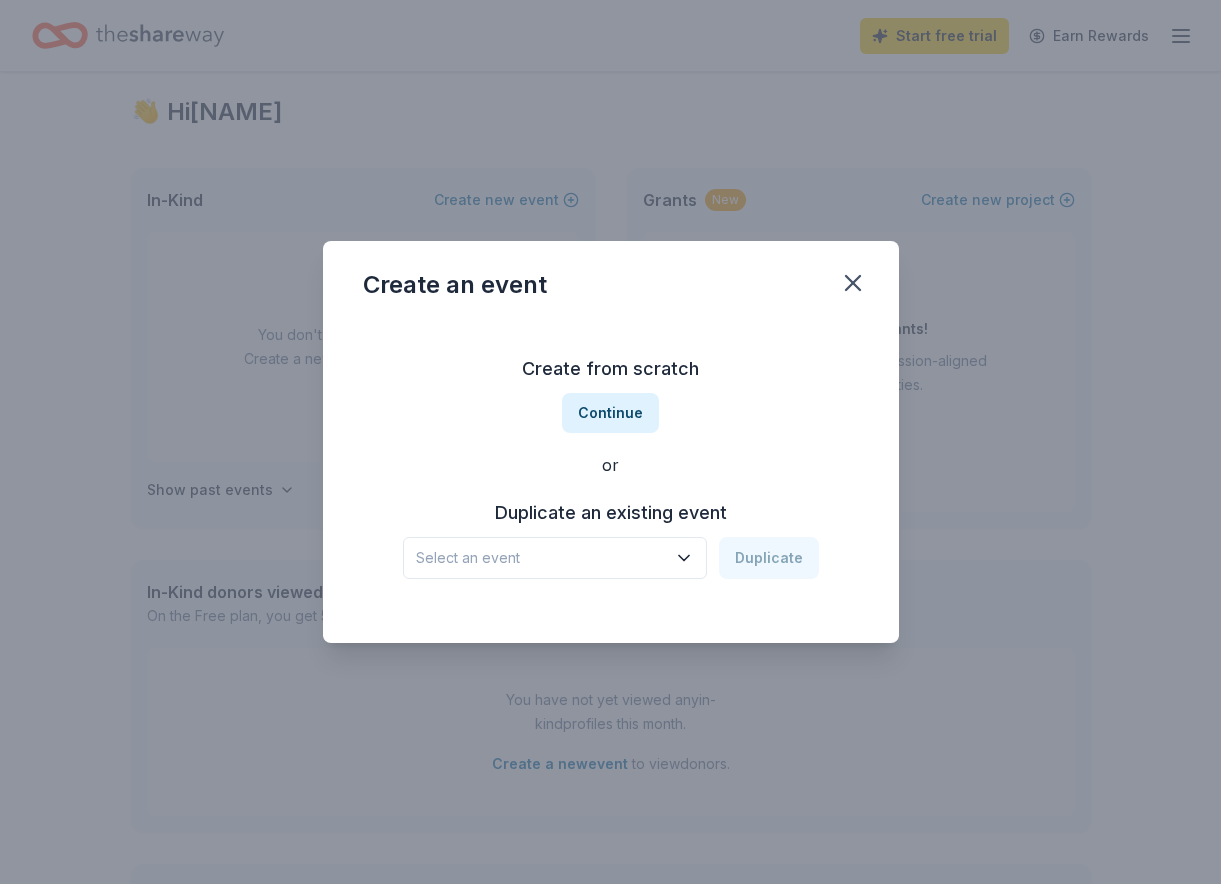 click on "Select an event" at bounding box center (541, 558) 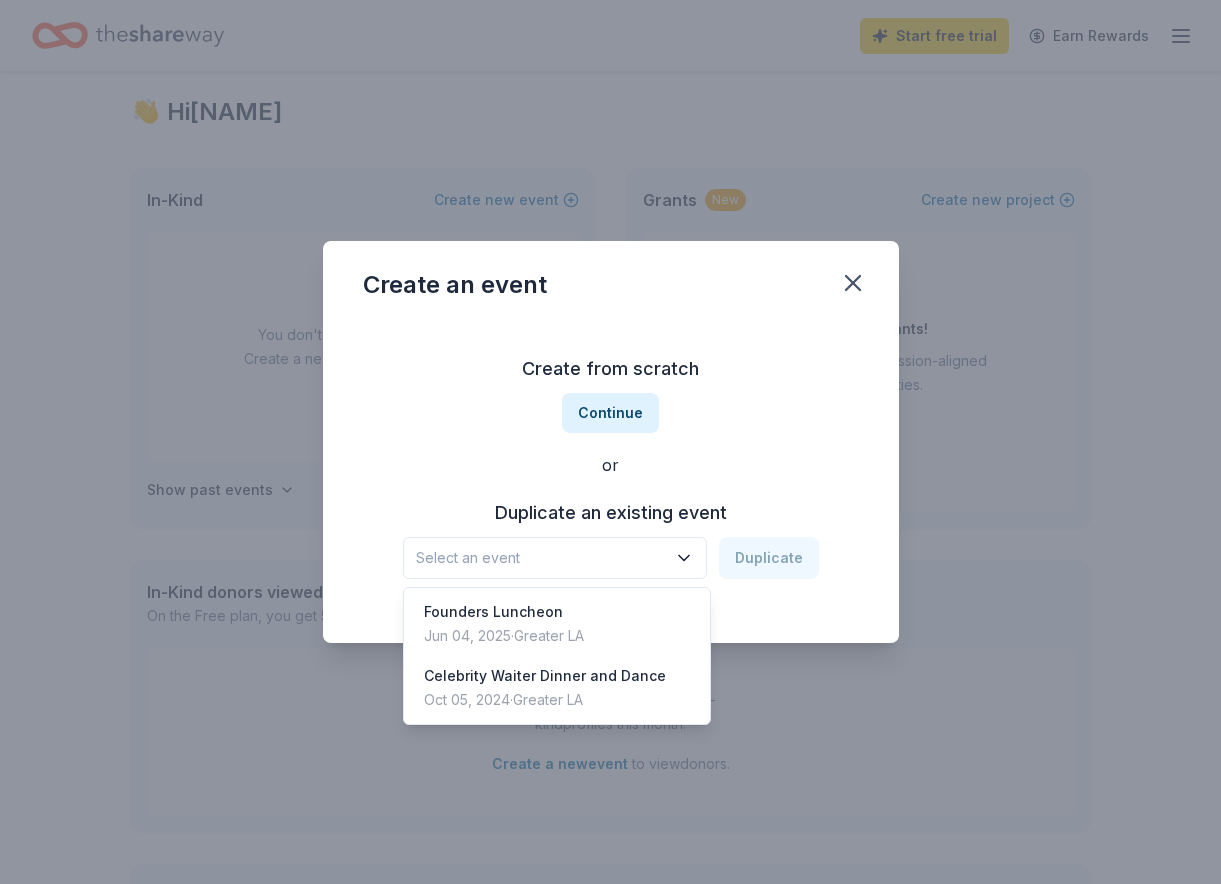 click on "Create from scratch Continue or Duplicate an existing event Select an event Duplicate" at bounding box center (611, 466) 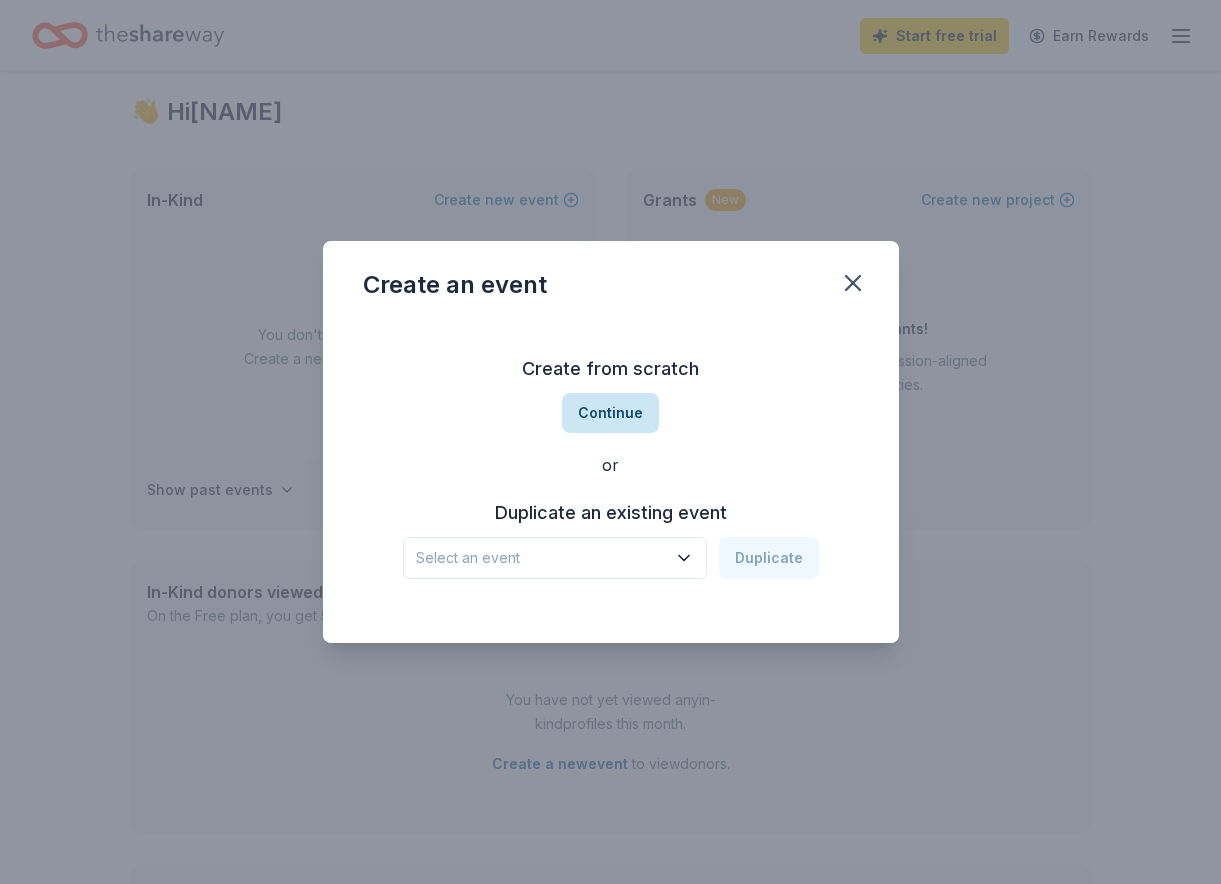 click on "Continue" at bounding box center (610, 413) 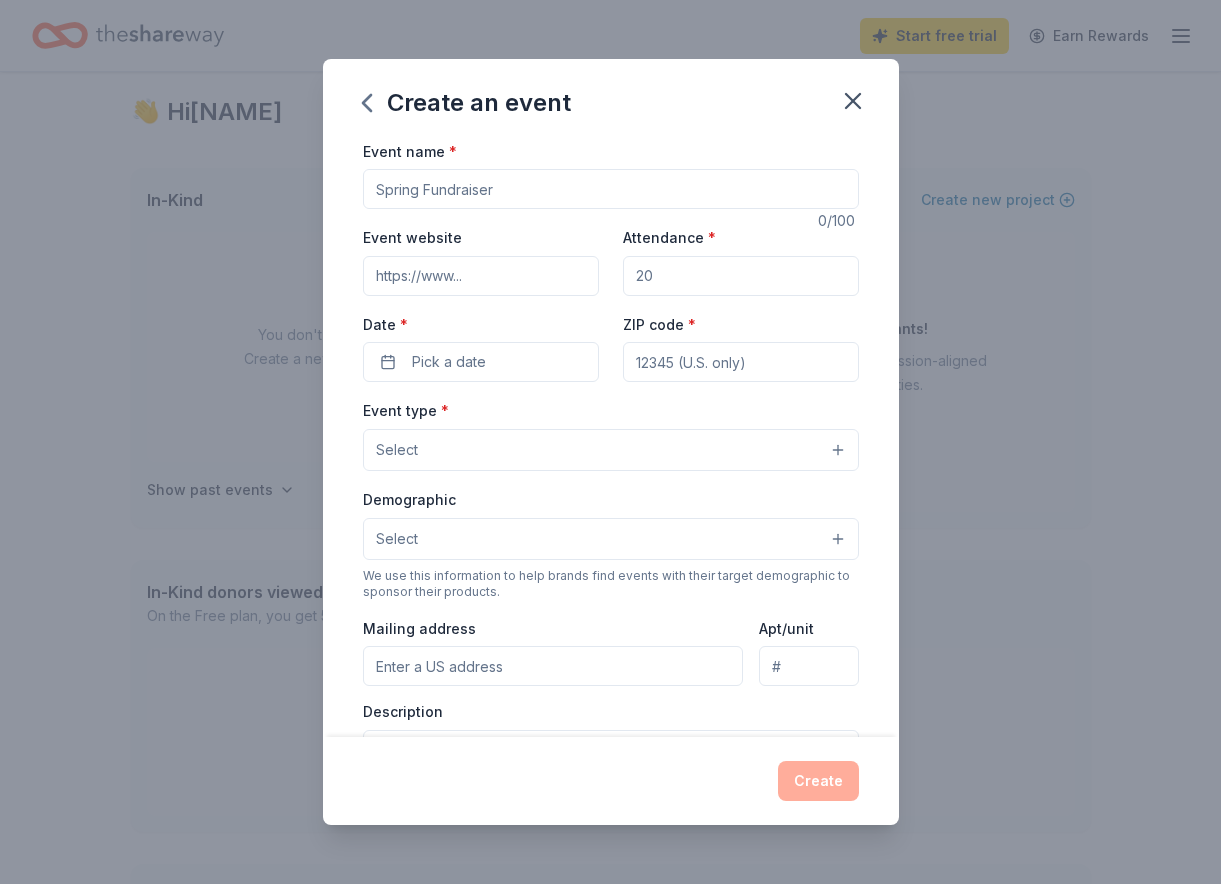 click on "Event name *" at bounding box center (611, 189) 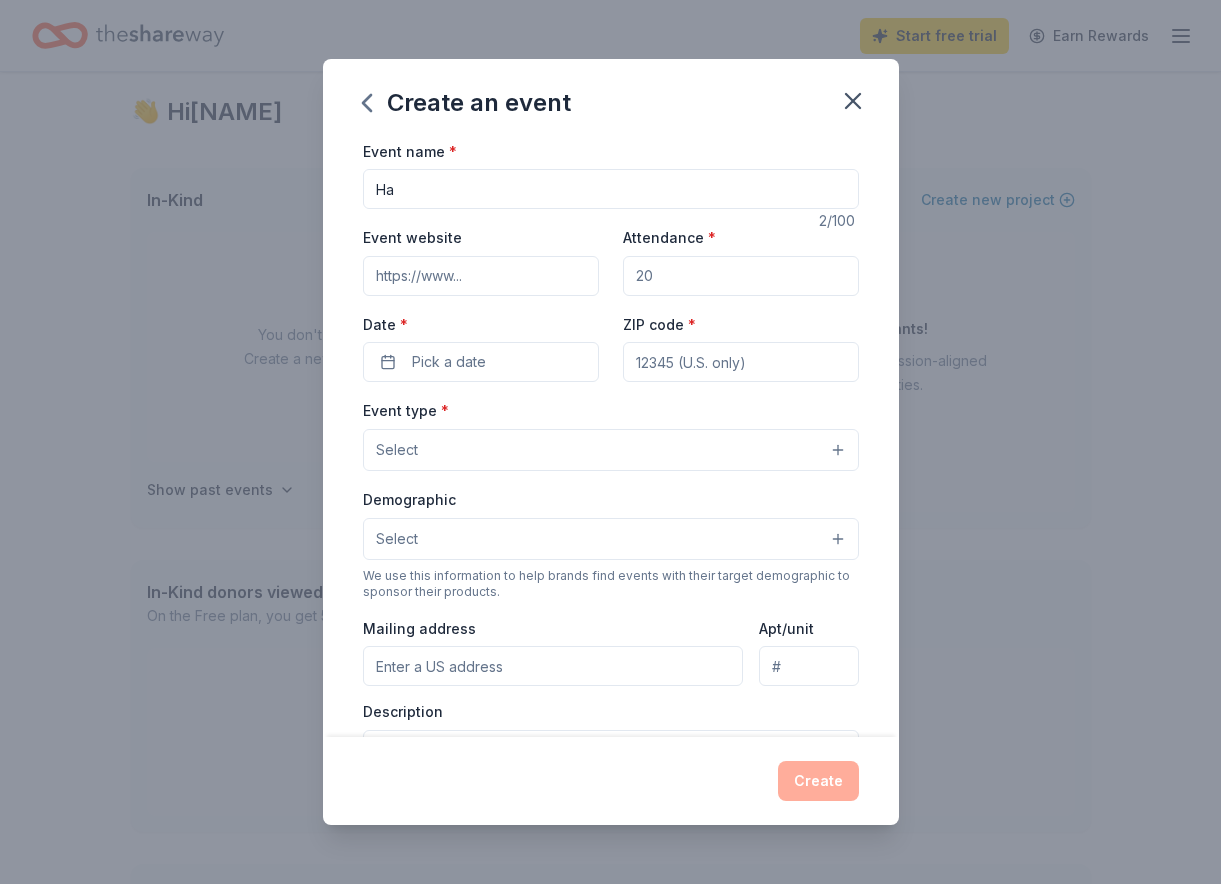type on "H" 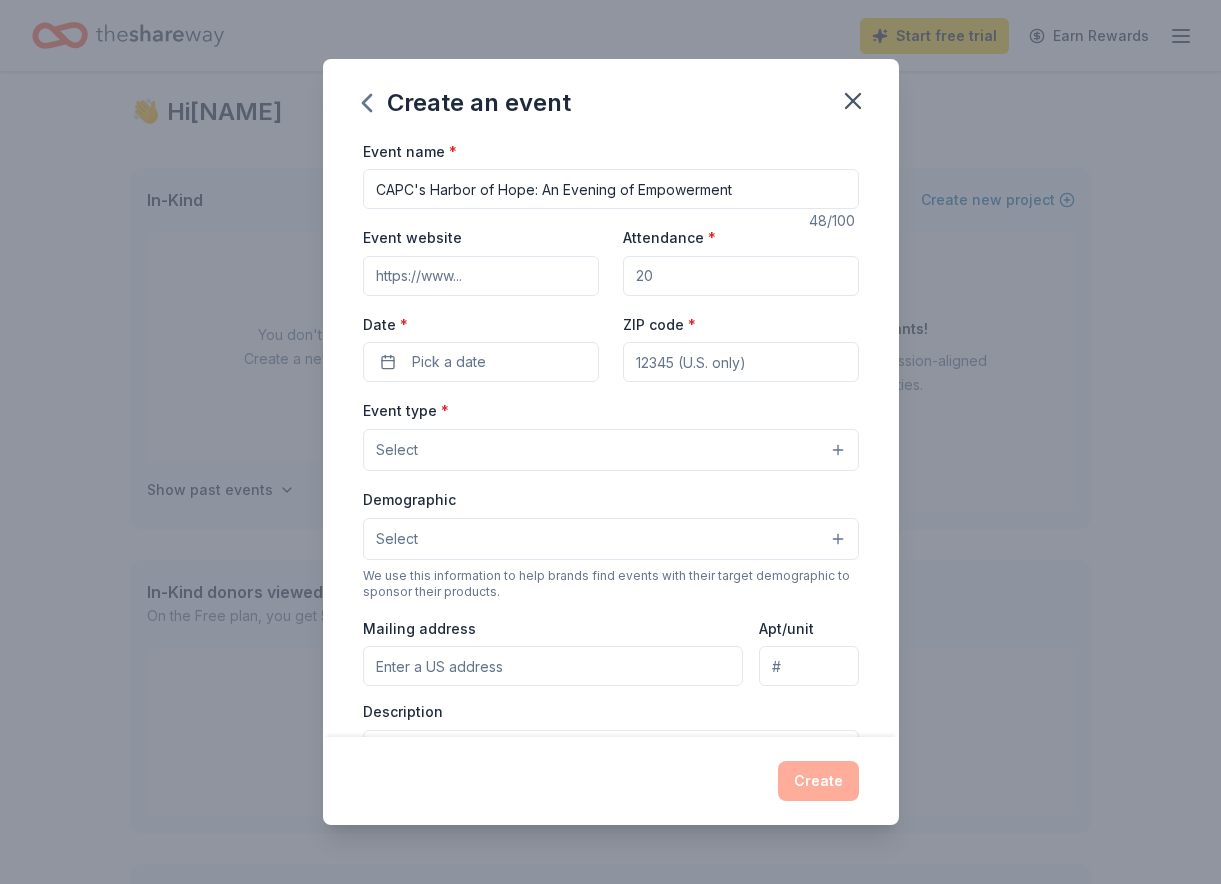 type on "CAPC's Harbor of Hope: An Evening of Empowerment" 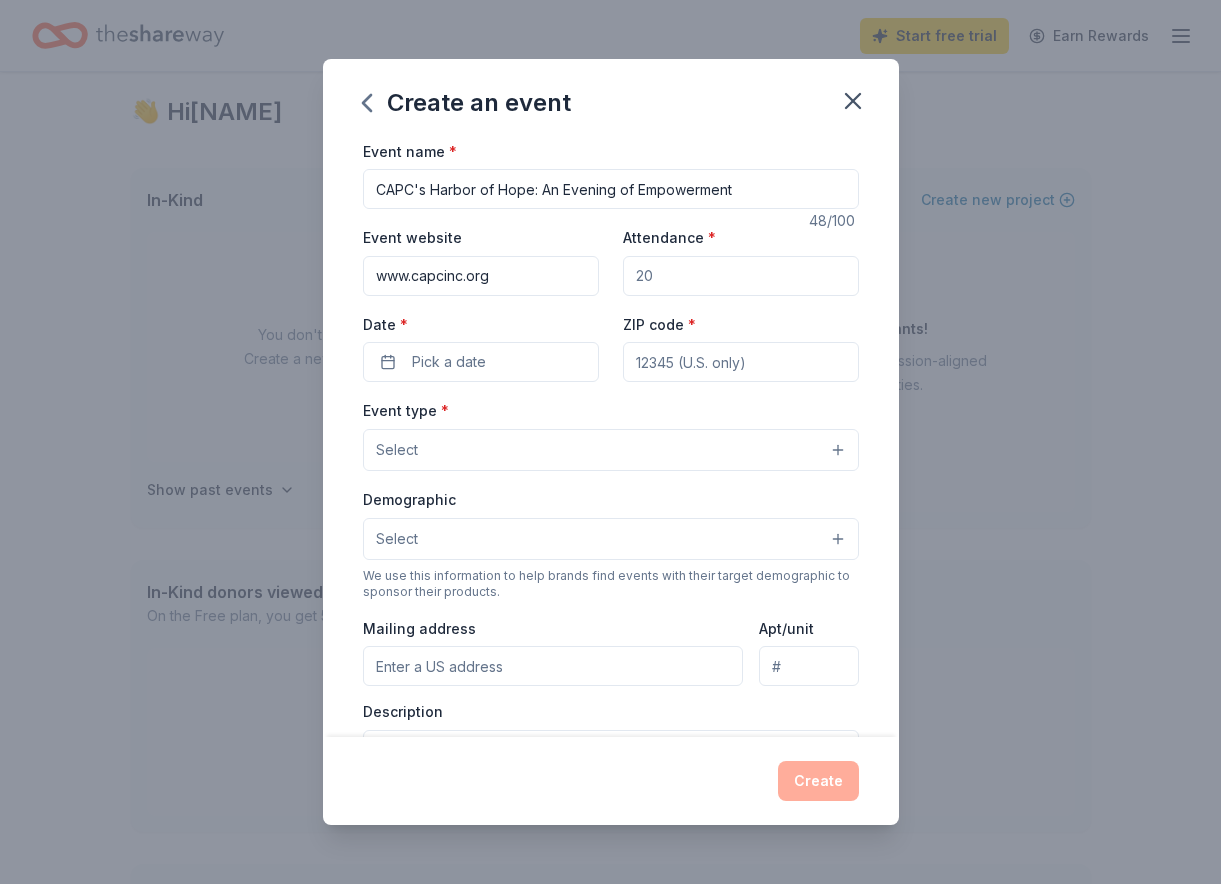type on "www.capcinc.org" 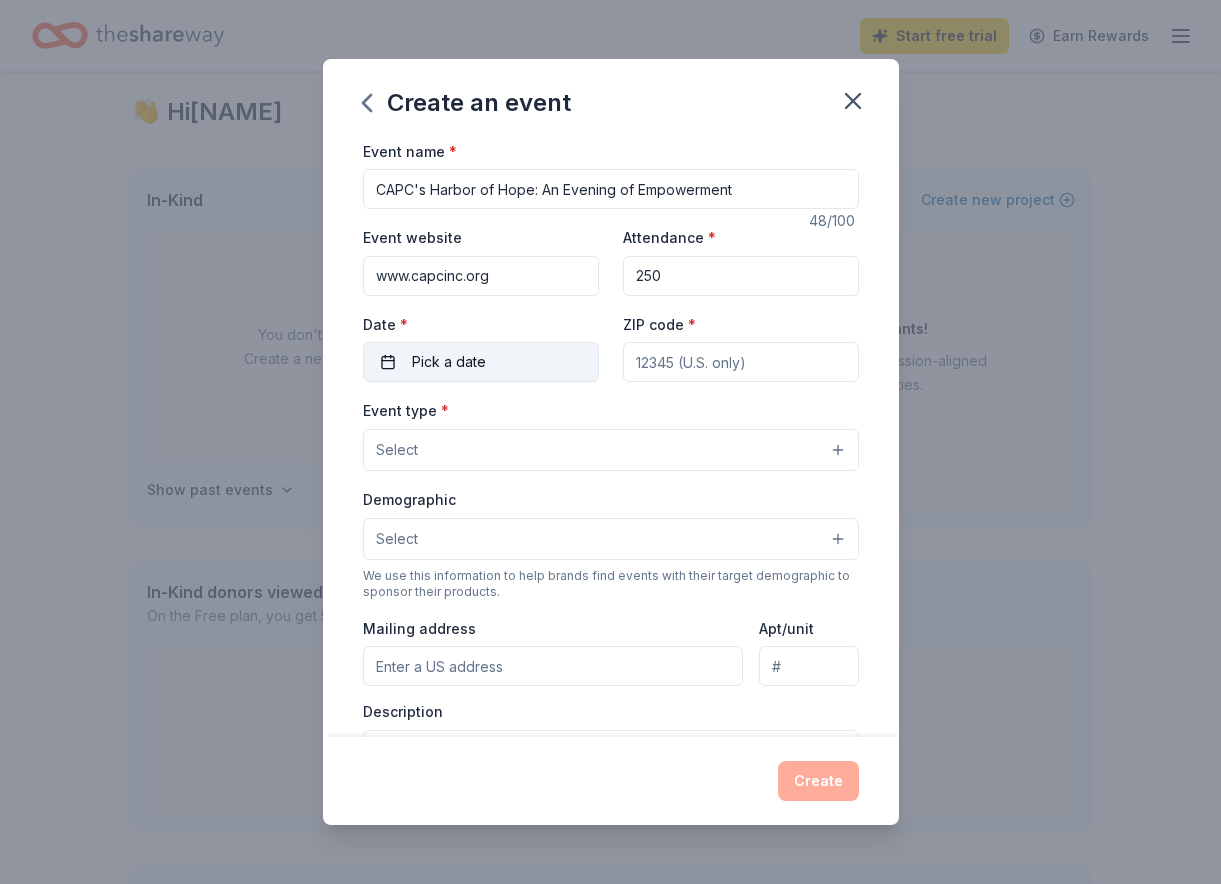 type on "250" 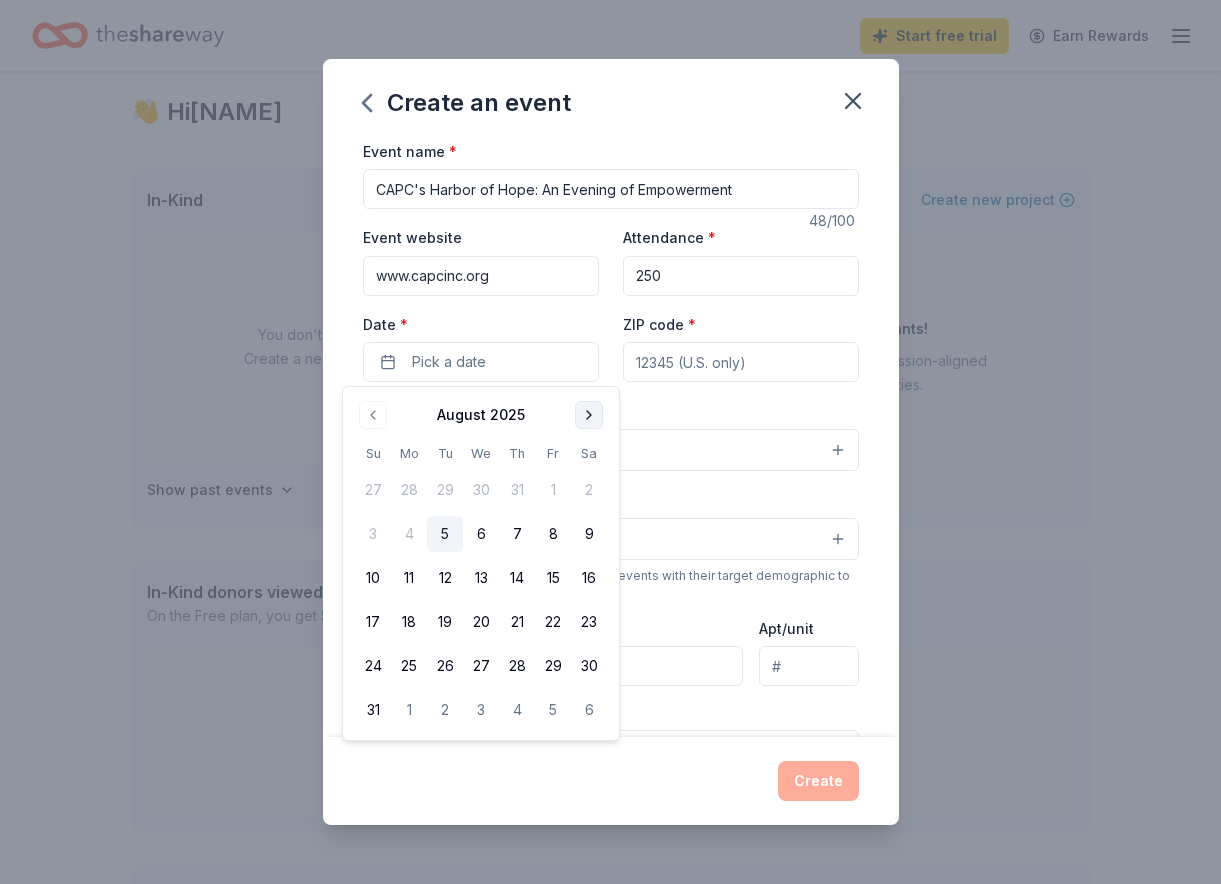 click at bounding box center [589, 415] 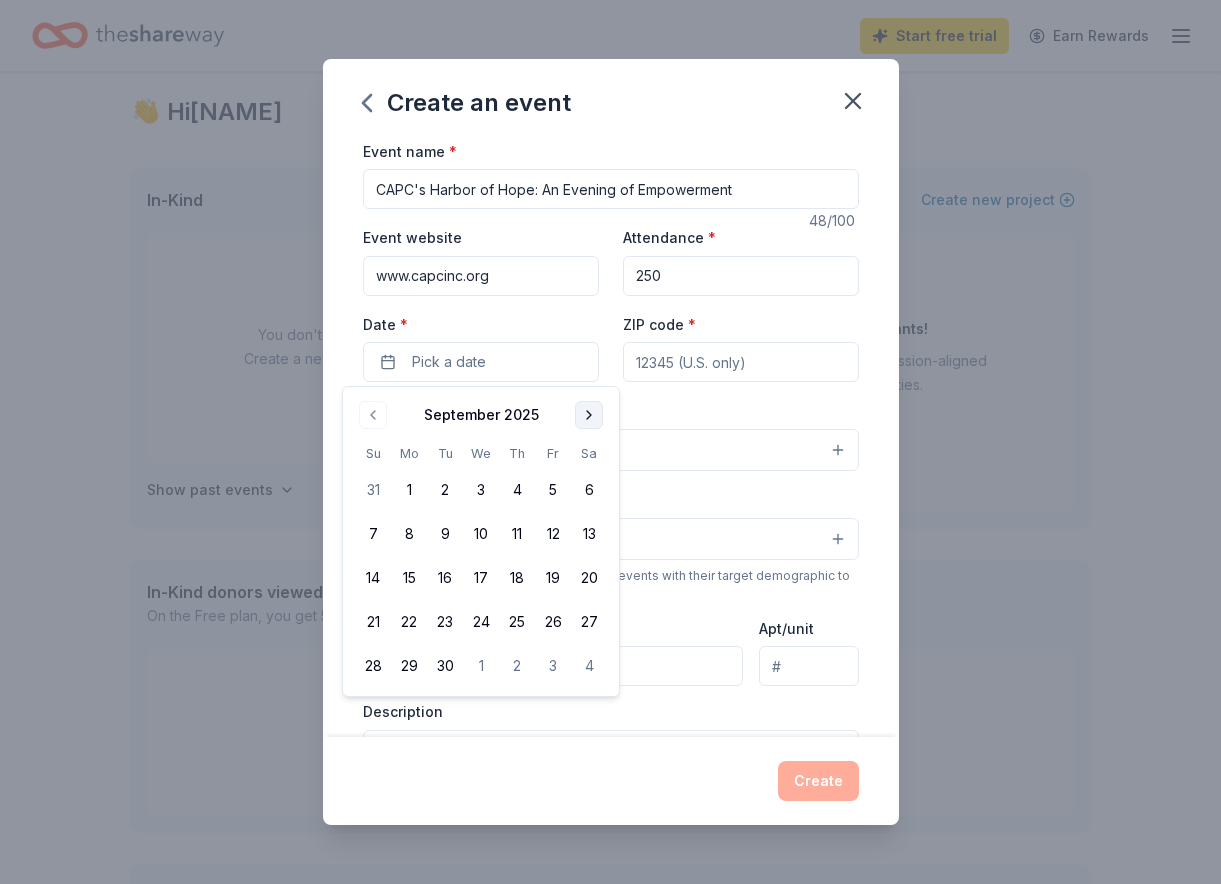 click at bounding box center (589, 415) 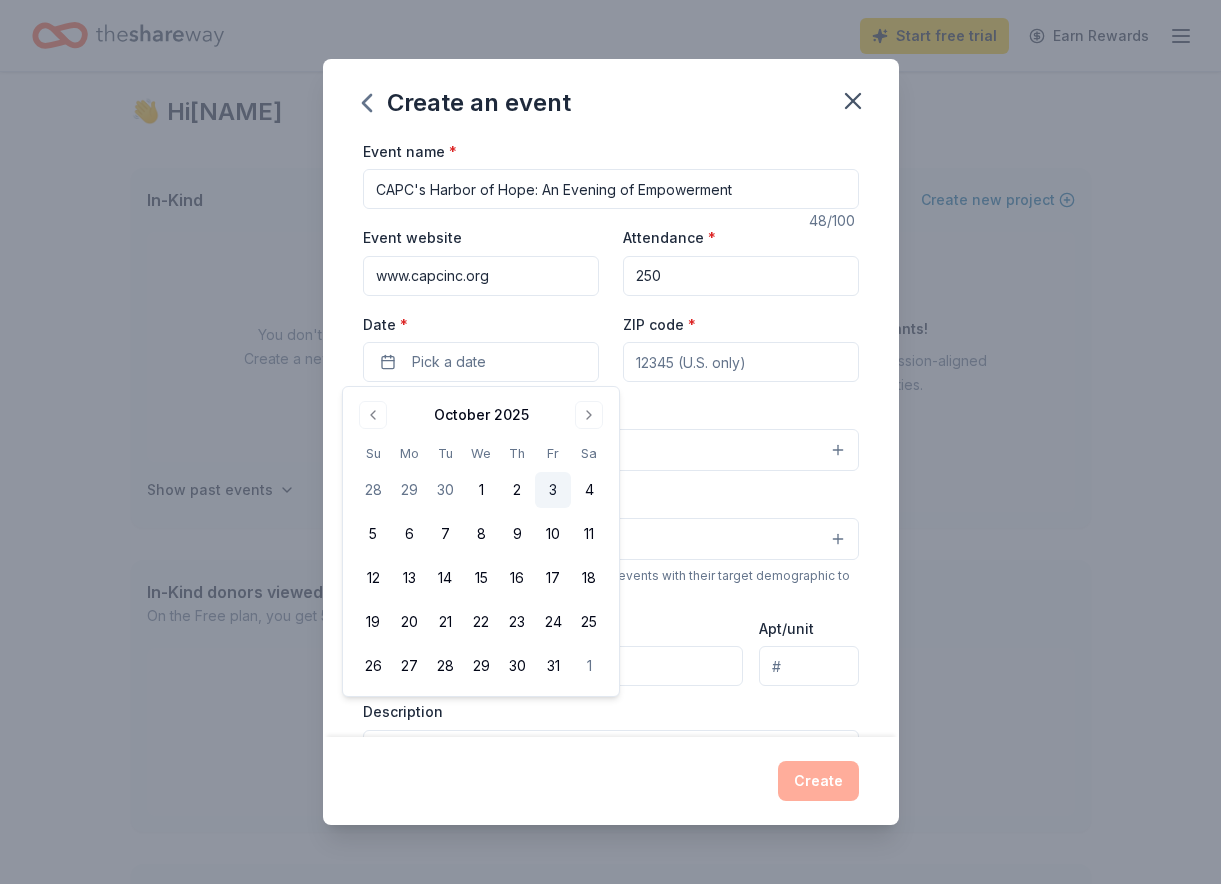 click on "3" at bounding box center (553, 490) 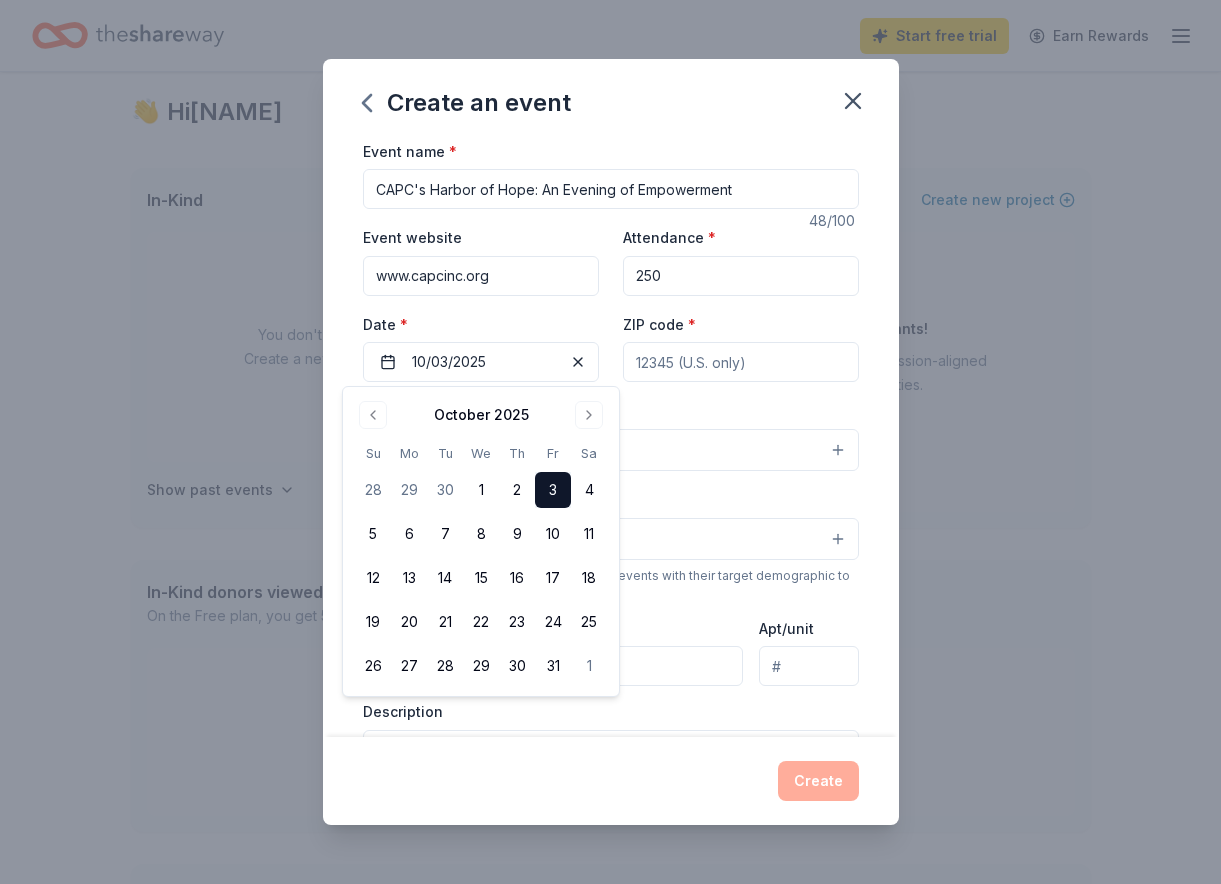 click on "ZIP code *" at bounding box center [741, 362] 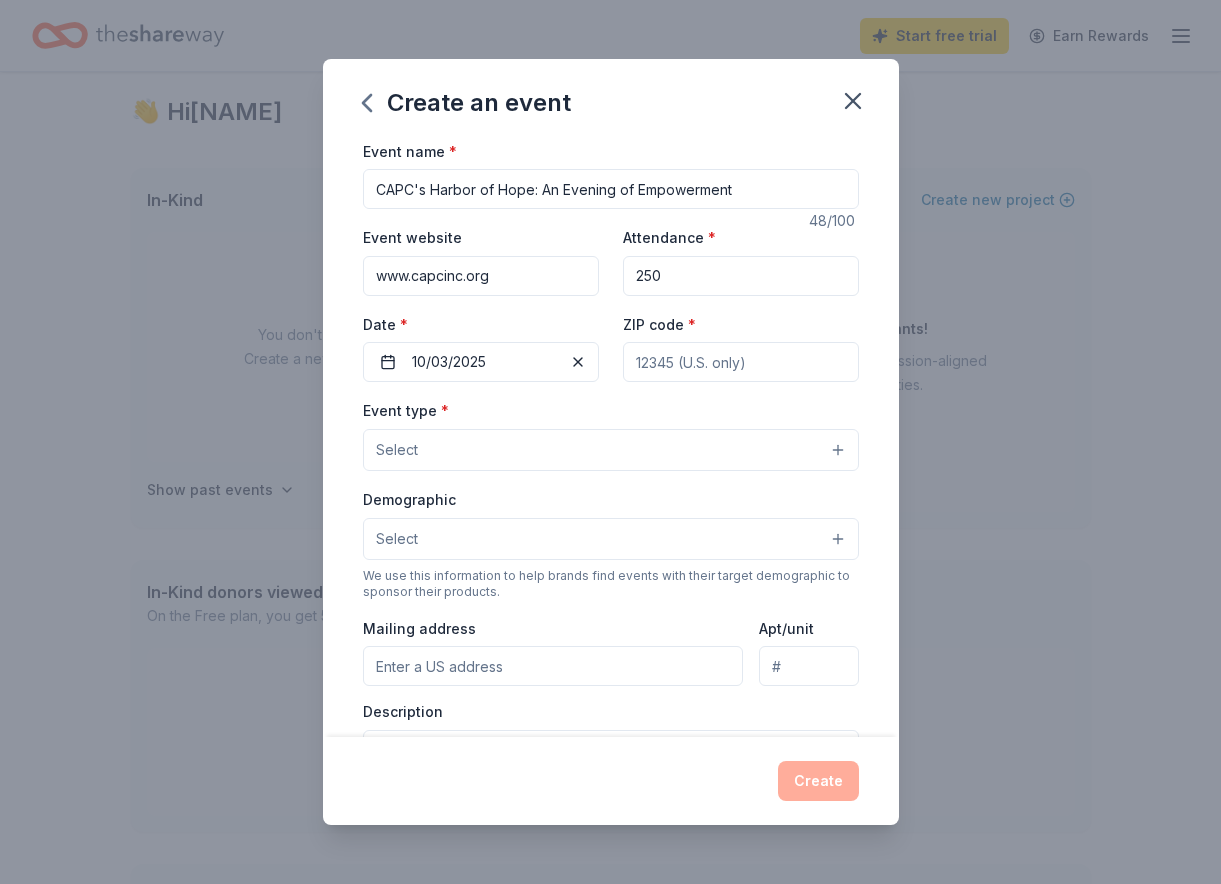 type on "90602" 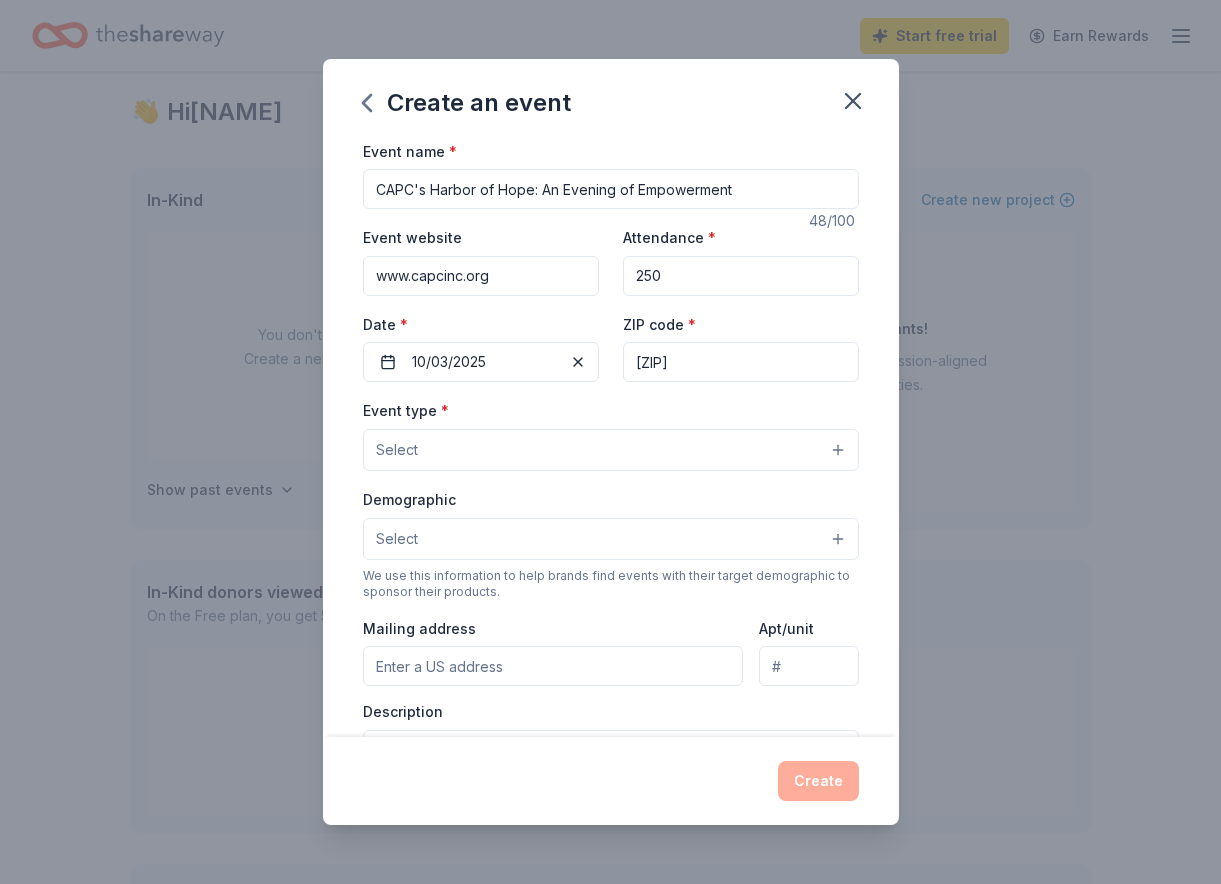 click on "Select" at bounding box center [611, 450] 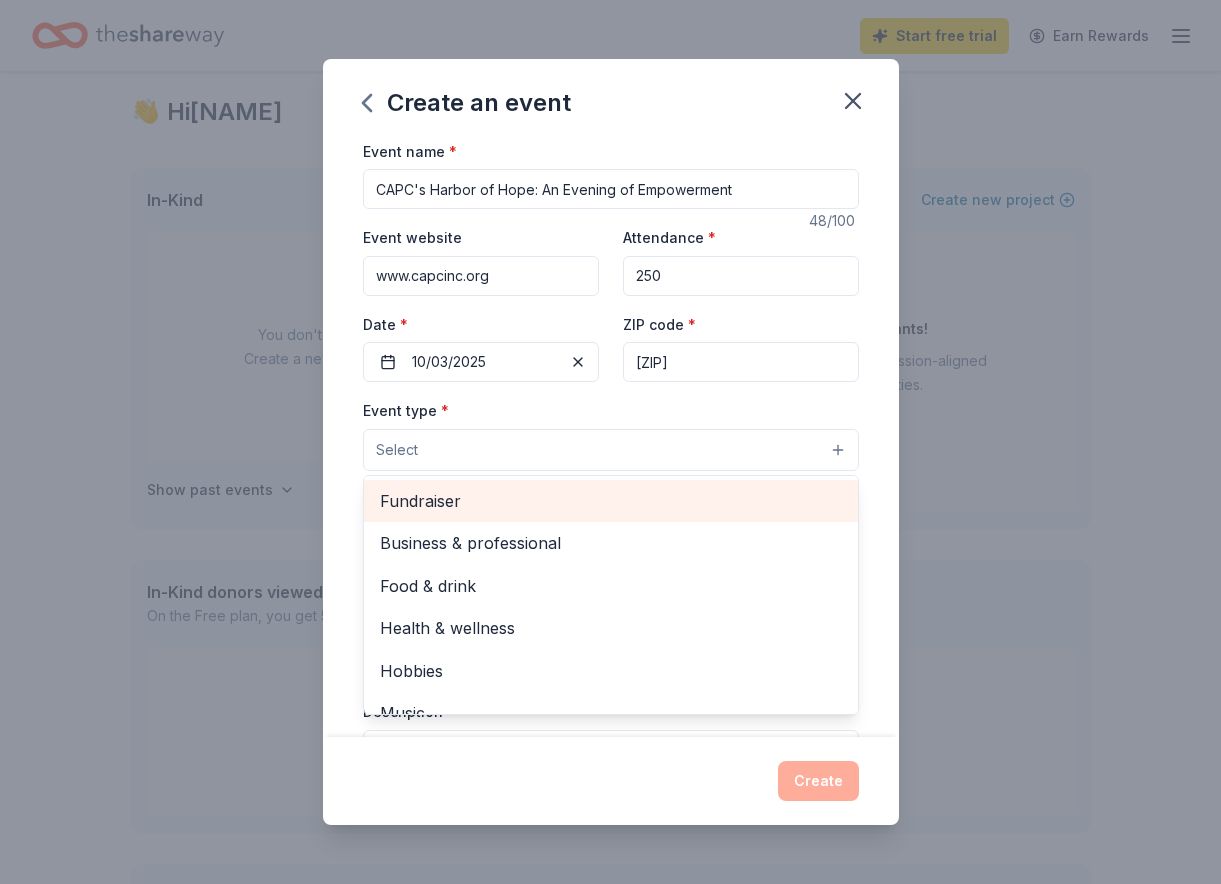 click on "Fundraiser" at bounding box center [611, 501] 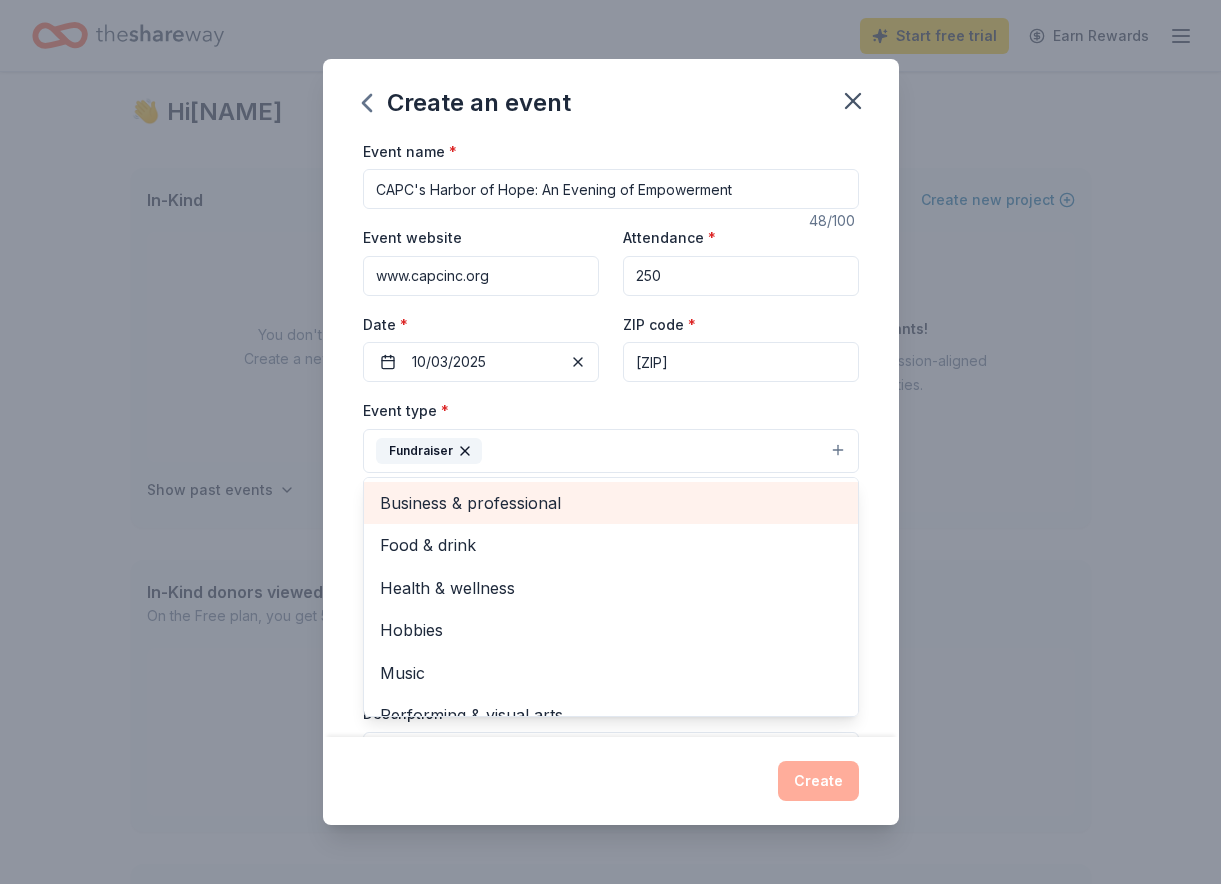 scroll, scrollTop: 24, scrollLeft: 0, axis: vertical 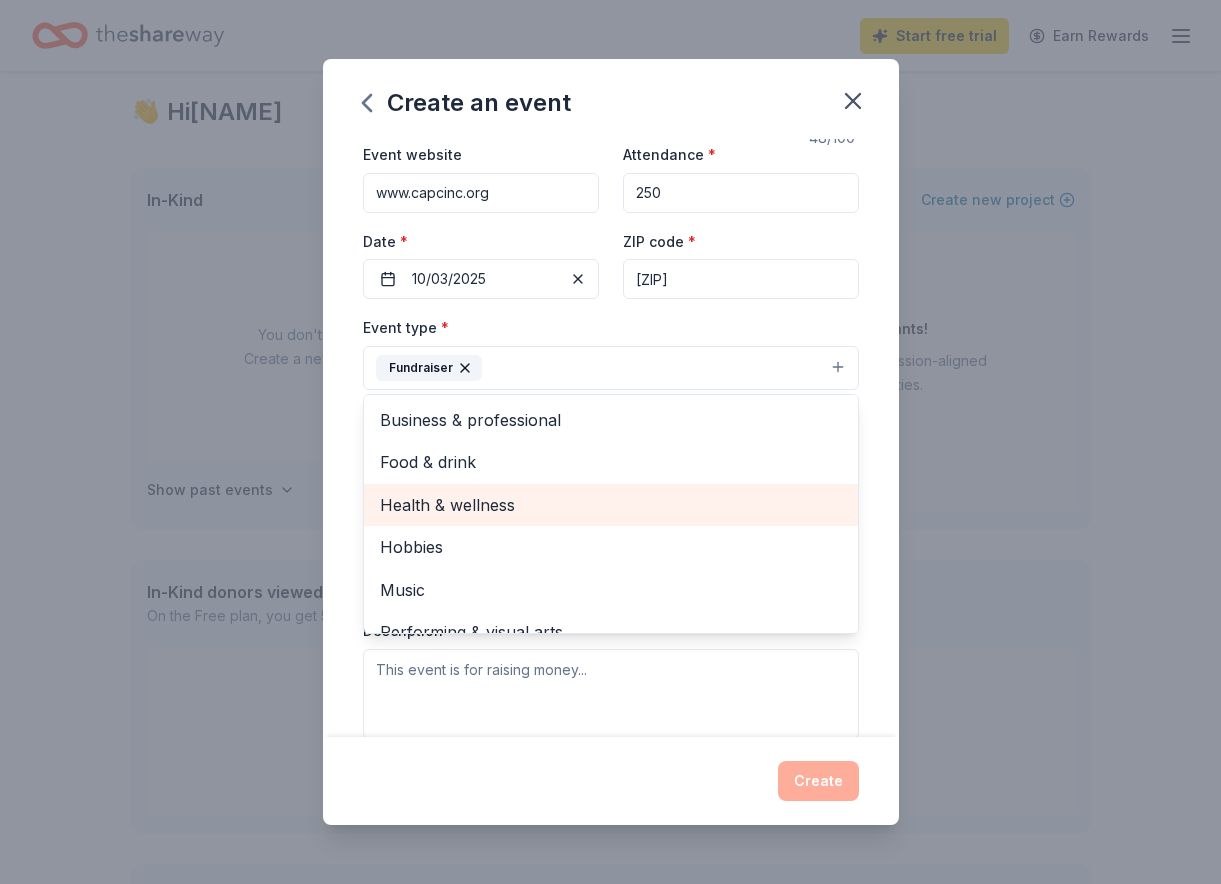 click on "Health & wellness" at bounding box center [611, 505] 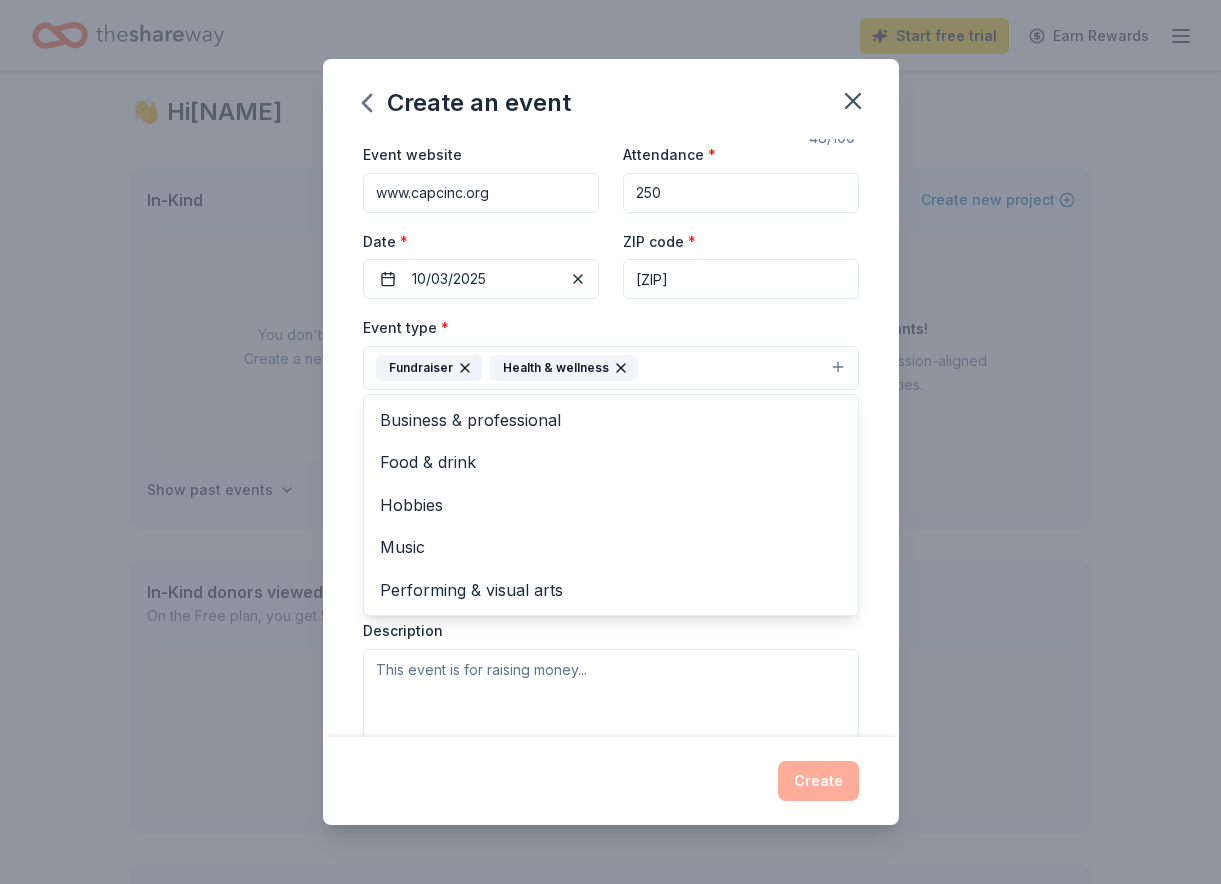 click on "Event type * Fundraiser Health & wellness Business & professional Food & drink Hobbies Music Performing & visual arts" at bounding box center (611, 352) 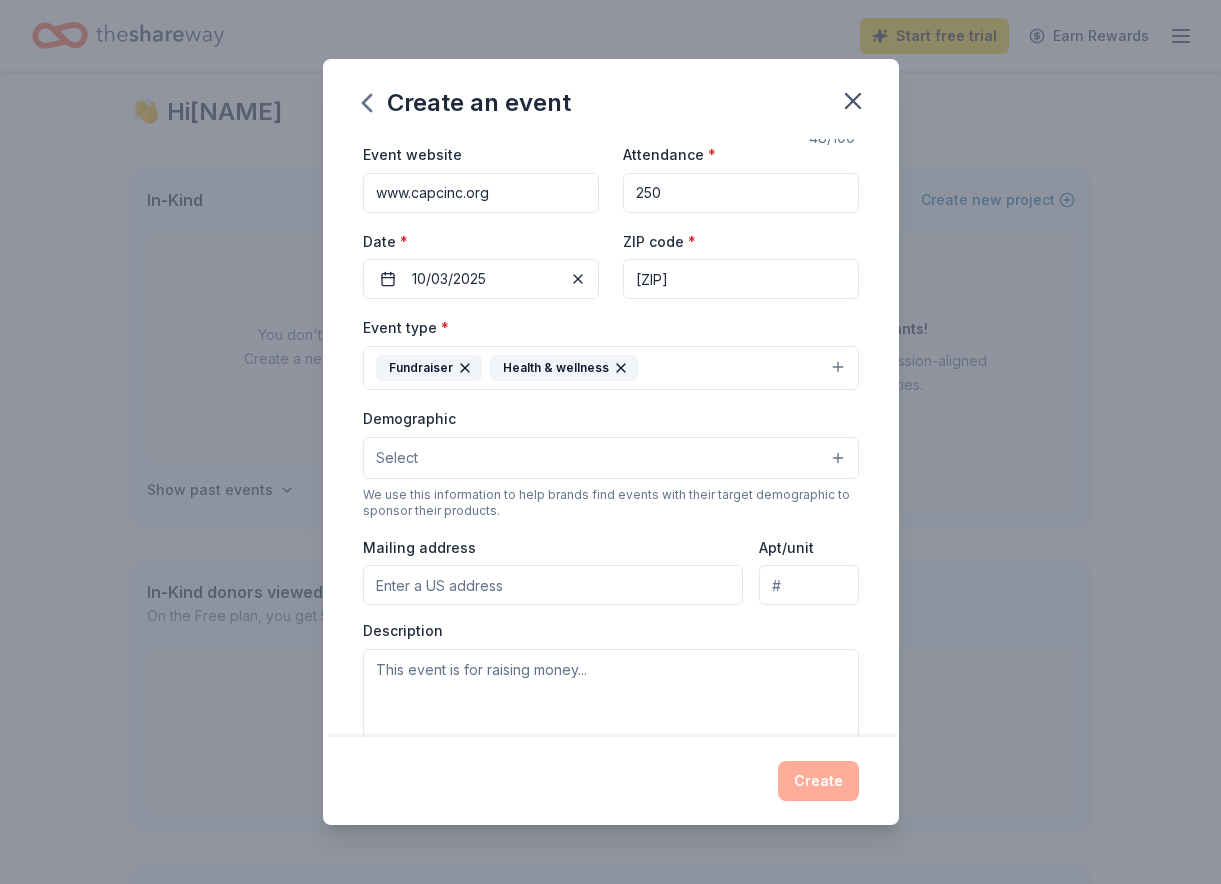 click on "Select" at bounding box center [611, 458] 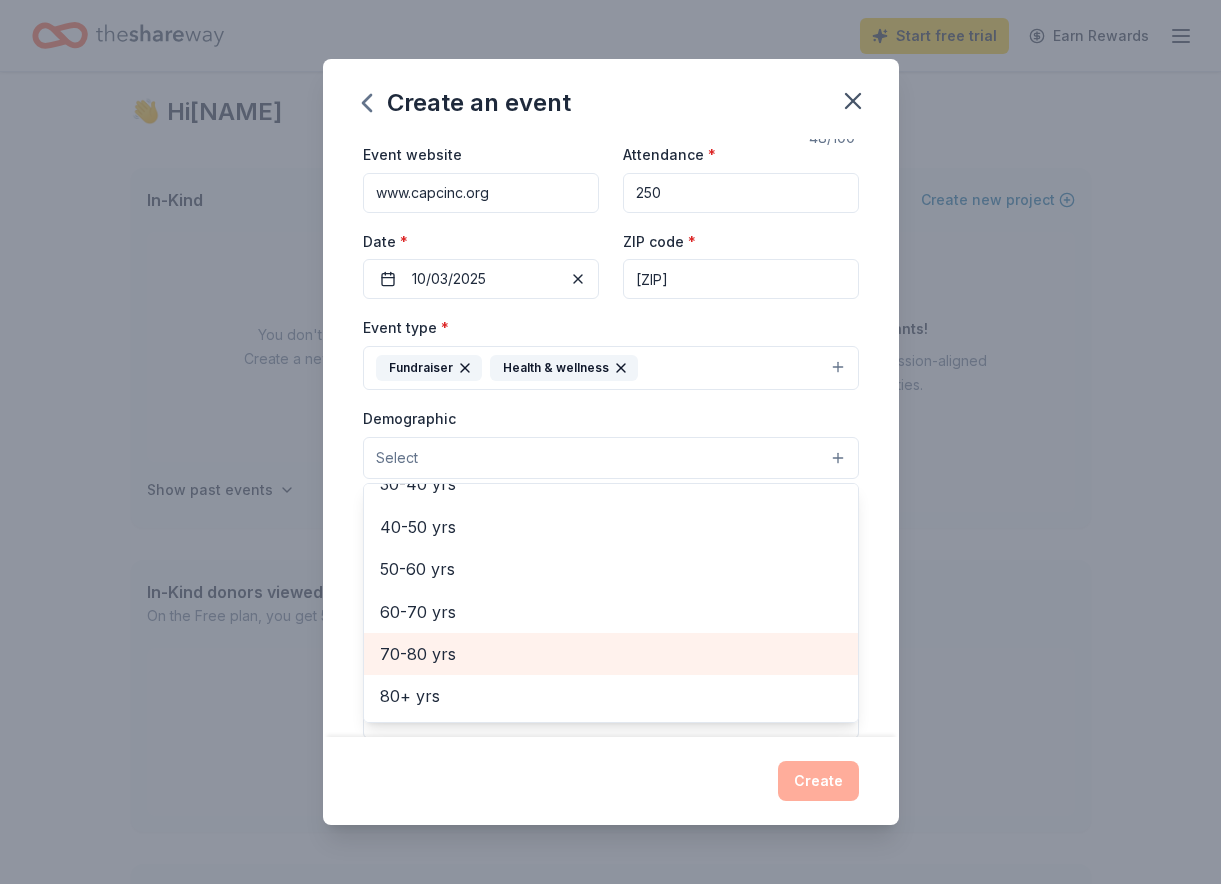 scroll, scrollTop: 0, scrollLeft: 0, axis: both 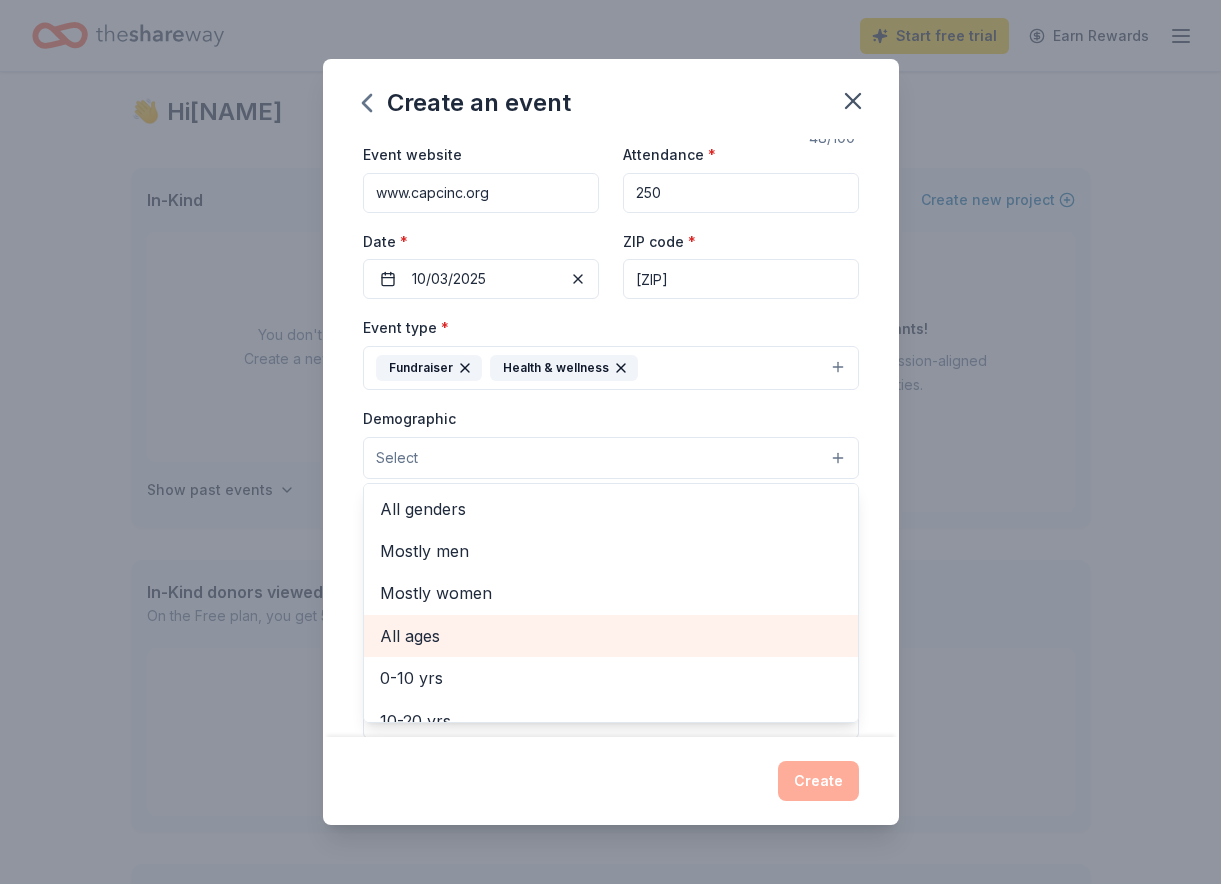 click on "All ages" at bounding box center (611, 636) 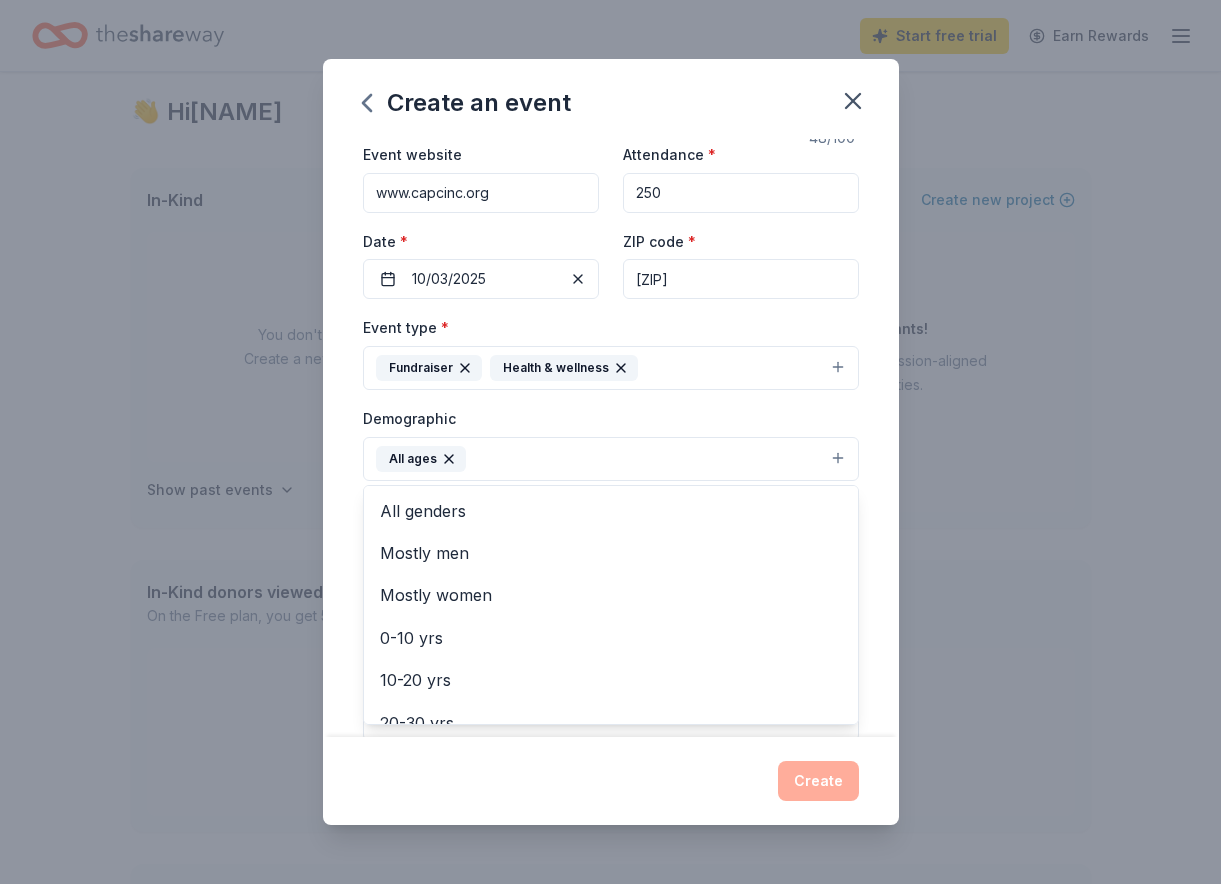 click on "Event name * CAPC's Harbor of Hope: An Evening of Empowerment 48 /100 Event website www.capcinc.org Attendance * 250 Date * 10/03/2025 ZIP code * 90602 Event type * Fundraiser Health & wellness Demographic All ages All genders Mostly men Mostly women 0-10 yrs 10-20 yrs 20-30 yrs 30-40 yrs 40-50 yrs 50-60 yrs 60-70 yrs 70-80 yrs 80+ yrs We use this information to help brands find events with their target demographic to sponsor their products. Mailing address Apt/unit Description What are you looking for? * Auction & raffle Meals Snacks Desserts Alcohol Beverages Send me reminders Email me reminders of donor application deadlines Recurring event" at bounding box center (611, 438) 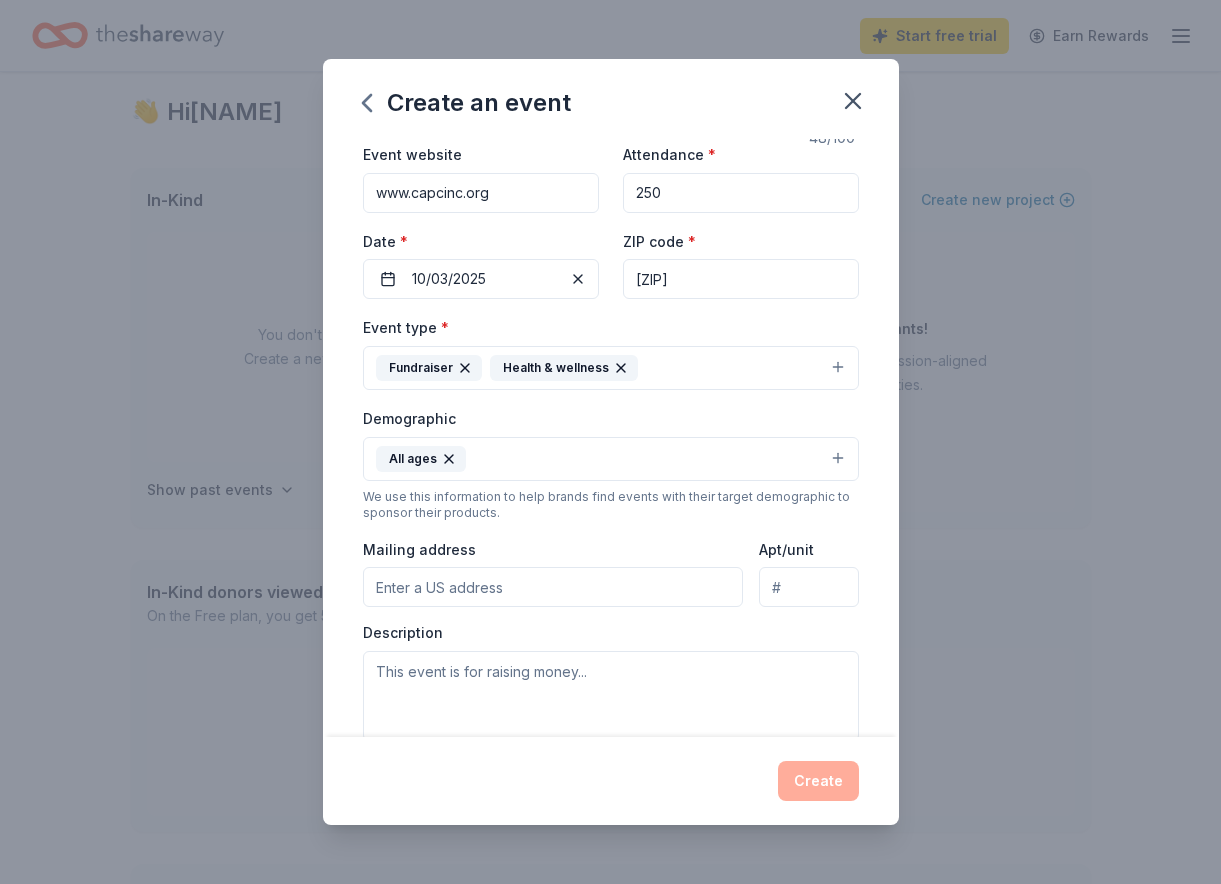click on "Mailing address" at bounding box center [553, 587] 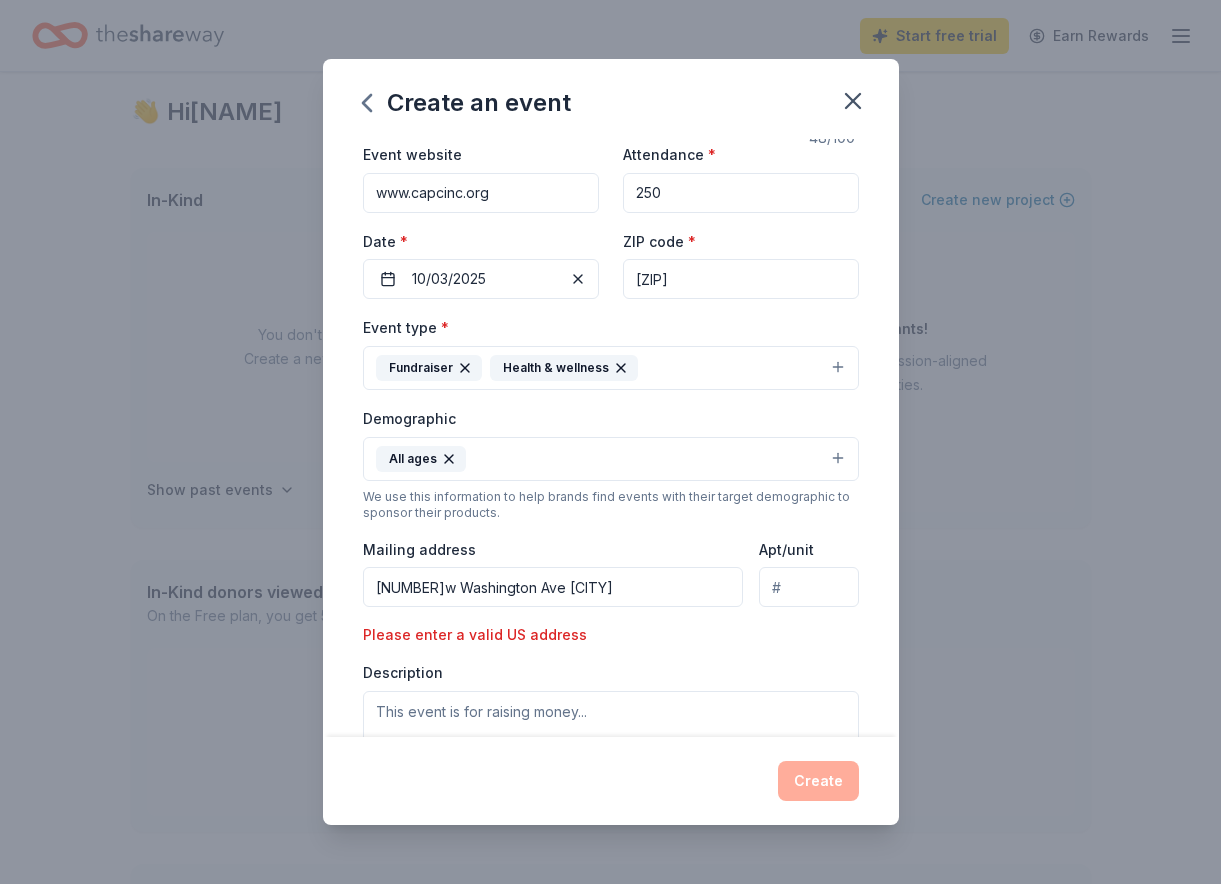 click on "Apt/unit" at bounding box center [808, 587] 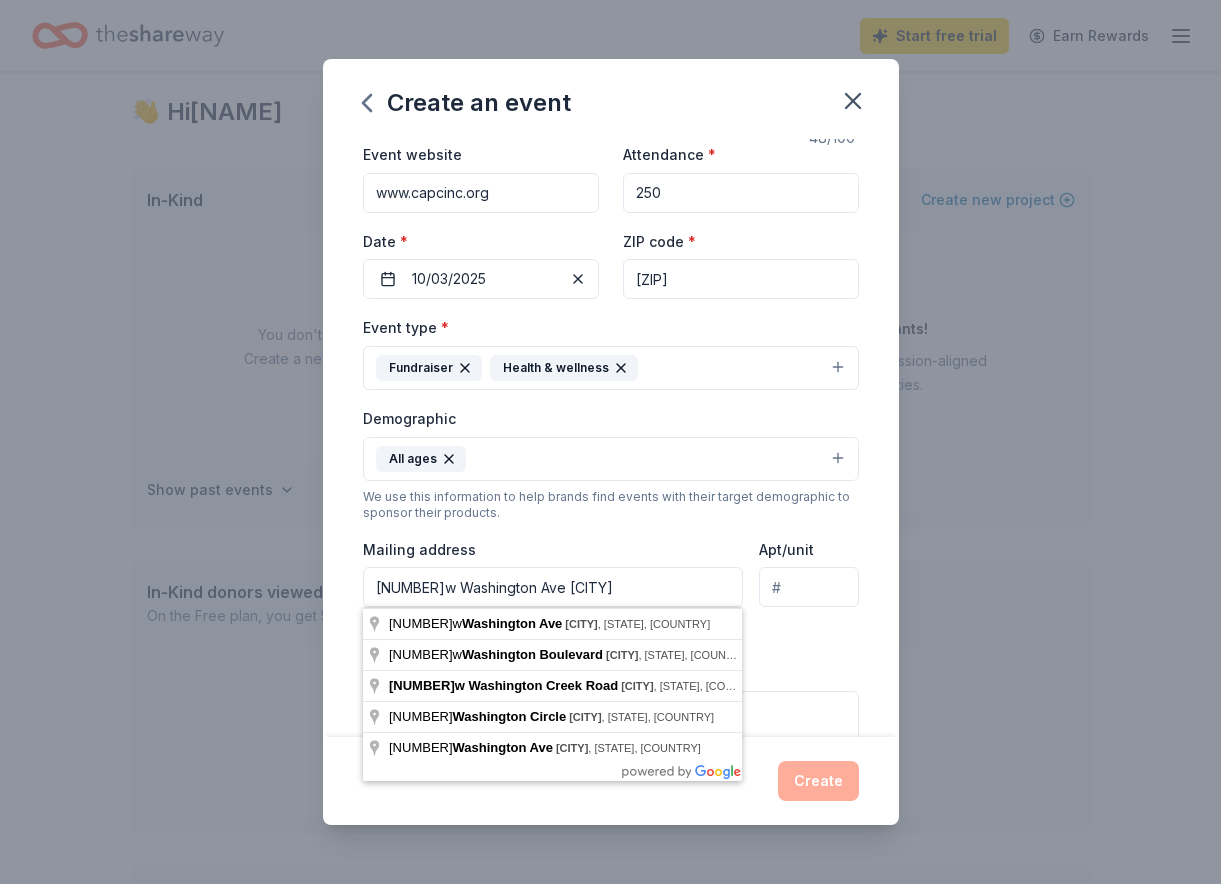 click on "770w Washington Ave Whittier" at bounding box center (553, 587) 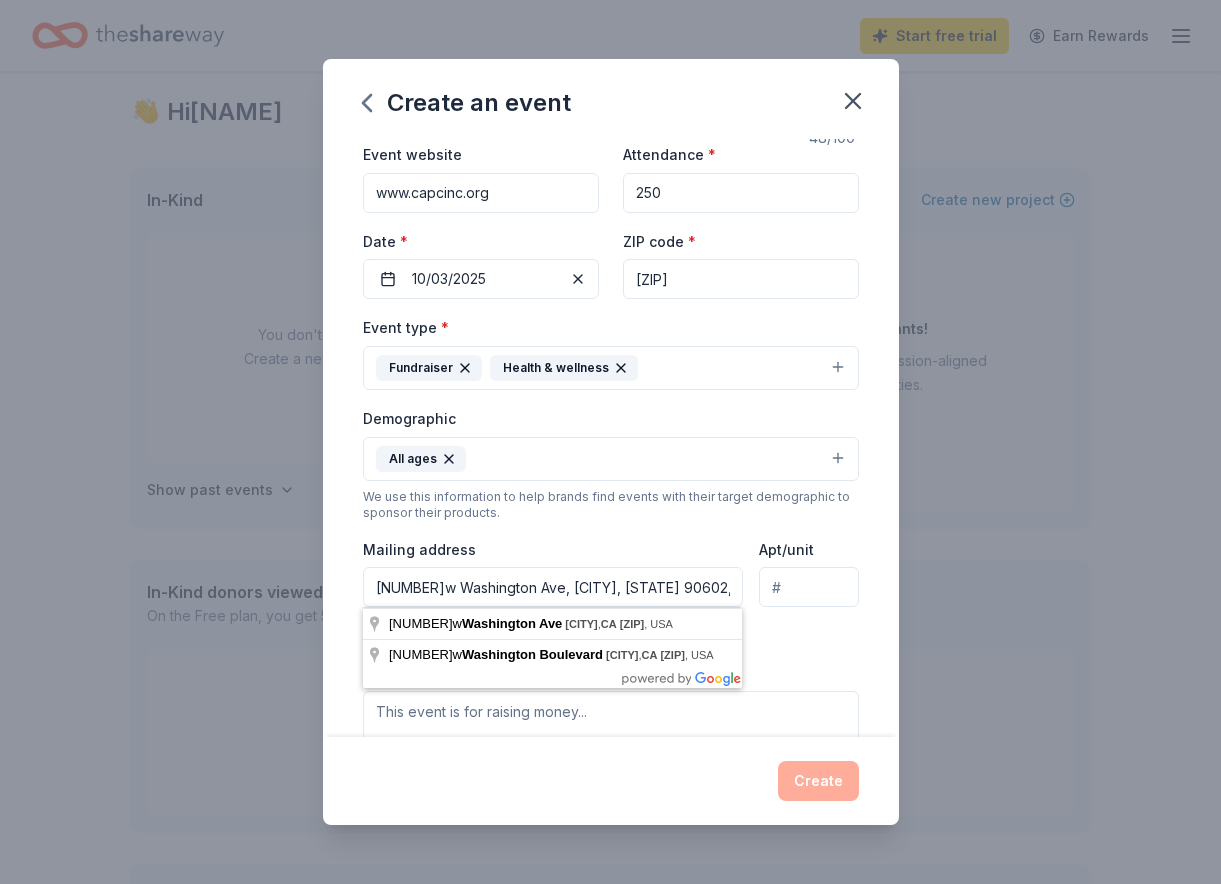 type on "undefined Washington Avenue, Whittier, CA, 90602" 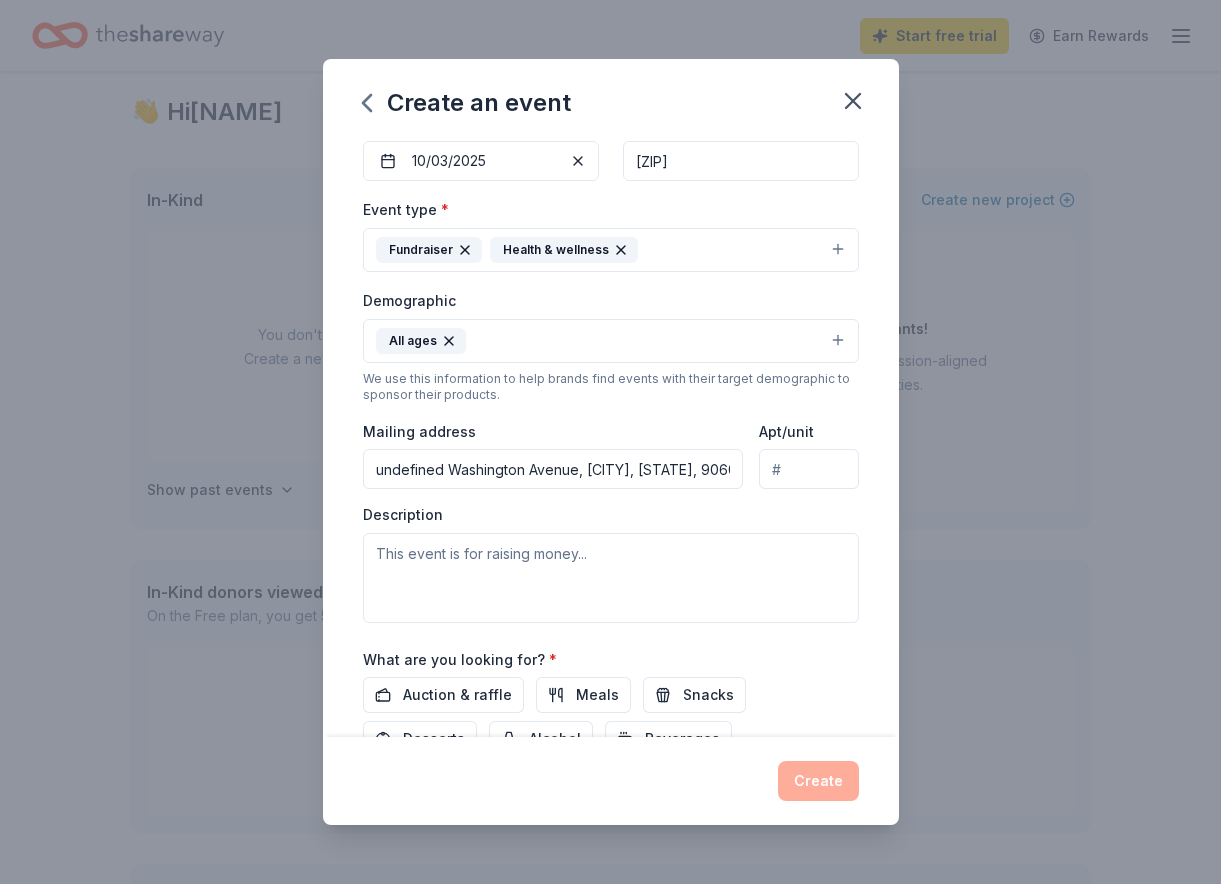 scroll, scrollTop: 267, scrollLeft: 0, axis: vertical 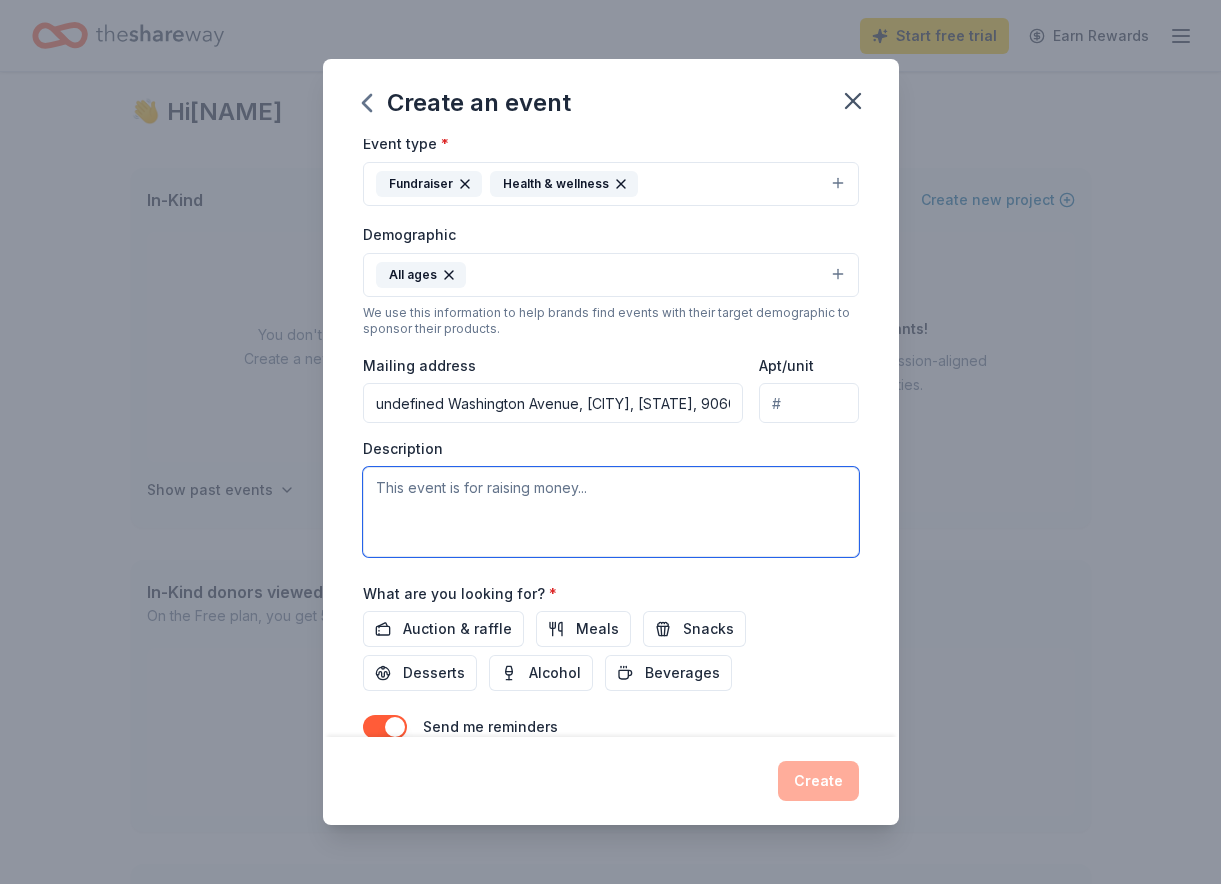 click at bounding box center [611, 512] 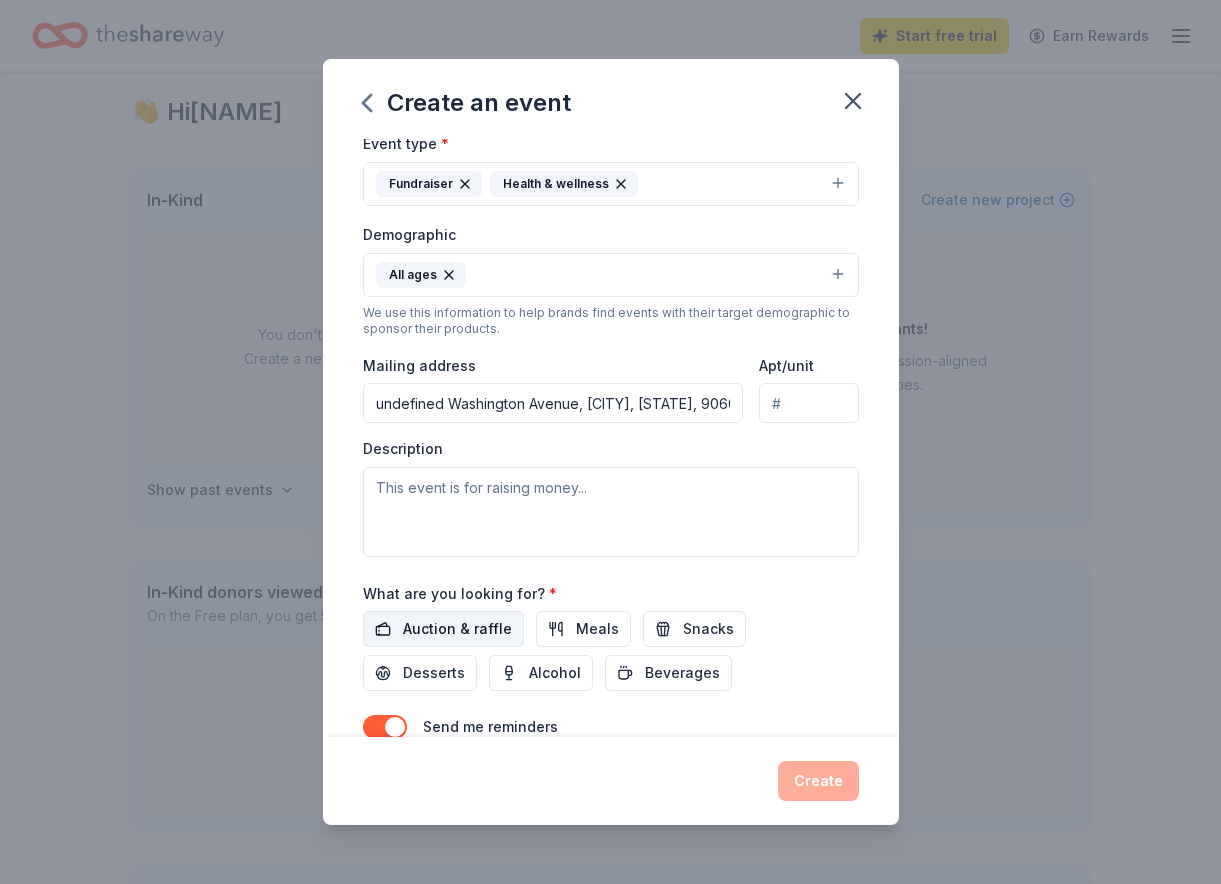 click on "Auction & raffle" at bounding box center [457, 629] 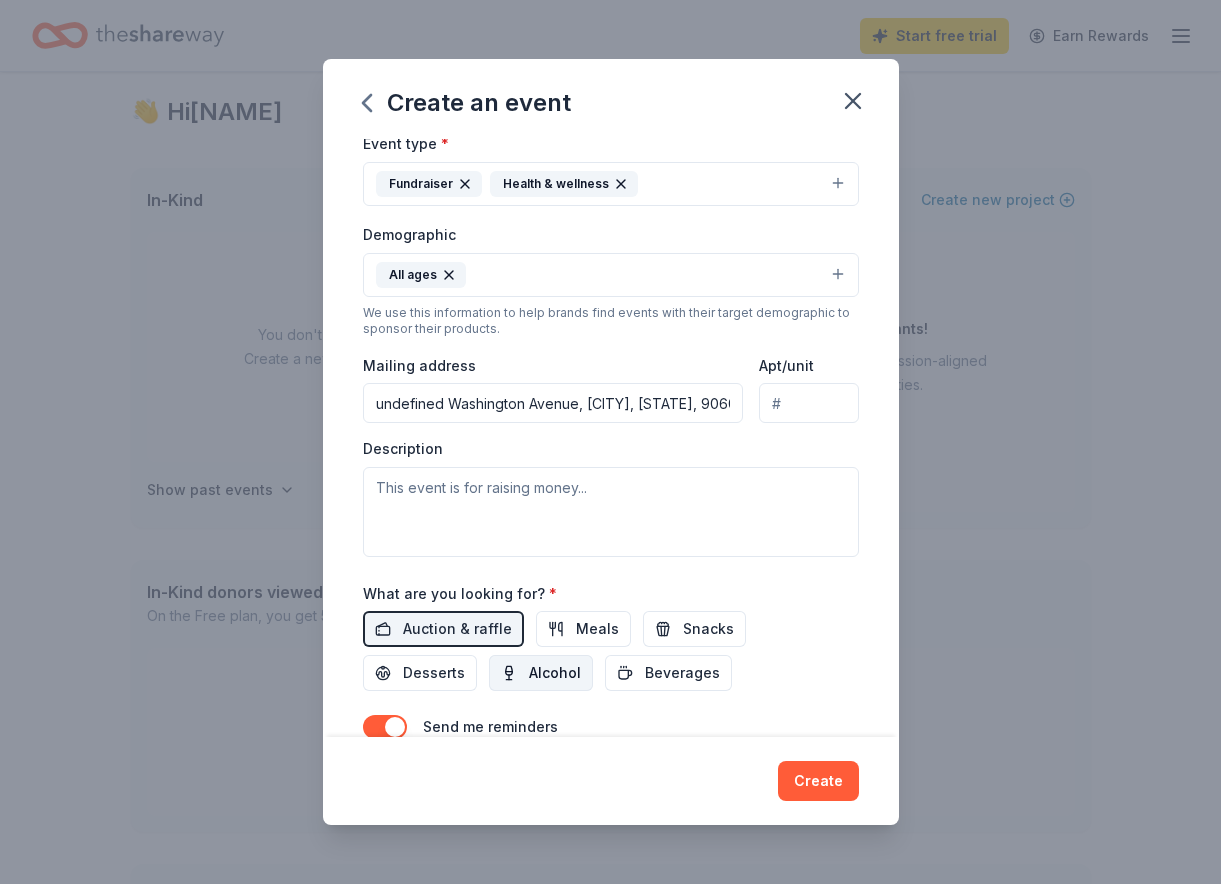 scroll, scrollTop: 337, scrollLeft: 0, axis: vertical 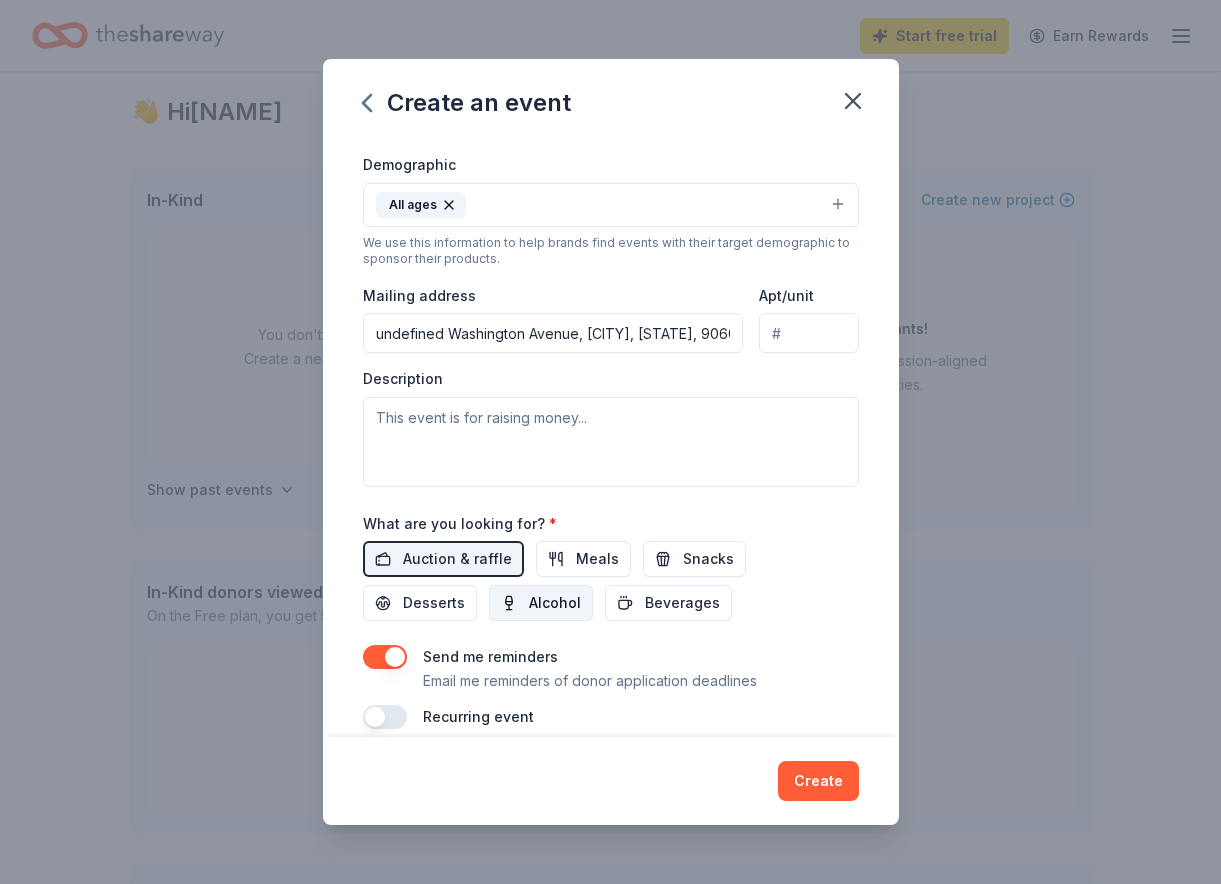 click on "Alcohol" at bounding box center [555, 603] 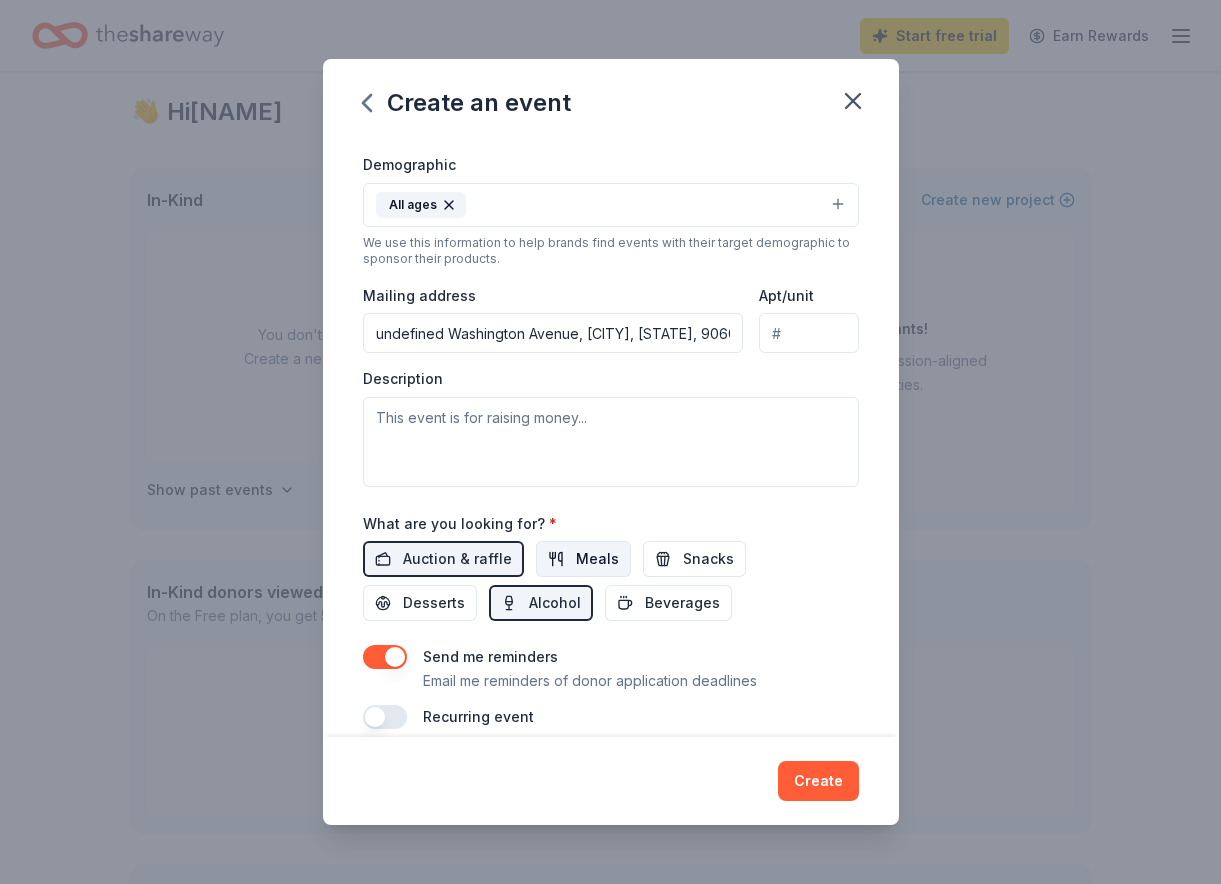 click on "Meals" at bounding box center (597, 559) 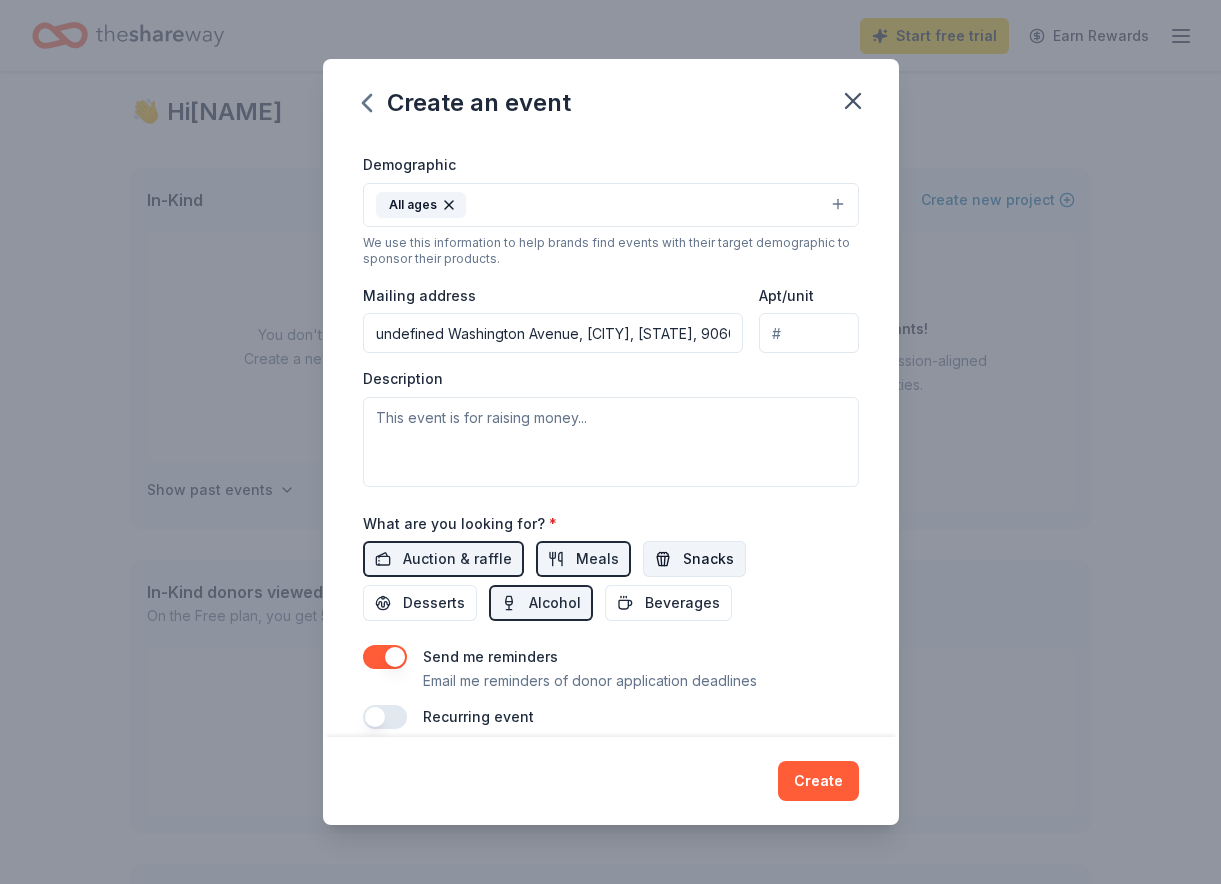 click on "Snacks" at bounding box center [694, 559] 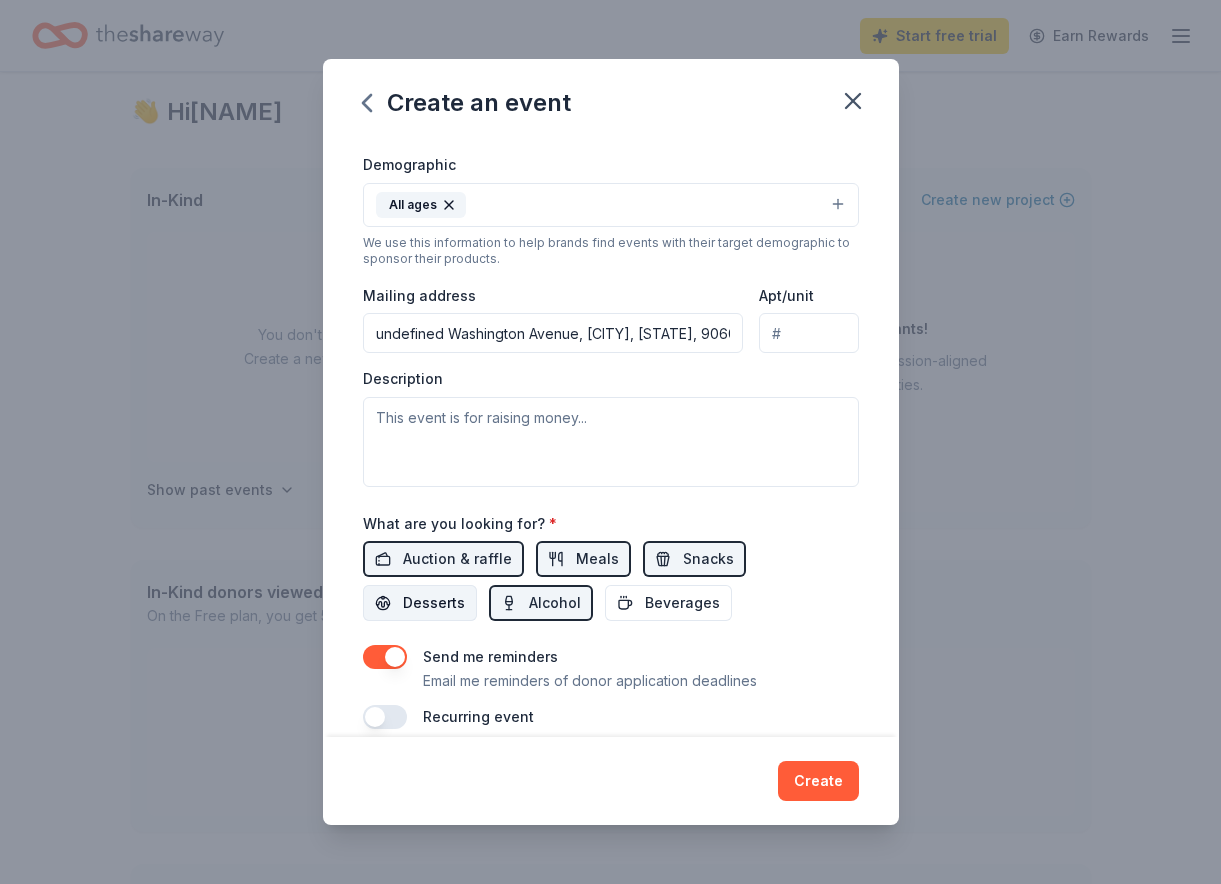 click on "Desserts" at bounding box center (420, 603) 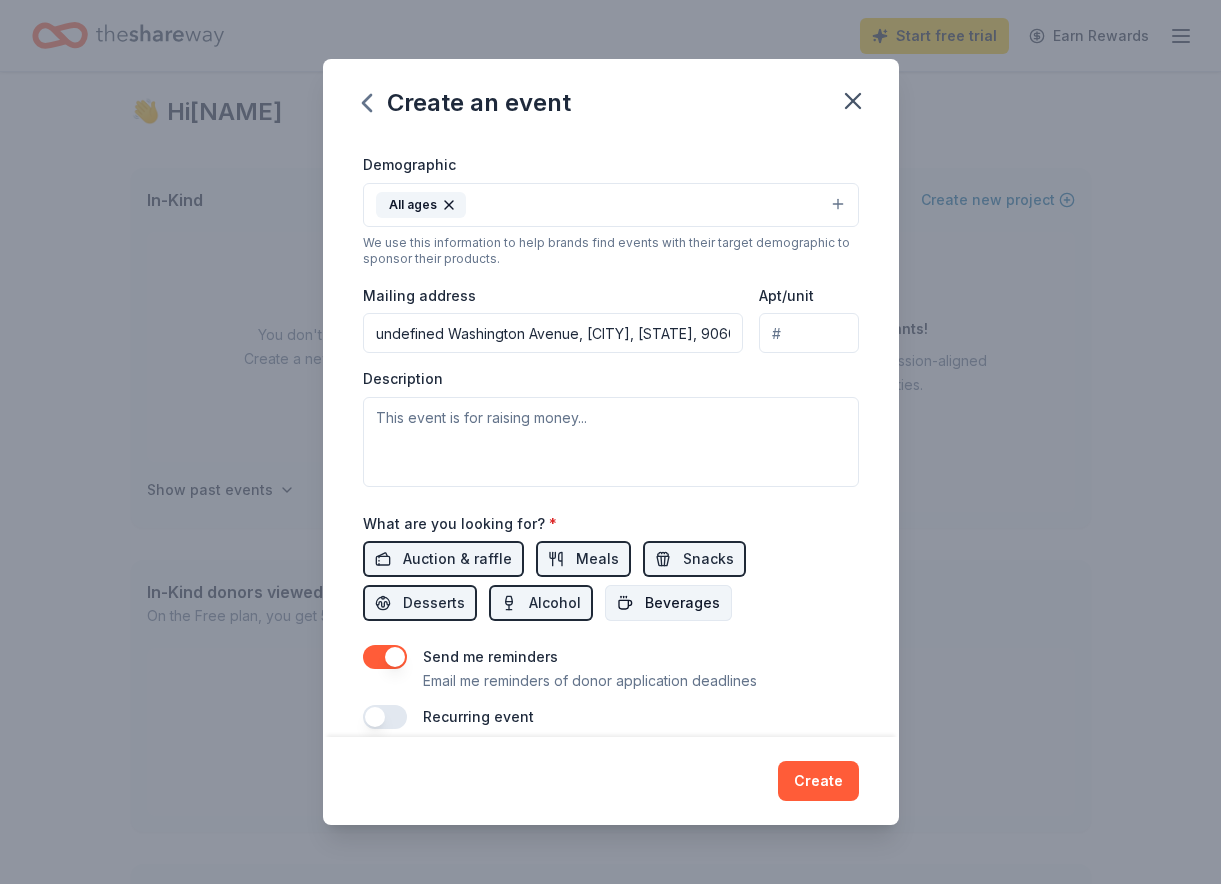 click on "Beverages" at bounding box center (682, 603) 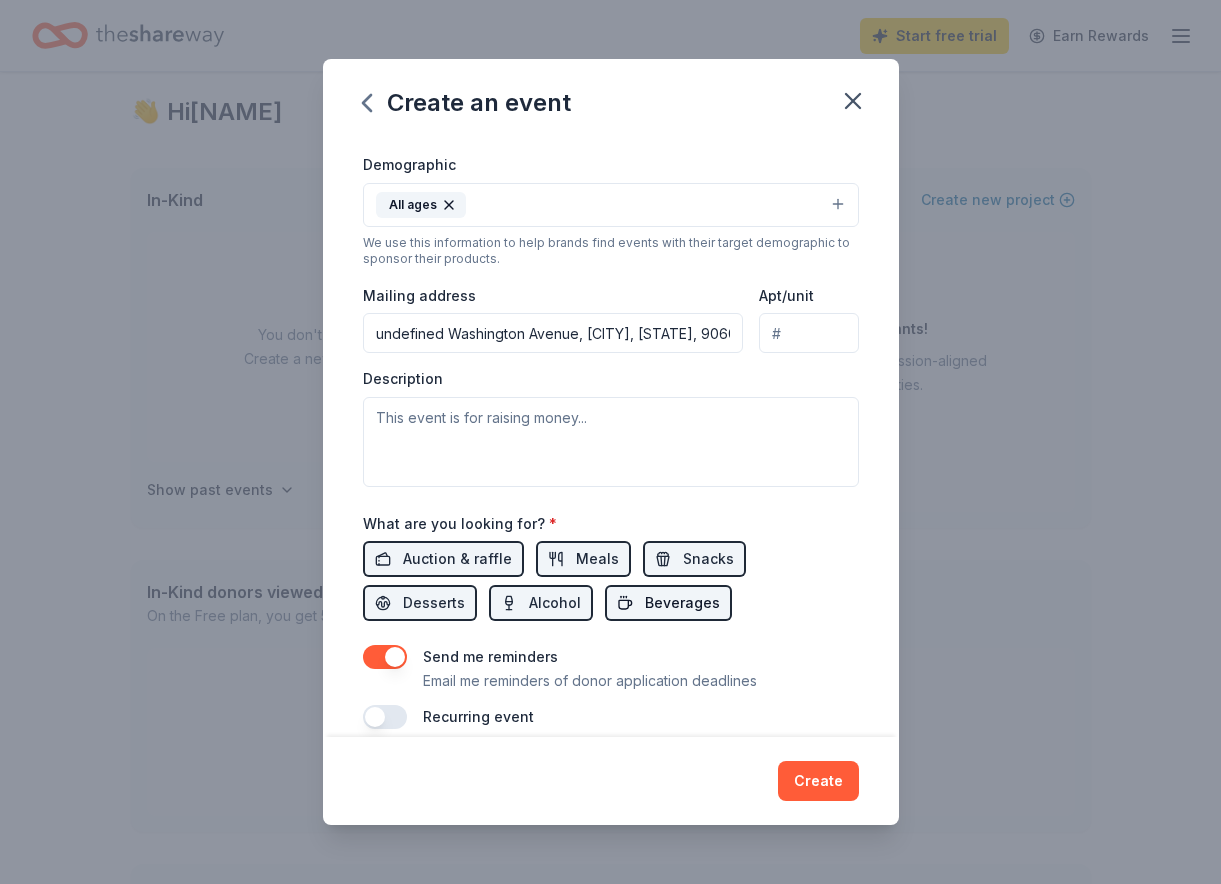 scroll, scrollTop: 361, scrollLeft: 0, axis: vertical 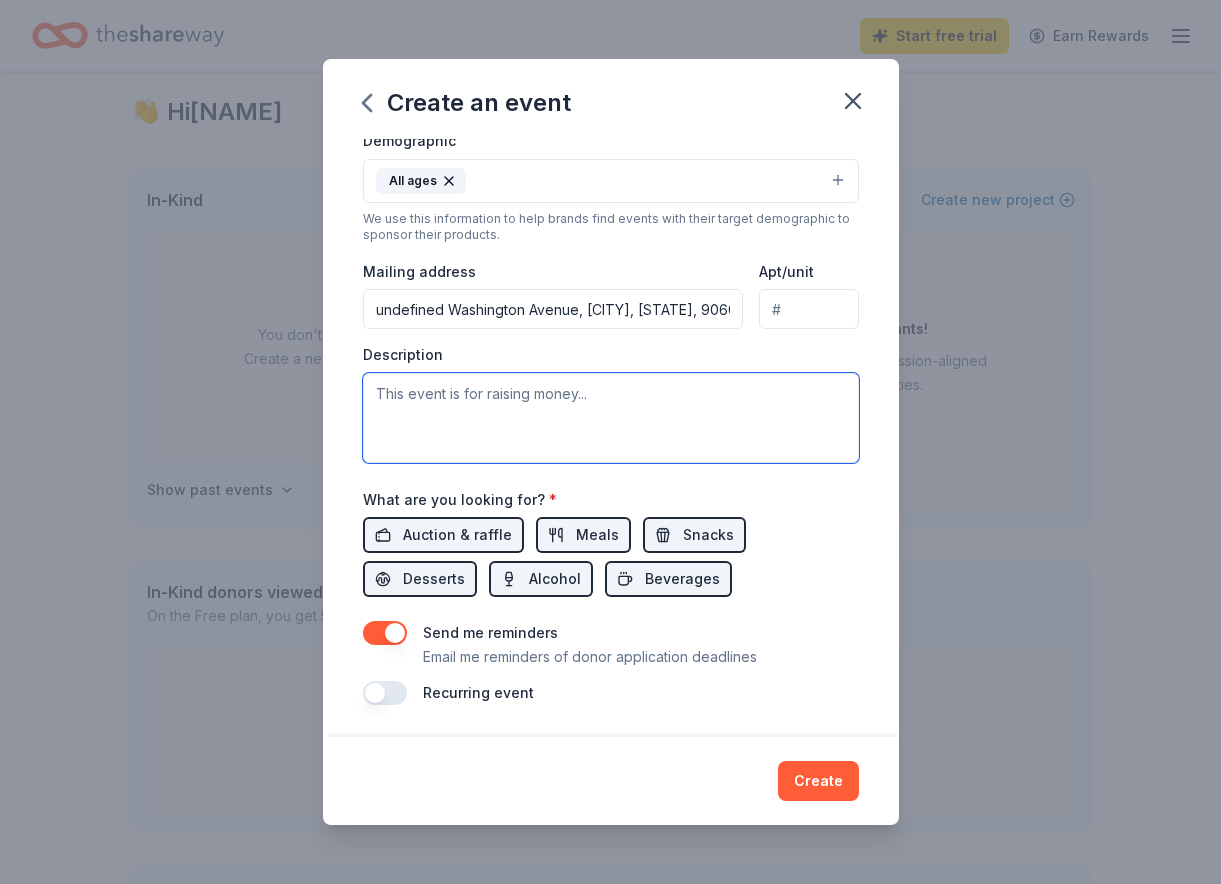 click at bounding box center (611, 418) 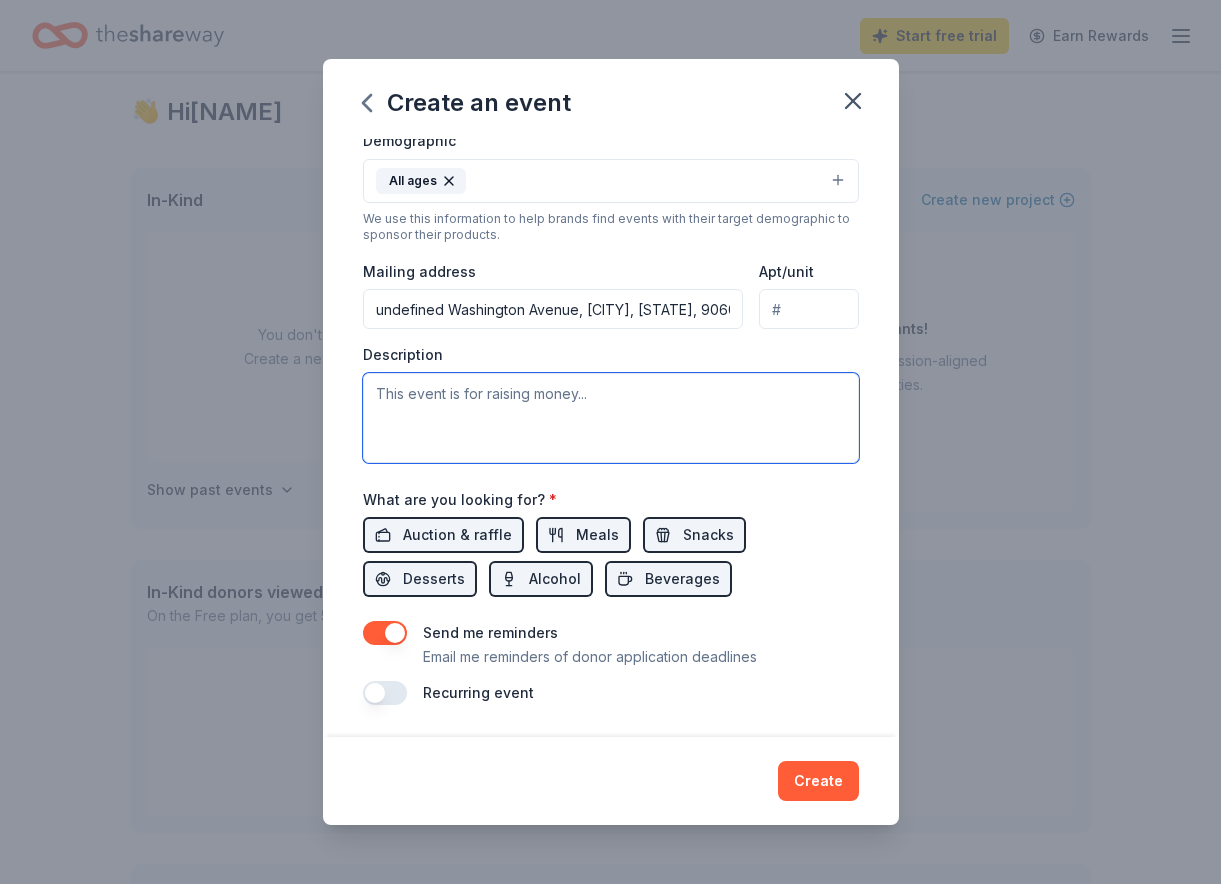 click at bounding box center (611, 418) 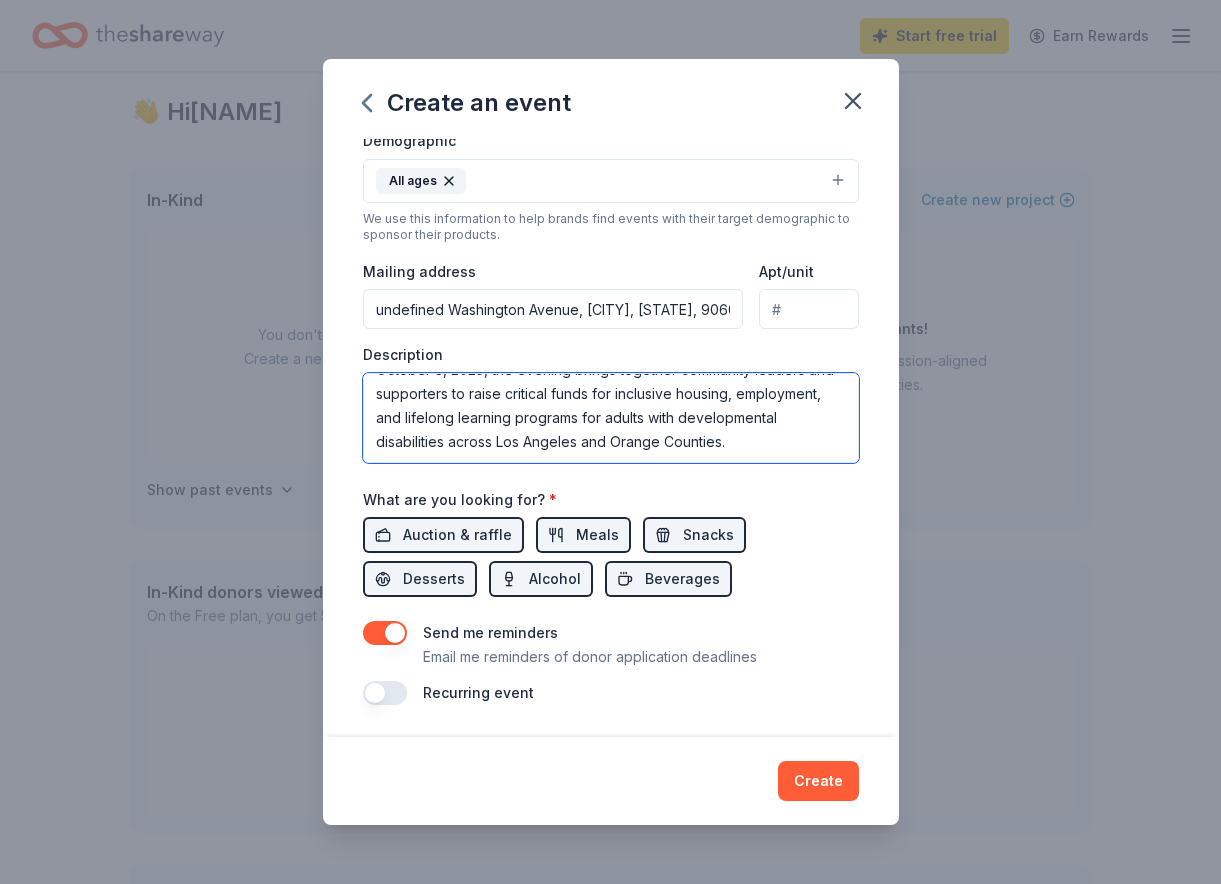 scroll, scrollTop: 0, scrollLeft: 0, axis: both 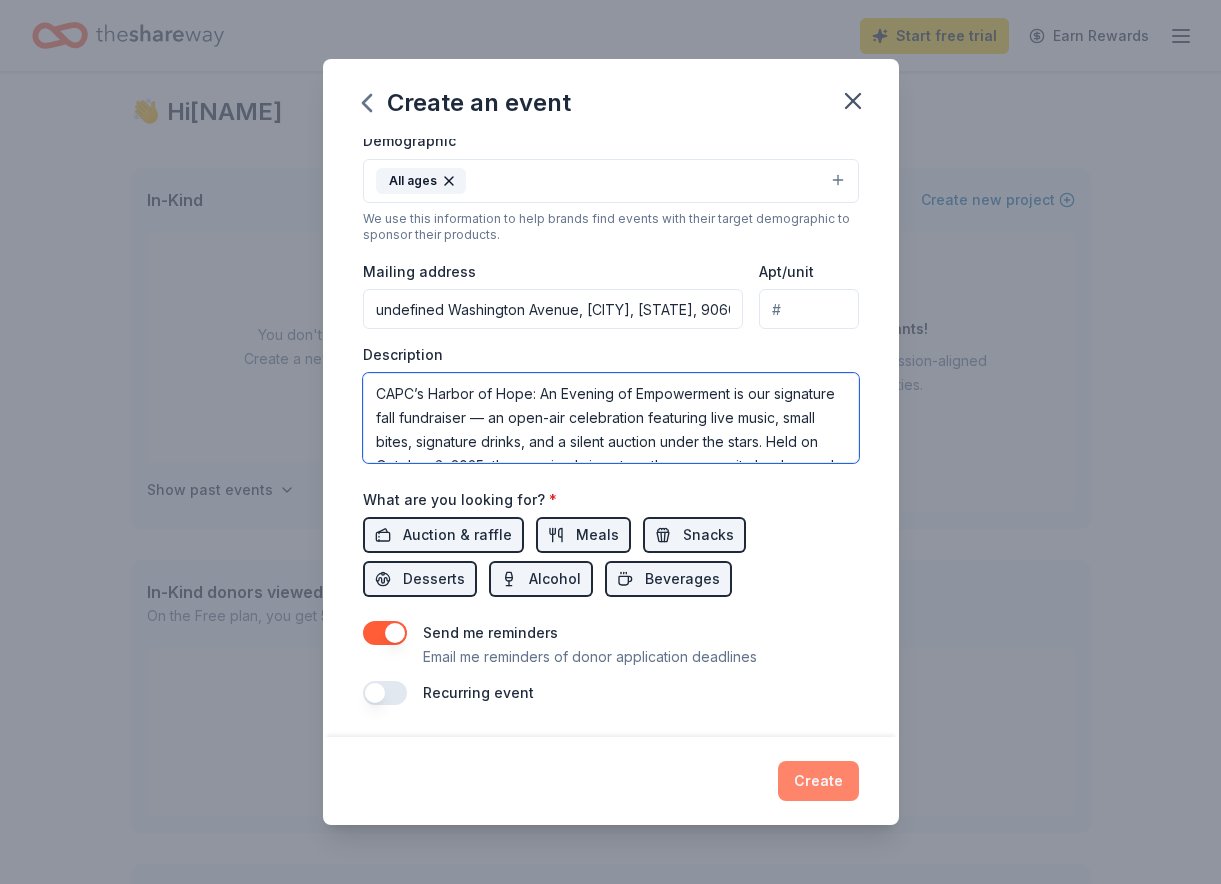 type on "CAPC’s Harbor of Hope: An Evening of Empowerment is our signature fall fundraiser — an open-air celebration featuring live music, small bites, signature drinks, and a silent auction under the stars. Held on October 3, 2025, the evening brings together community leaders and supporters to raise critical funds for inclusive housing, employment, and lifelong learning programs for adults with developmental disabilities across Los Angeles and Orange Counties." 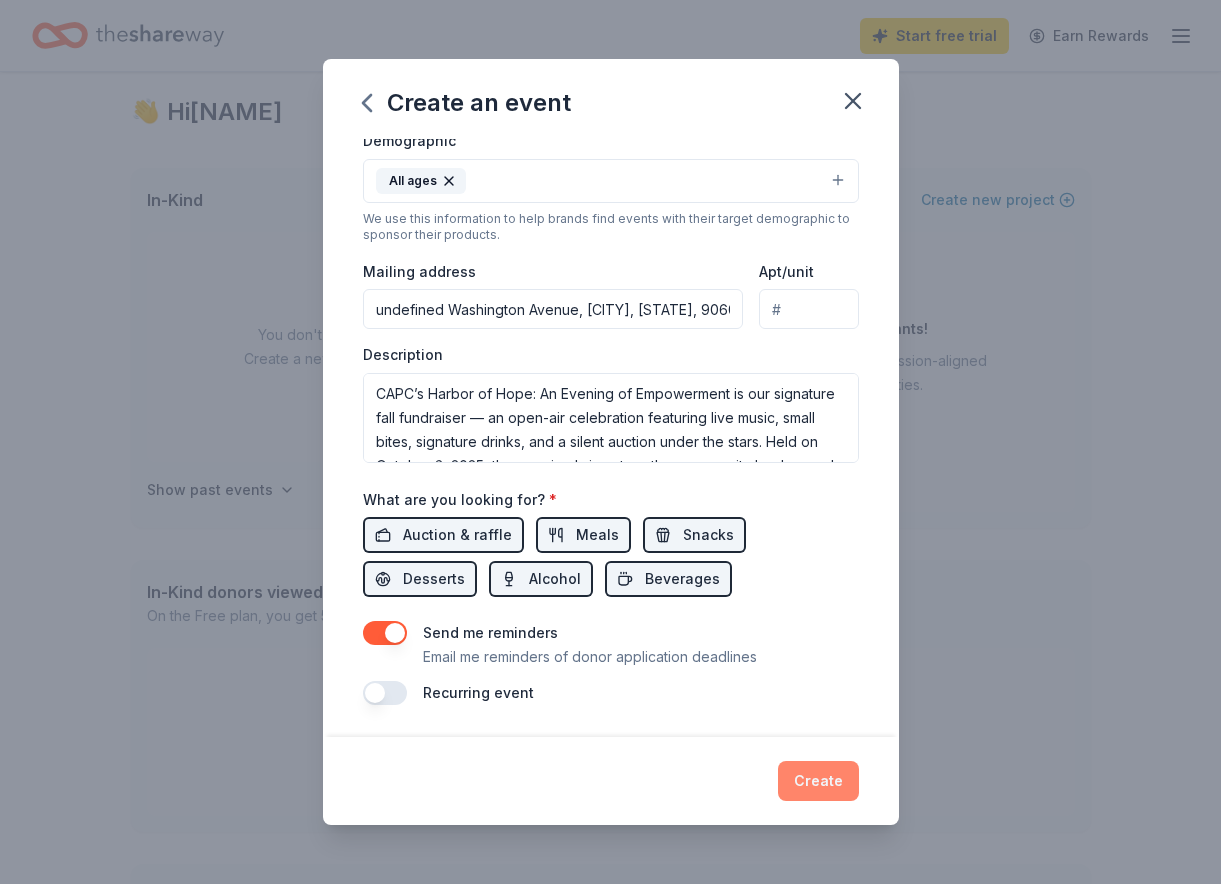 click on "Create" at bounding box center (818, 781) 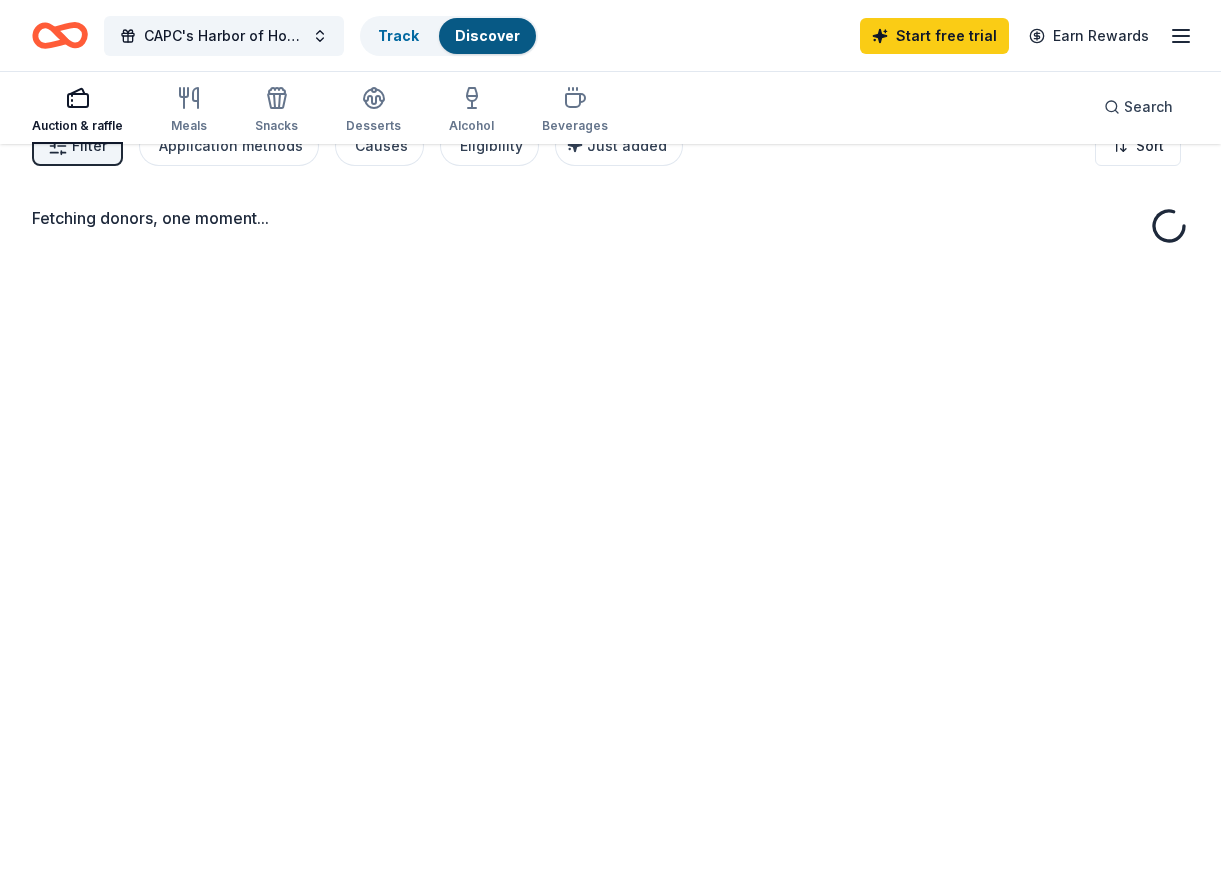 scroll, scrollTop: 0, scrollLeft: 0, axis: both 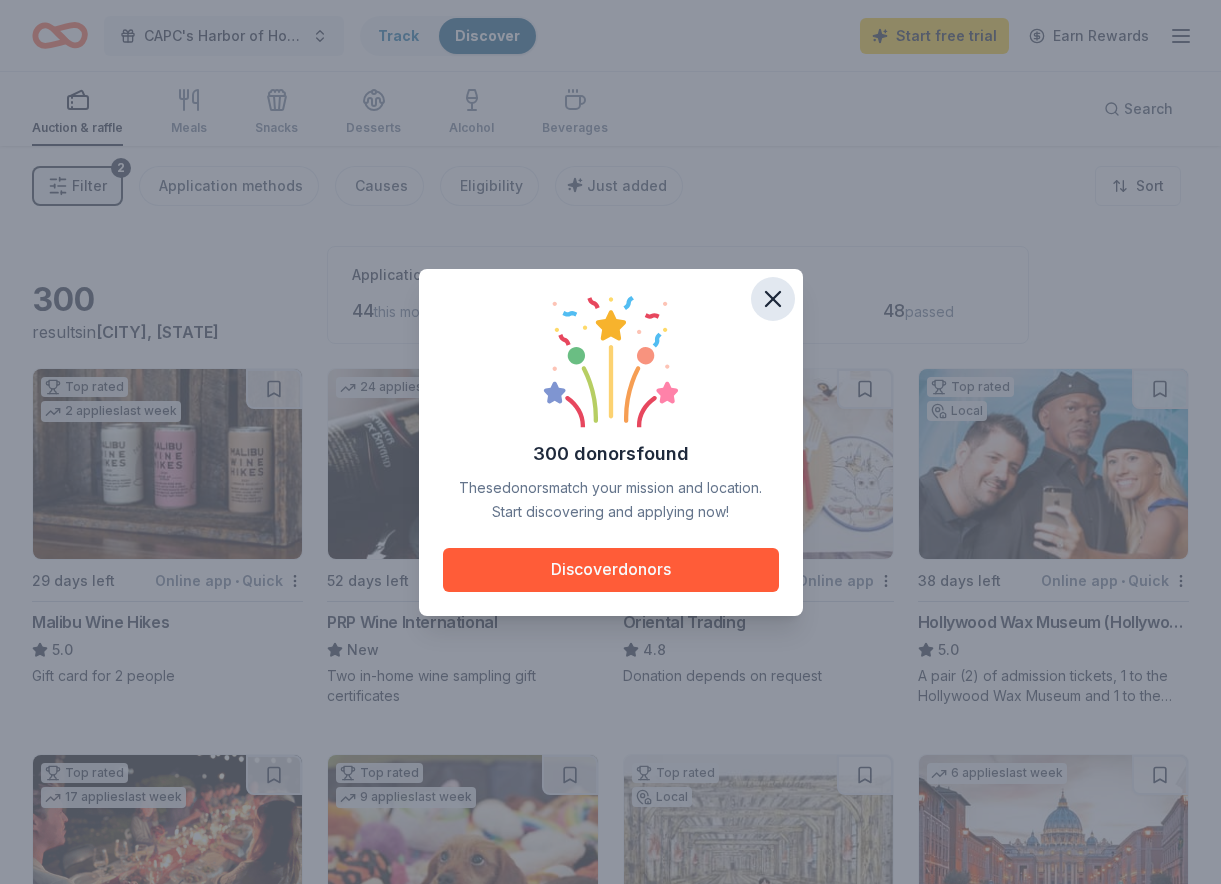 click 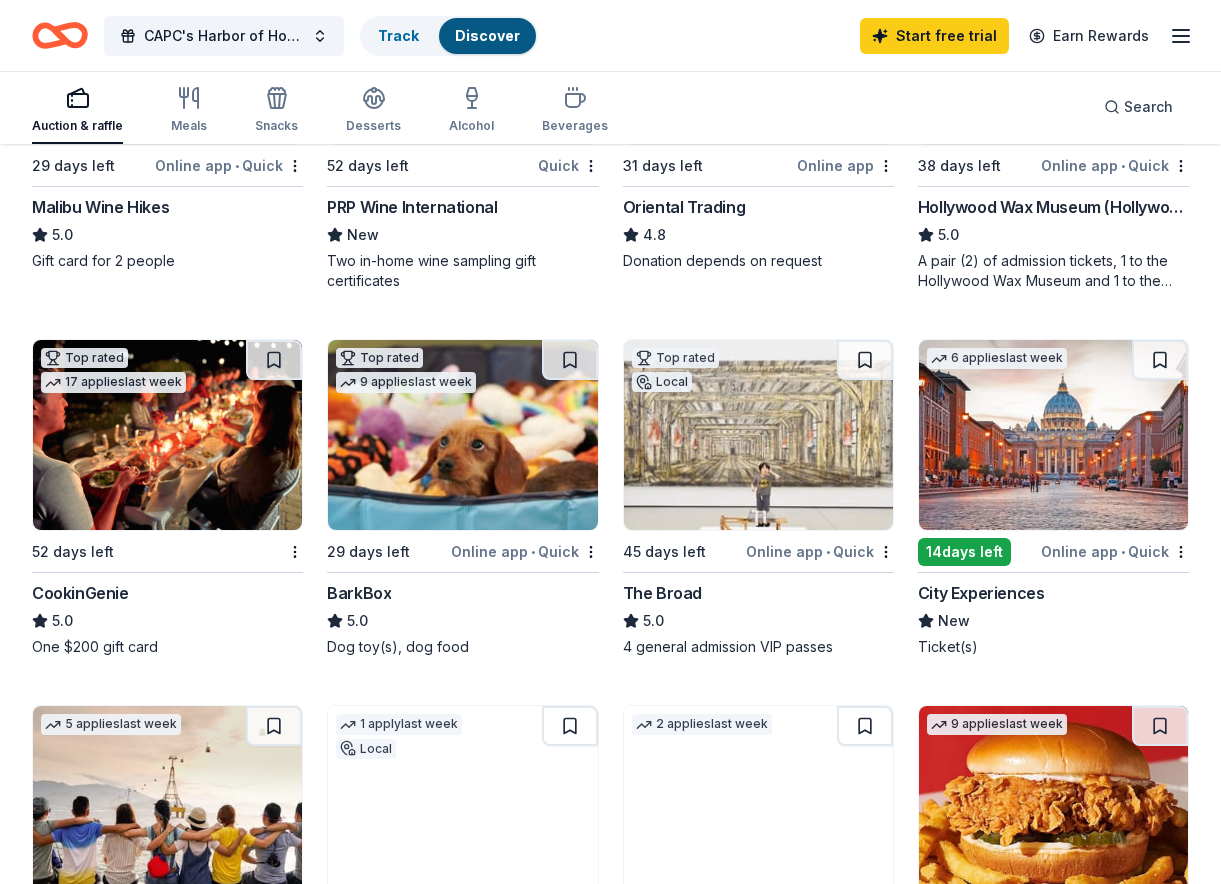 scroll, scrollTop: 411, scrollLeft: 0, axis: vertical 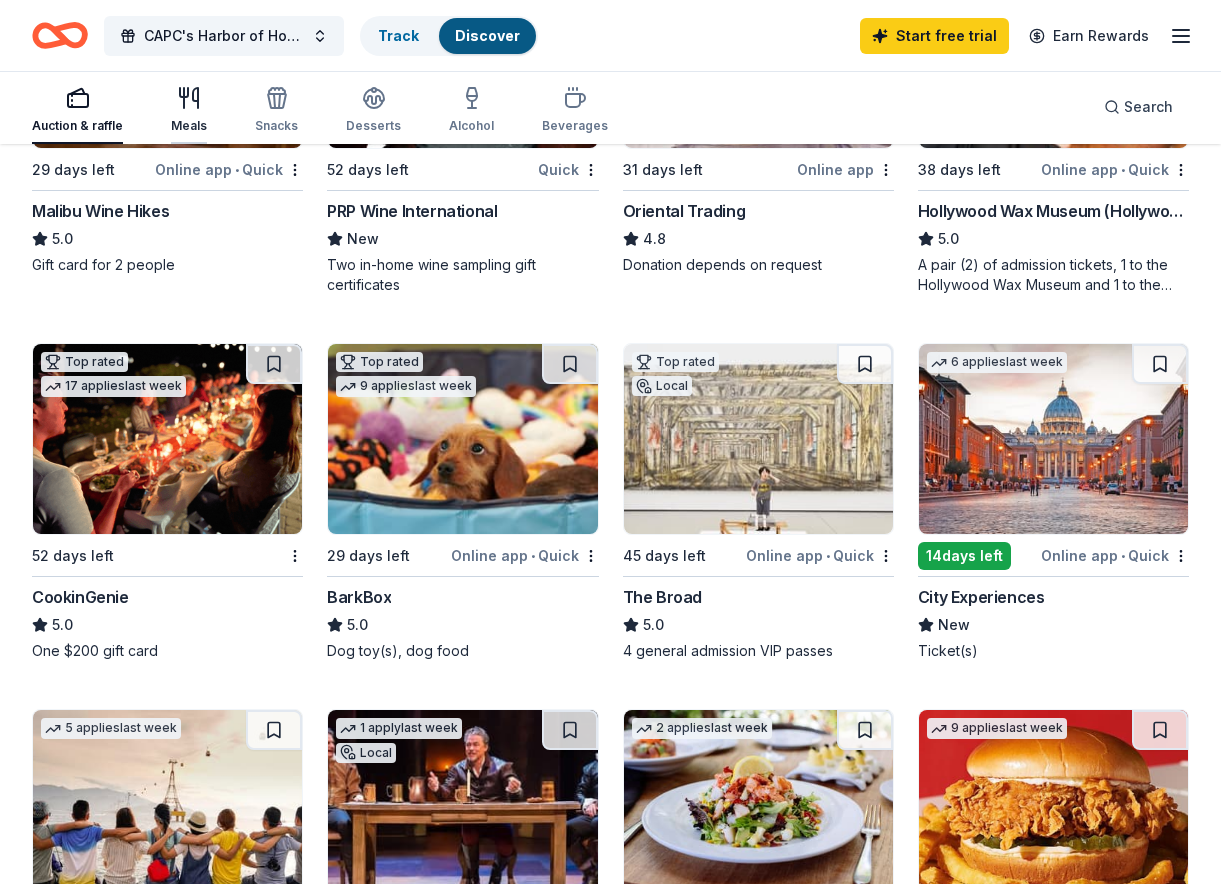 click 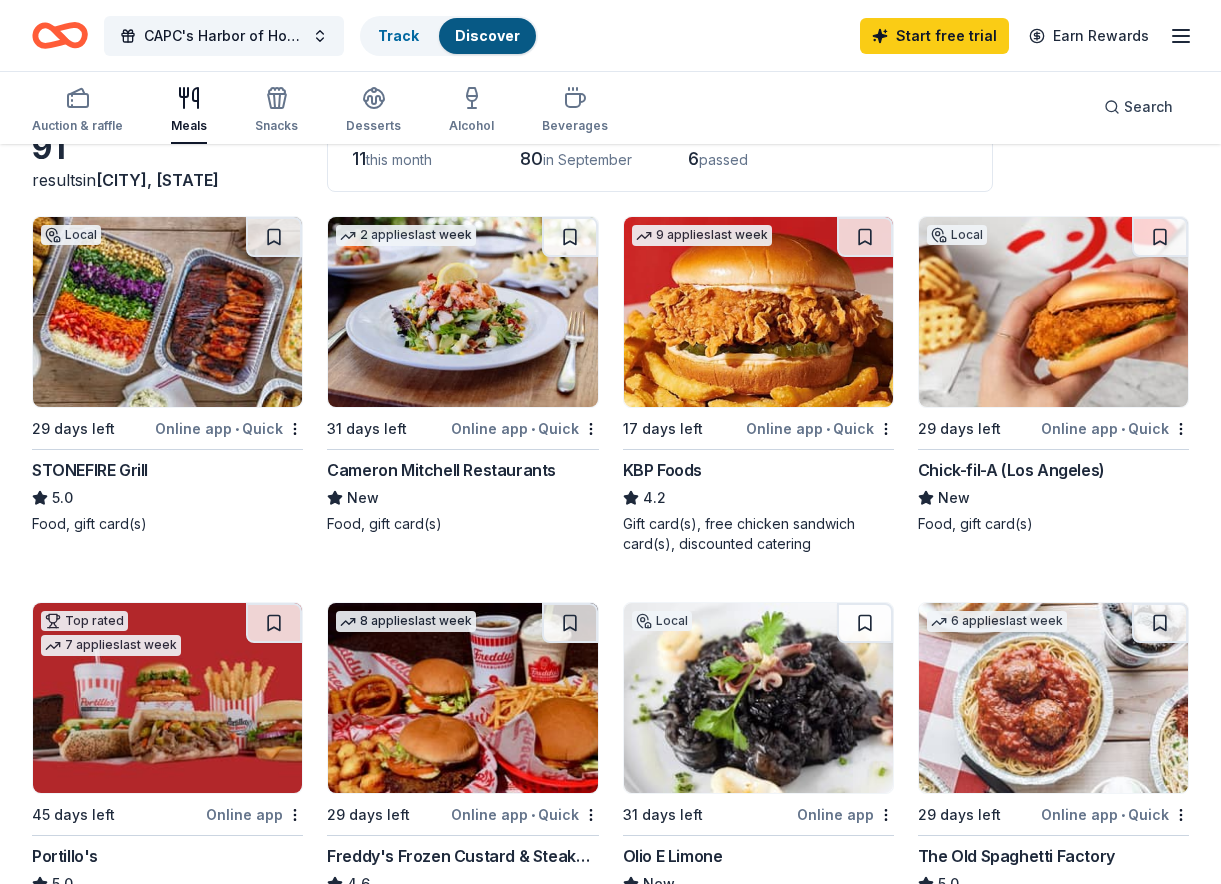 scroll, scrollTop: 122, scrollLeft: 0, axis: vertical 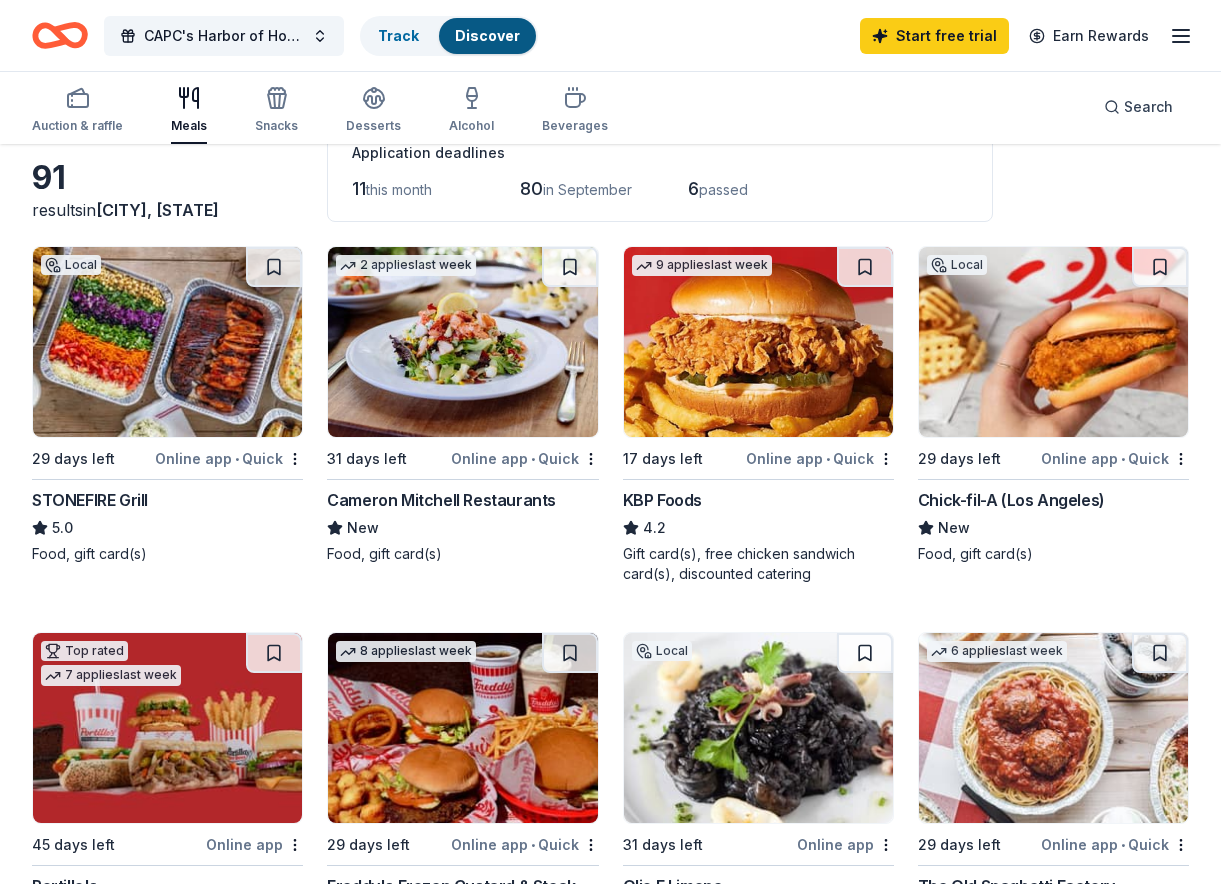 click at bounding box center (167, 342) 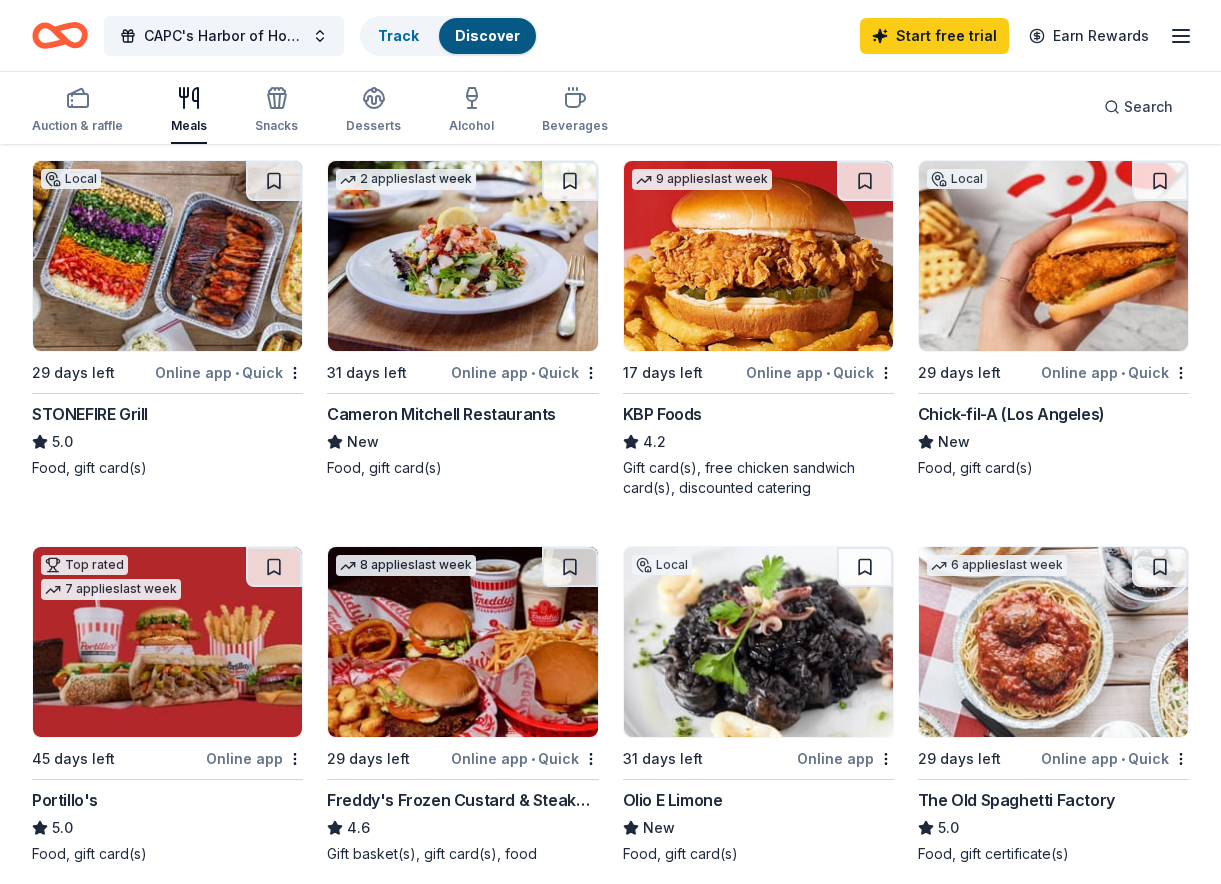 scroll, scrollTop: 227, scrollLeft: 0, axis: vertical 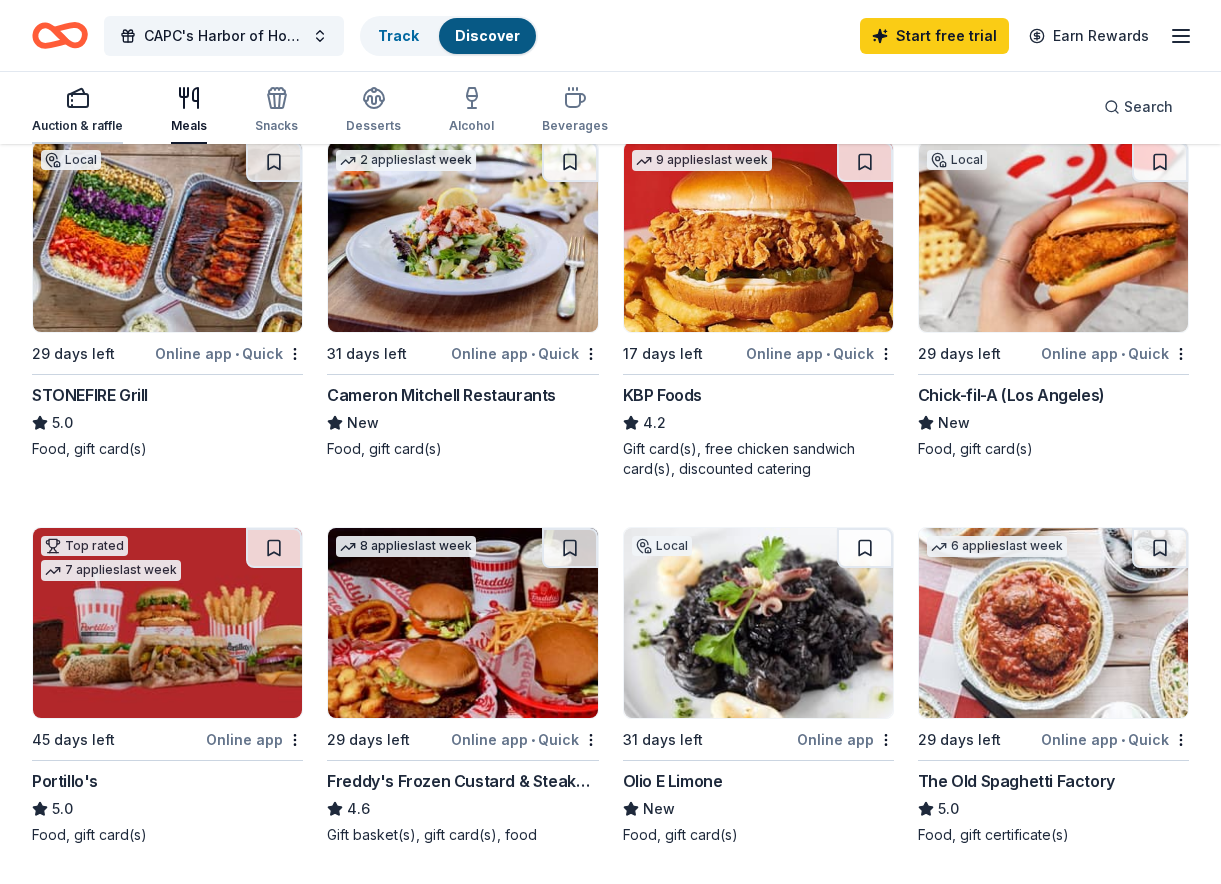 click on "Auction & raffle" at bounding box center [77, 110] 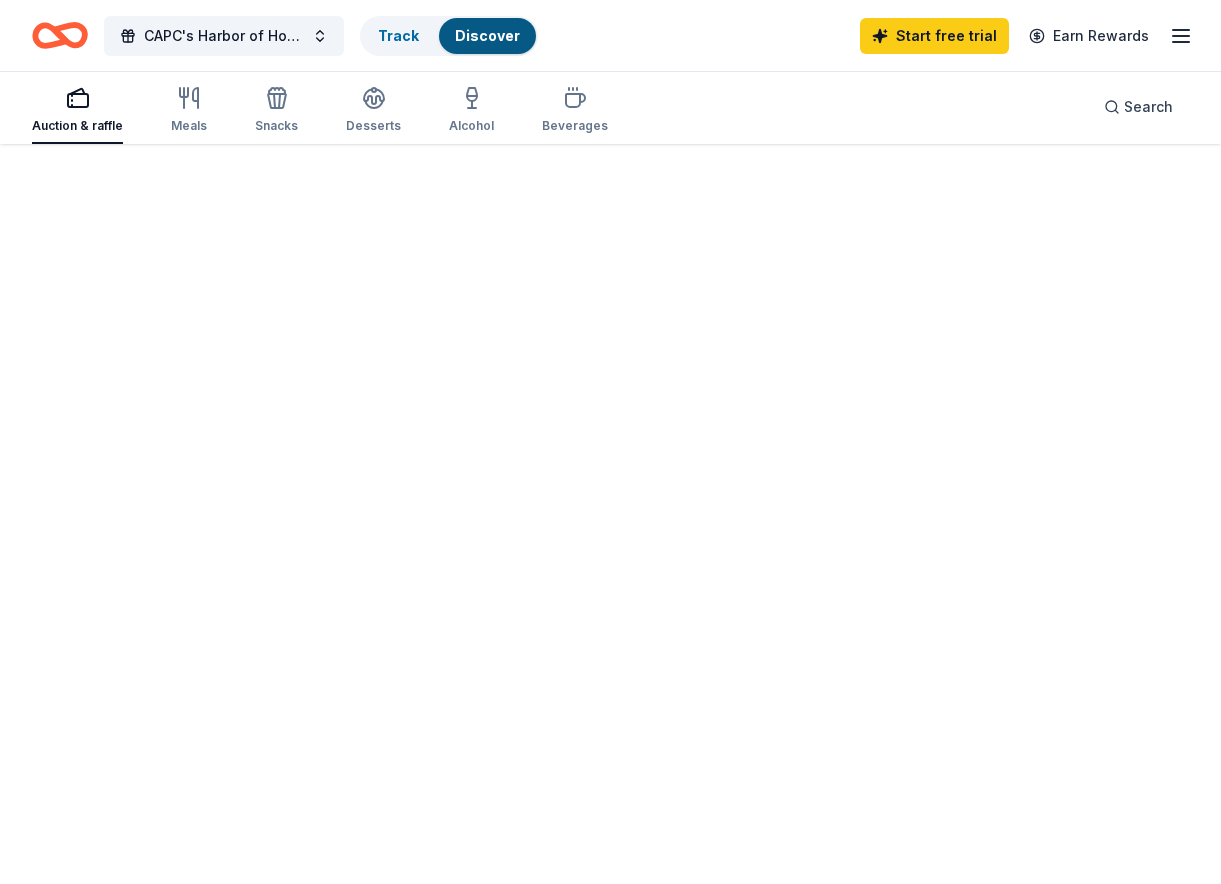 scroll, scrollTop: 0, scrollLeft: 0, axis: both 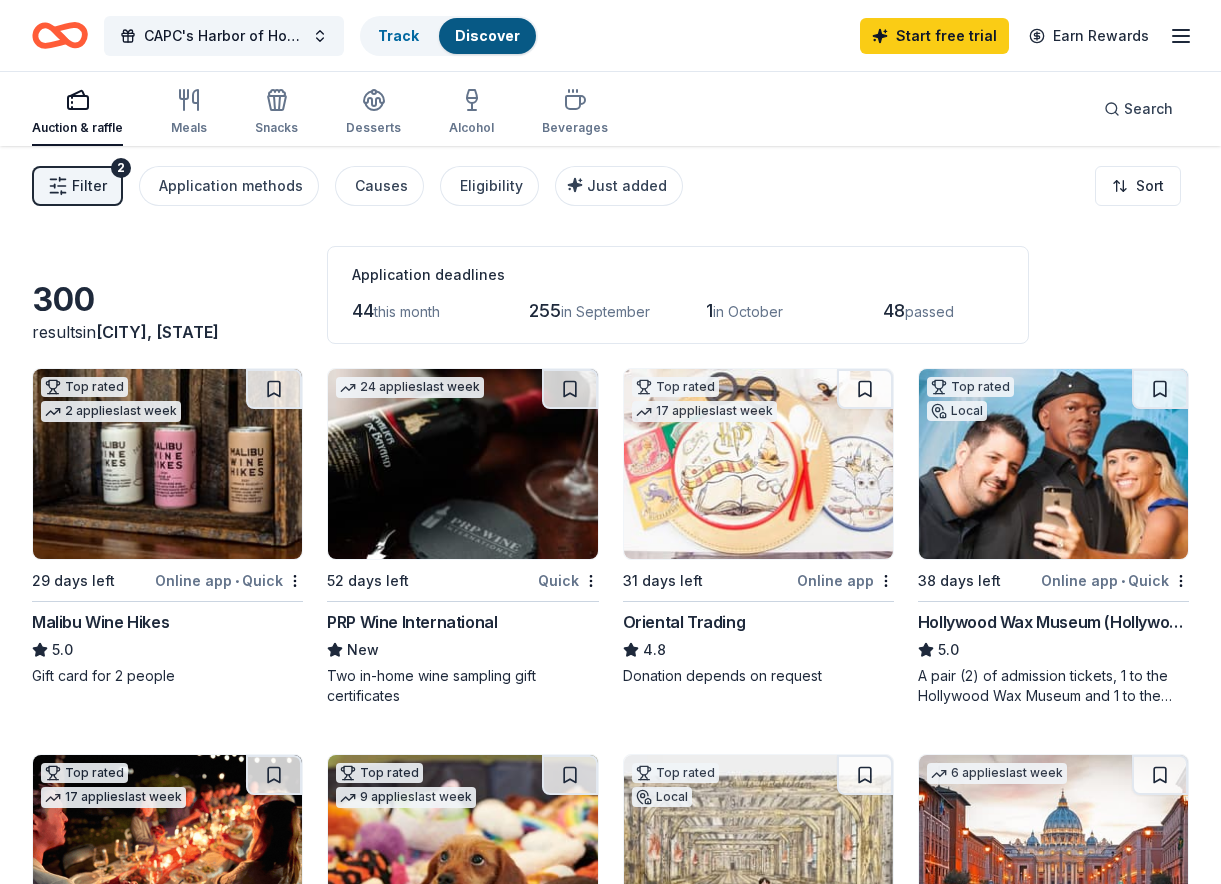 click on "255" at bounding box center (545, 310) 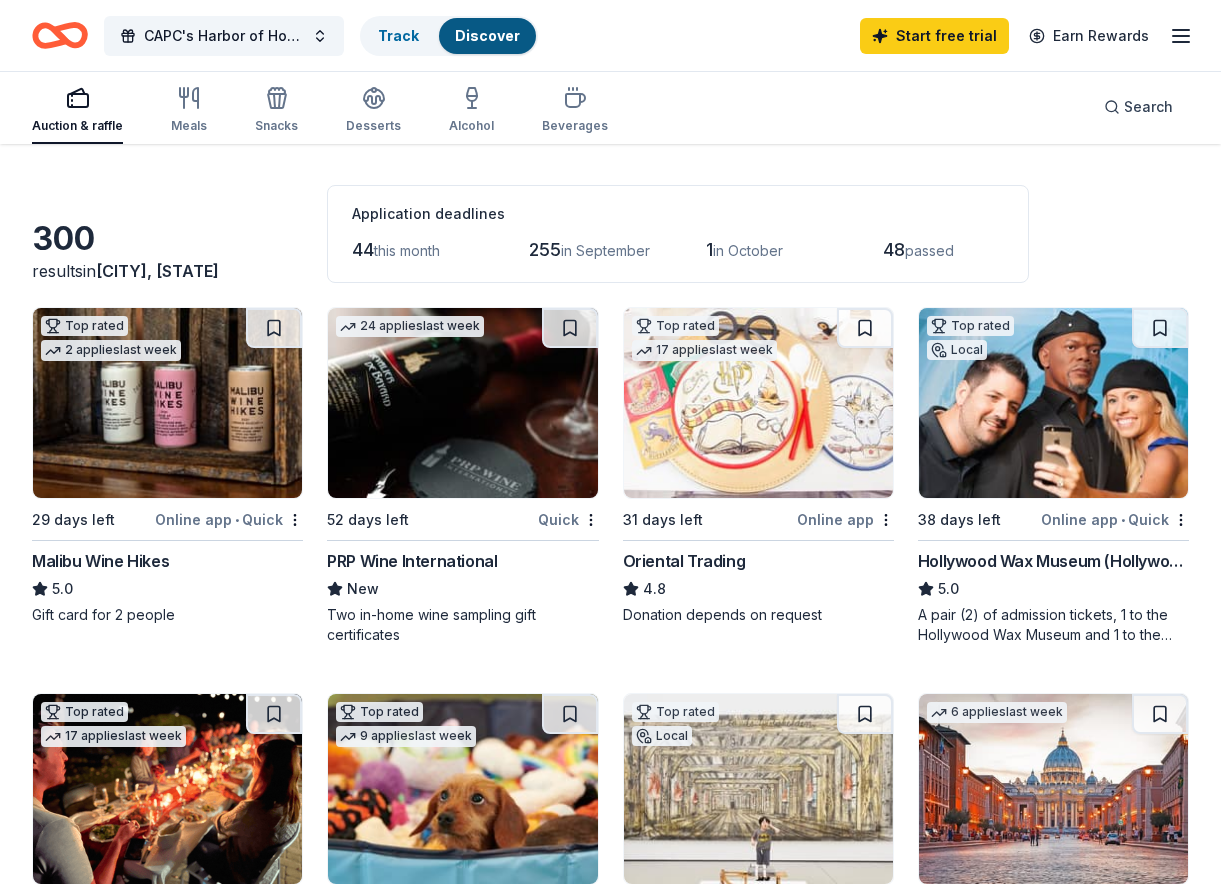 scroll, scrollTop: 73, scrollLeft: 0, axis: vertical 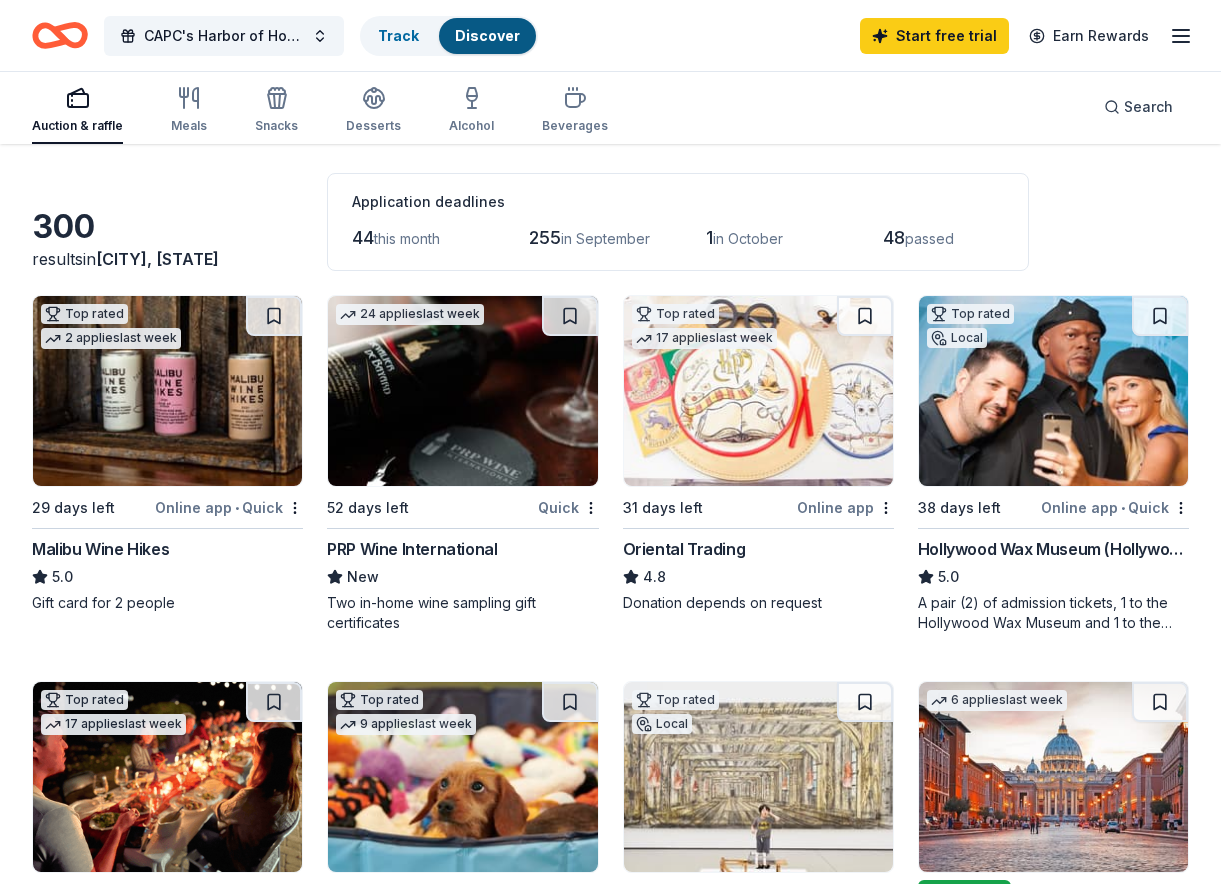 click on "passed" at bounding box center [929, 238] 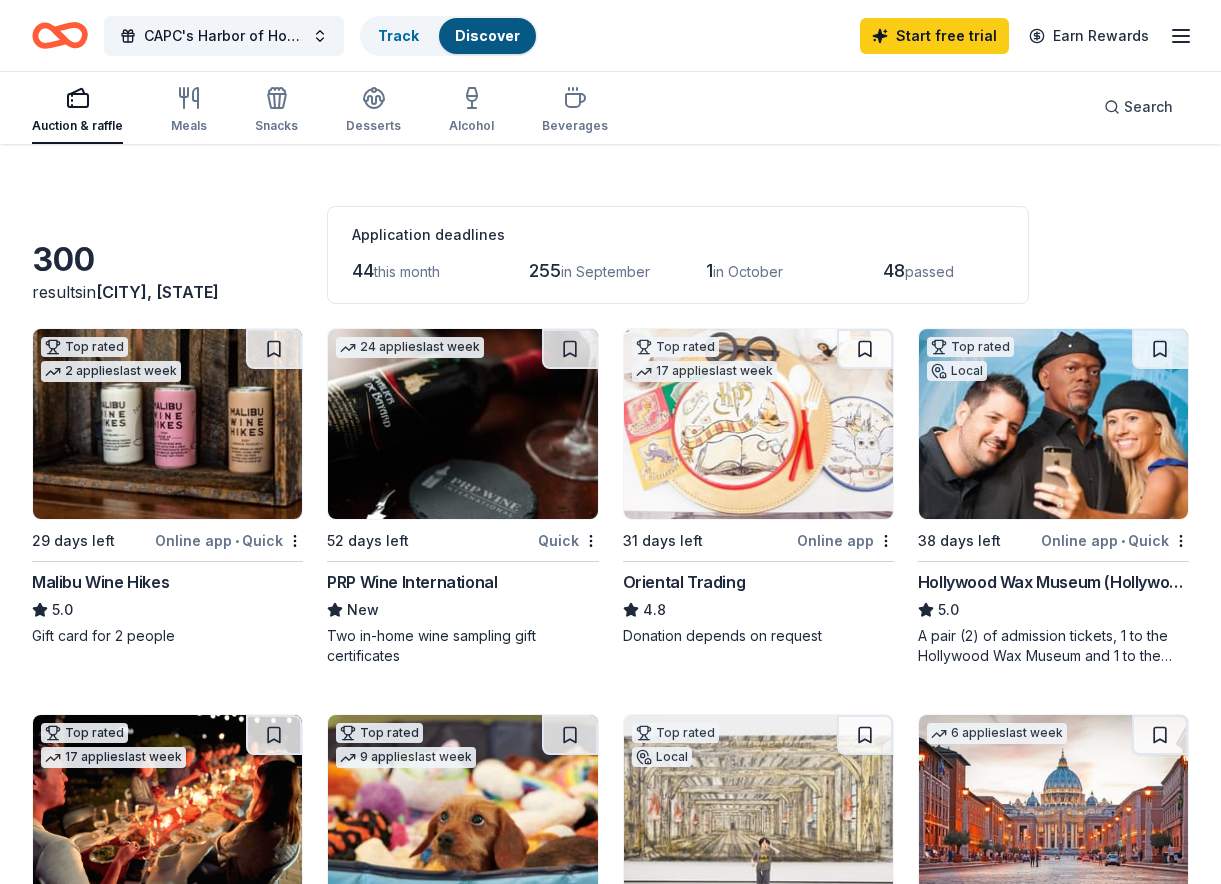 scroll, scrollTop: 0, scrollLeft: 0, axis: both 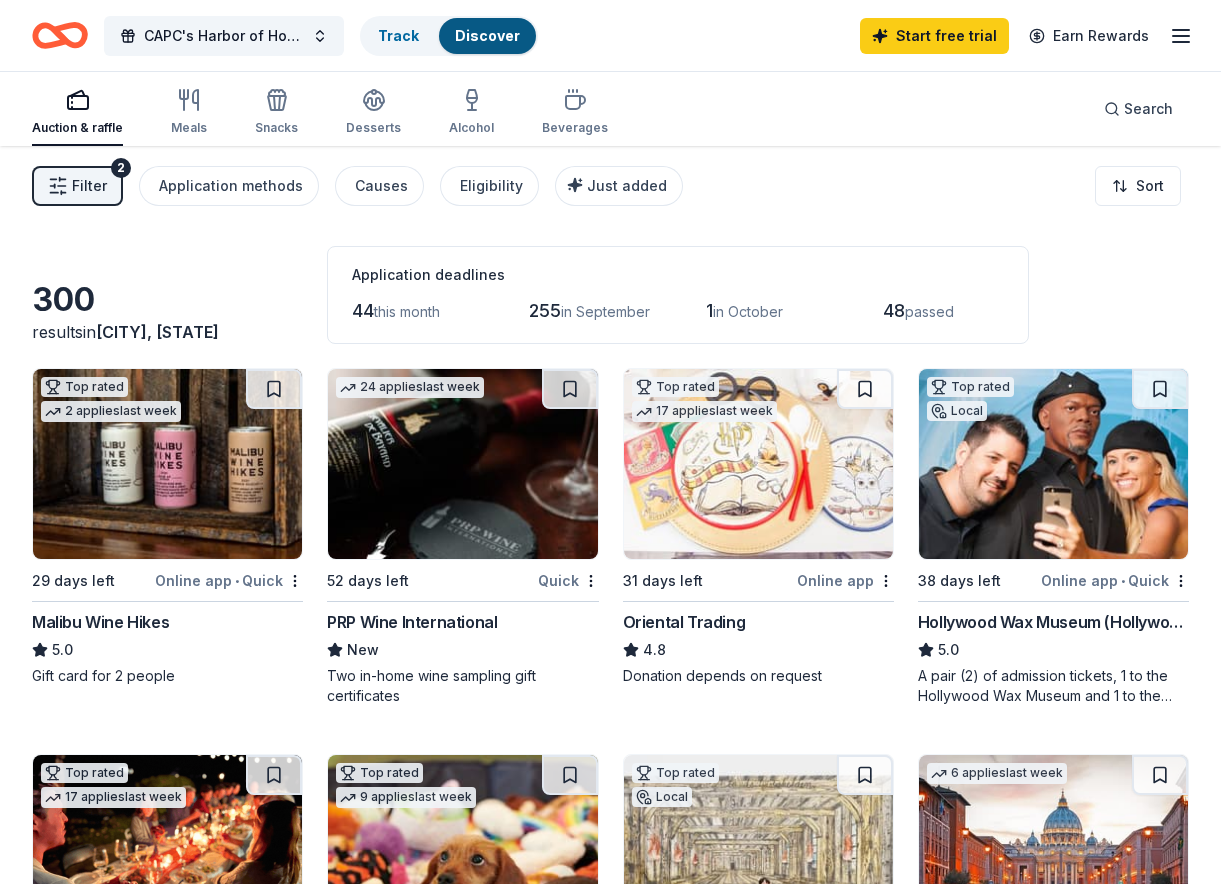 click on "Filter 2" at bounding box center (77, 186) 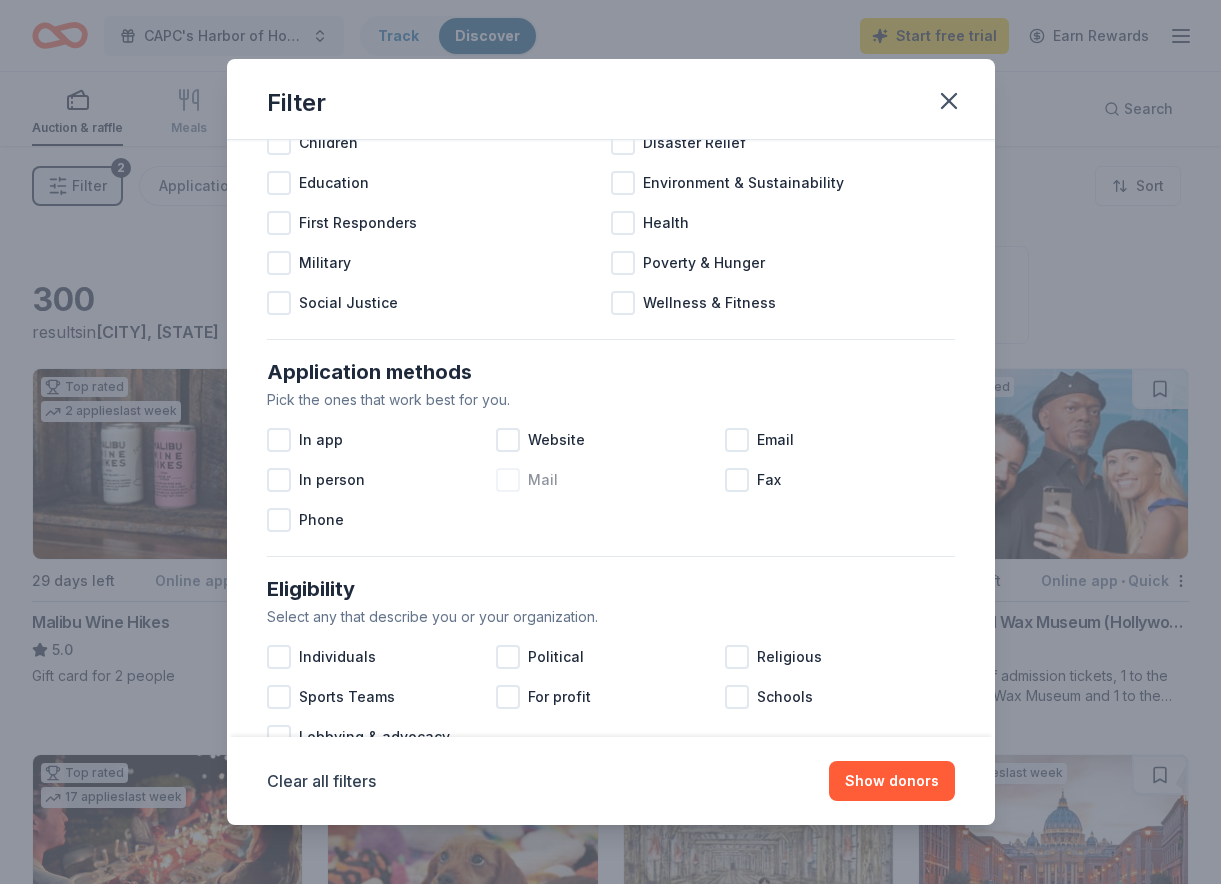 scroll, scrollTop: 162, scrollLeft: 0, axis: vertical 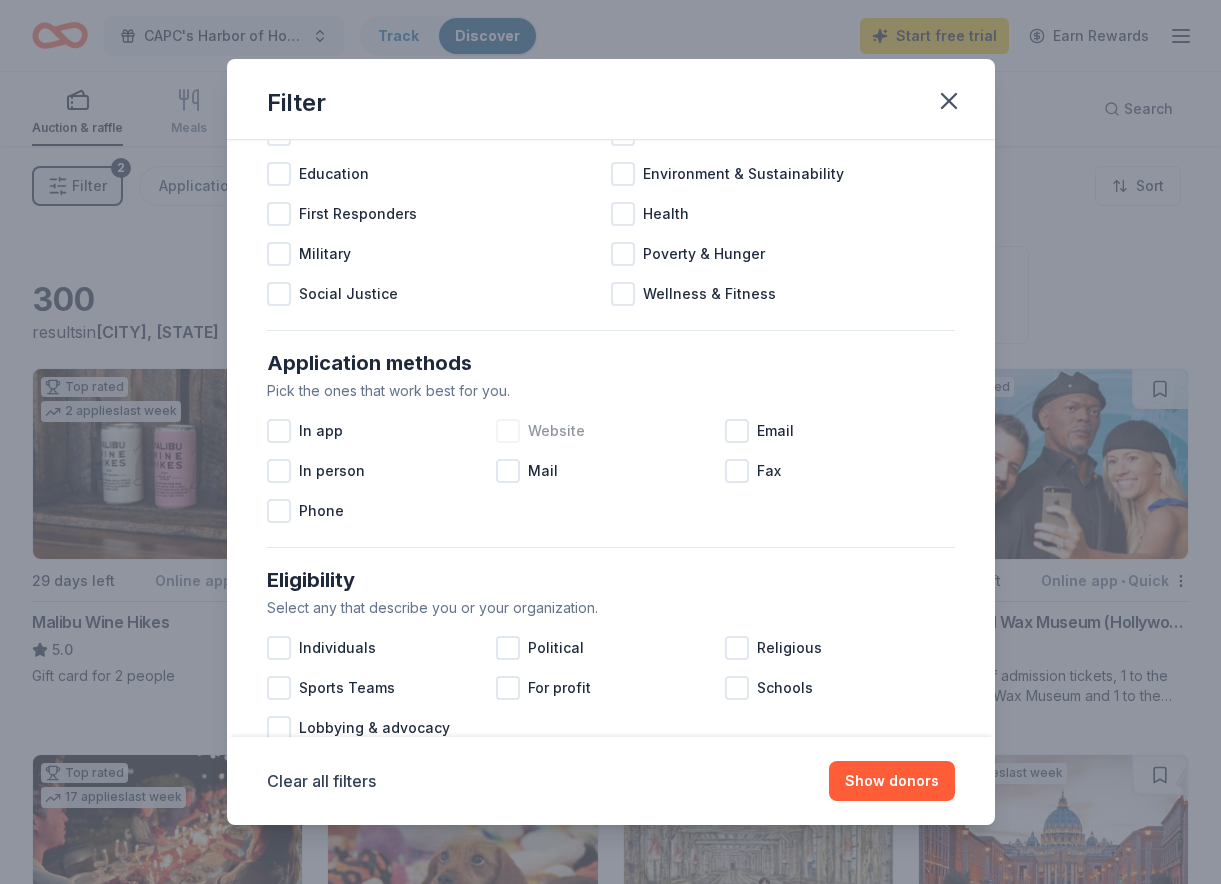 click at bounding box center [508, 431] 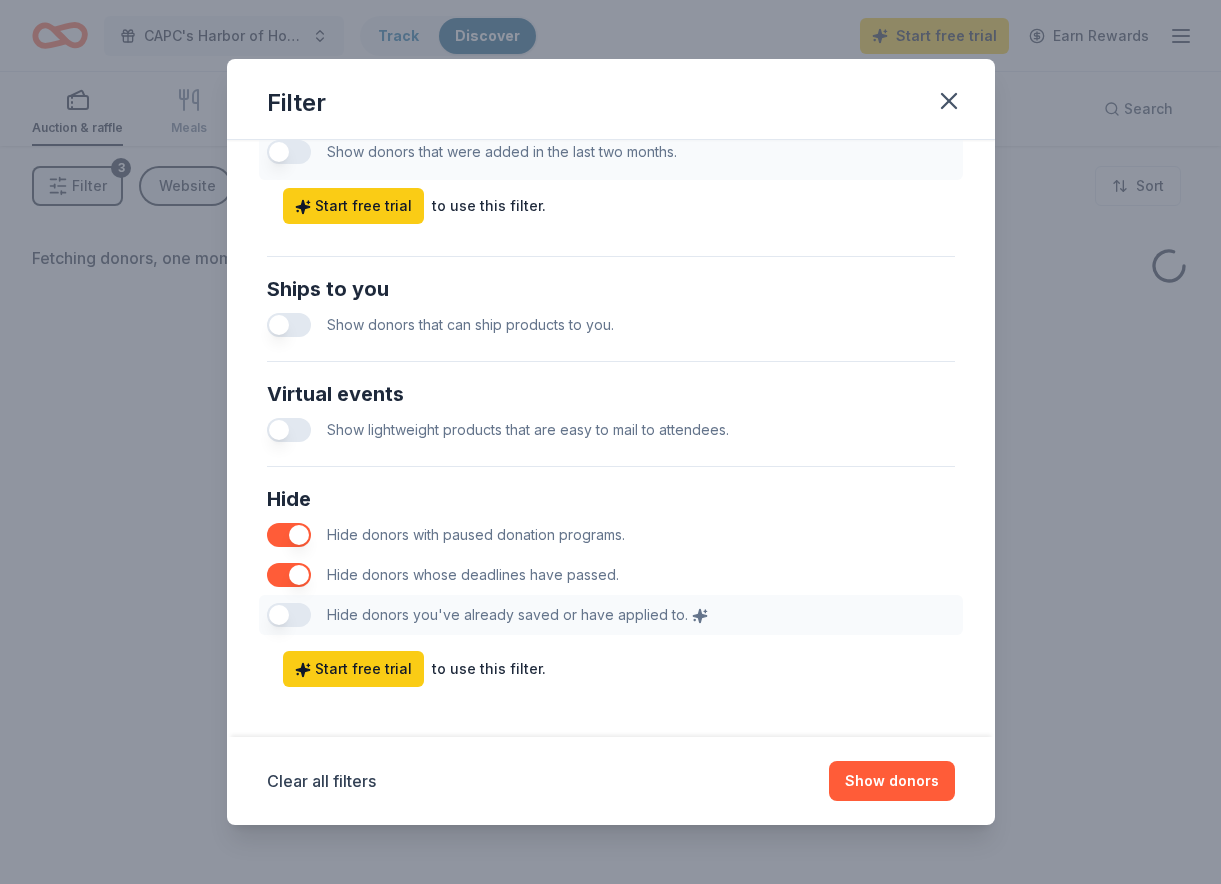 scroll, scrollTop: 856, scrollLeft: 0, axis: vertical 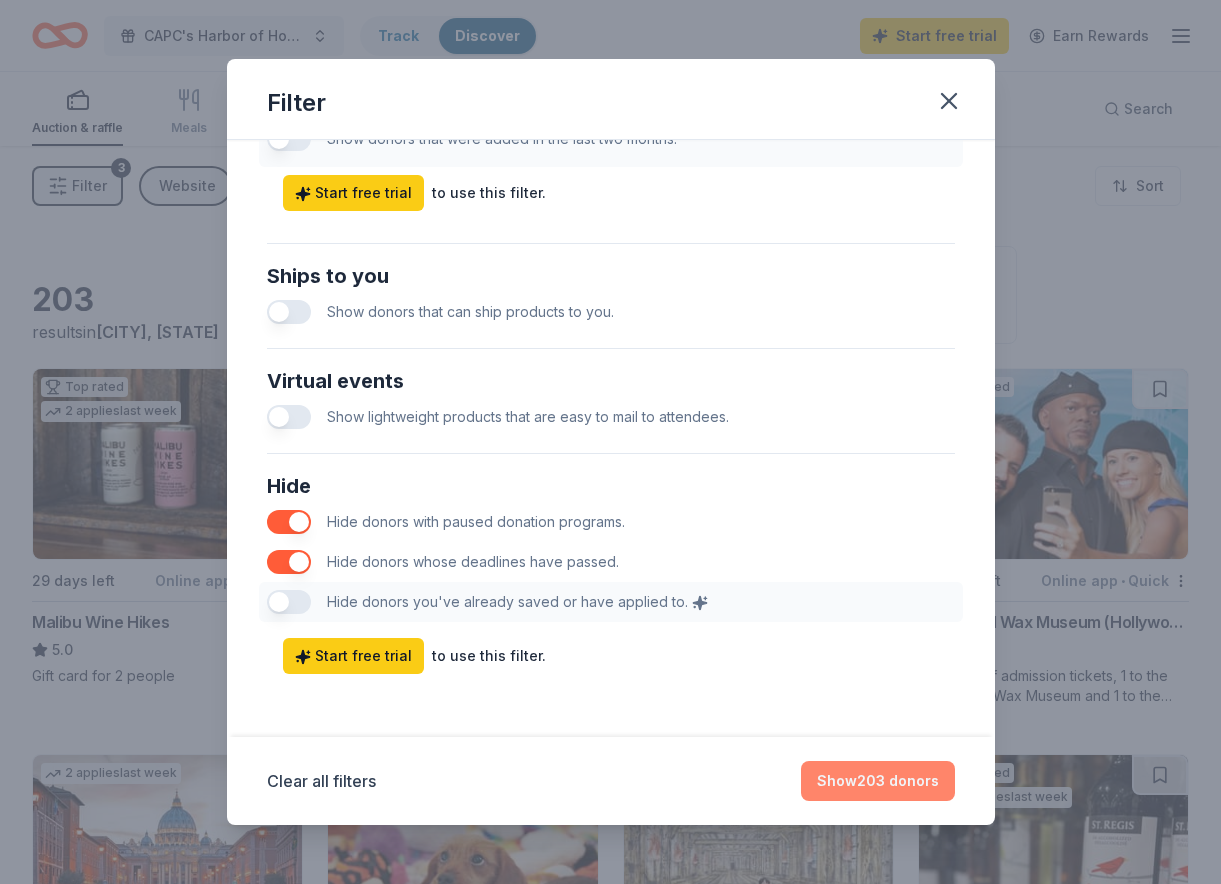 click on "Show  203   donors" at bounding box center (878, 781) 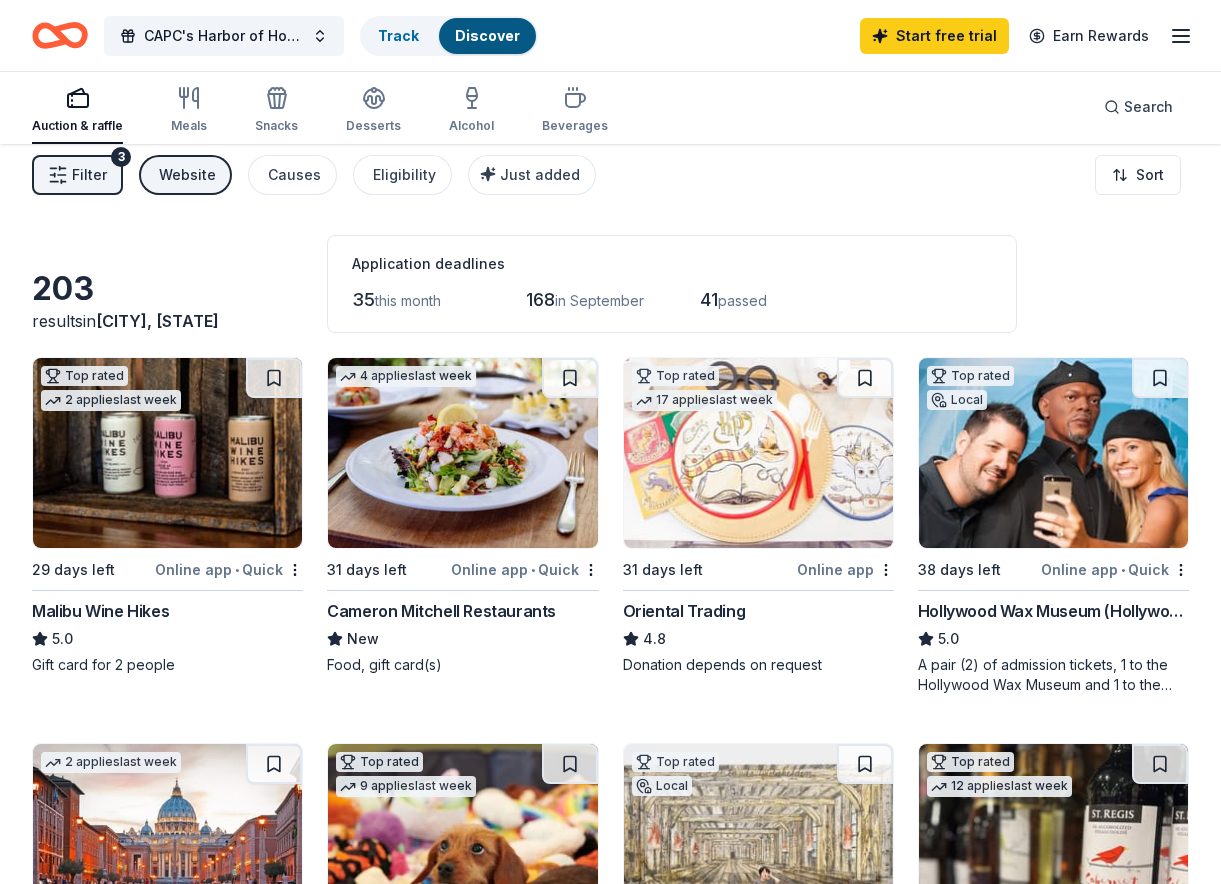 scroll, scrollTop: 0, scrollLeft: 0, axis: both 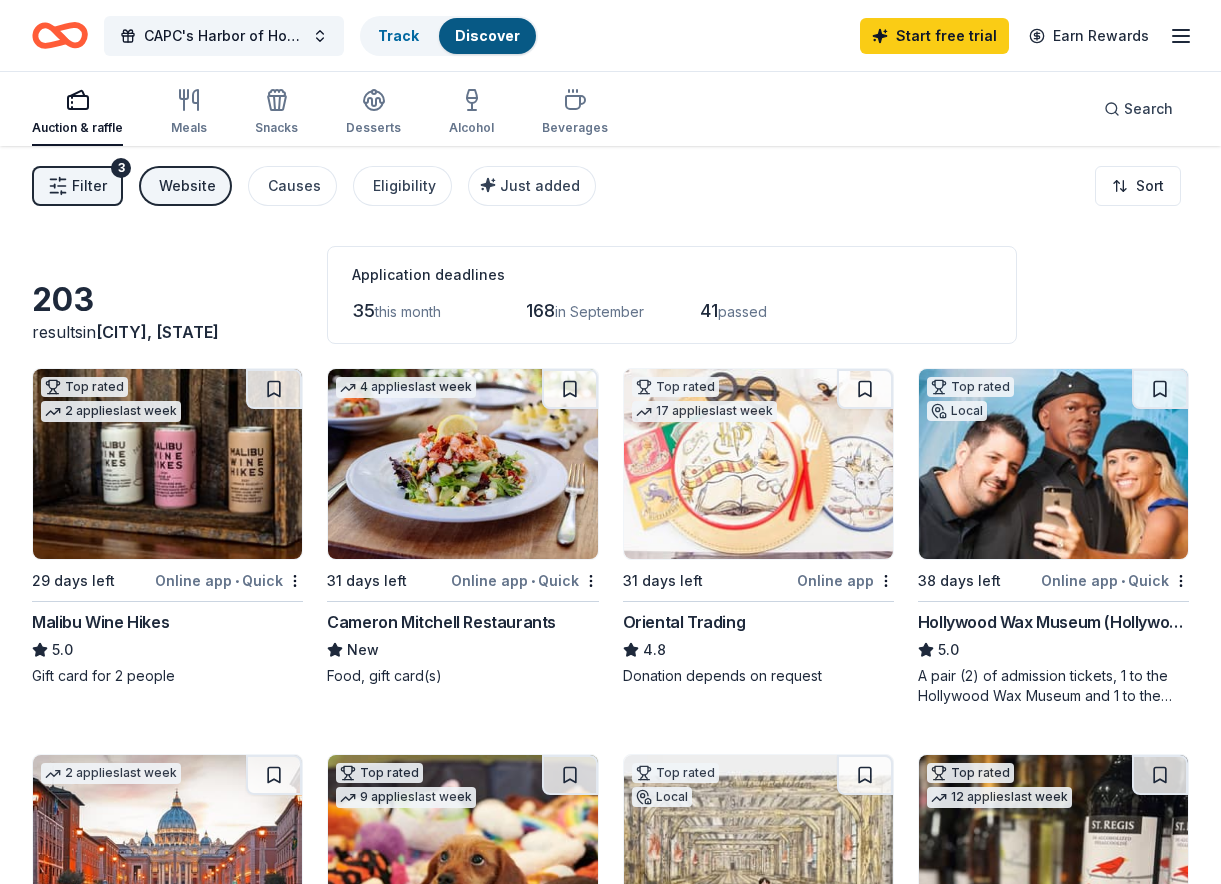 click on "Filter" at bounding box center [89, 186] 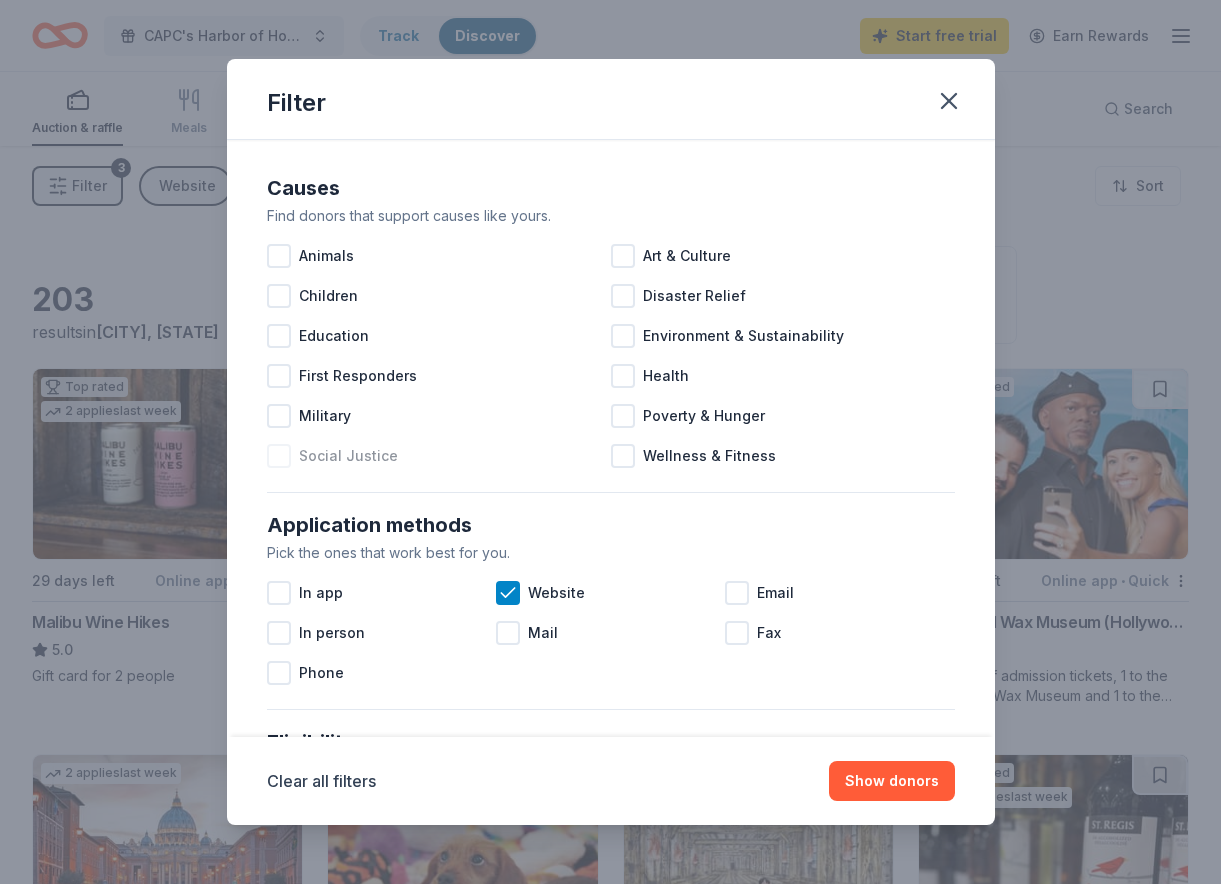 scroll, scrollTop: 2, scrollLeft: 0, axis: vertical 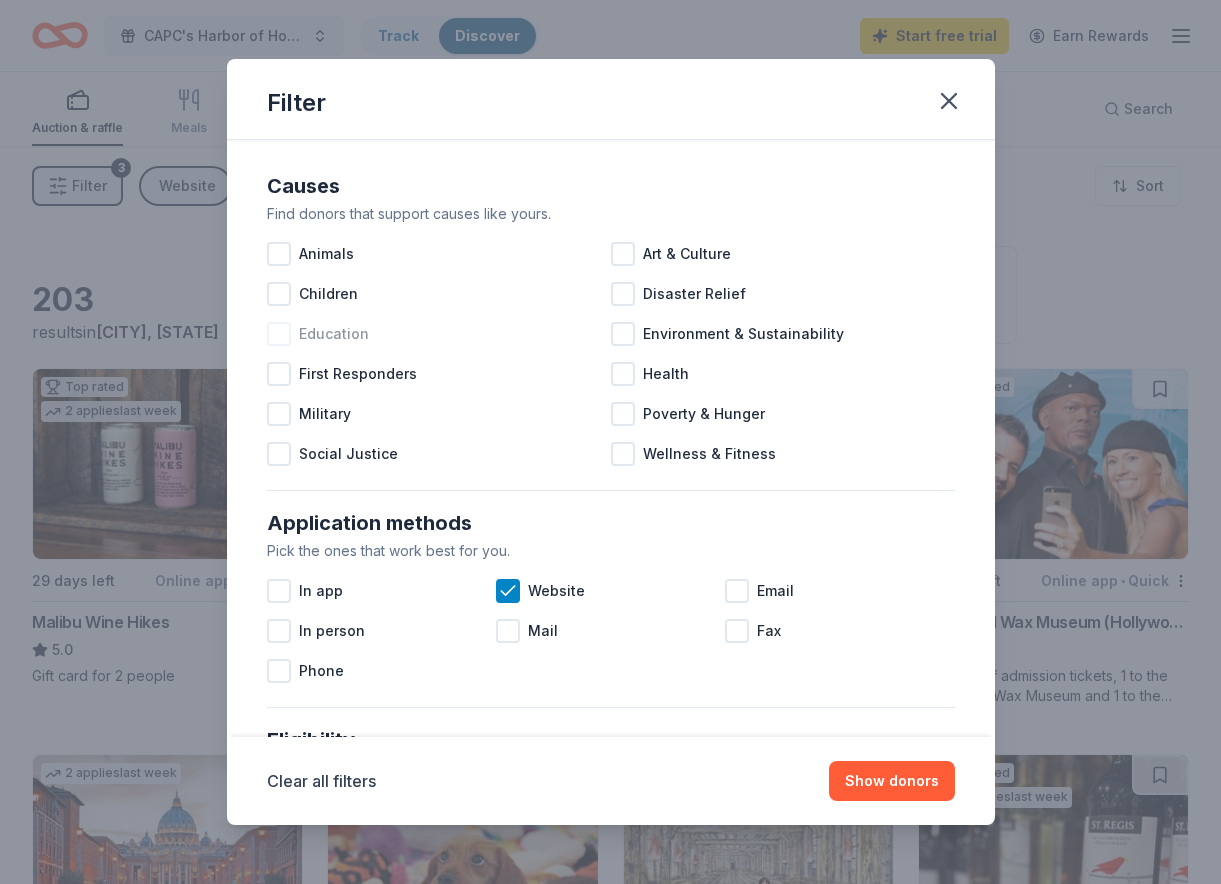 click at bounding box center [279, 334] 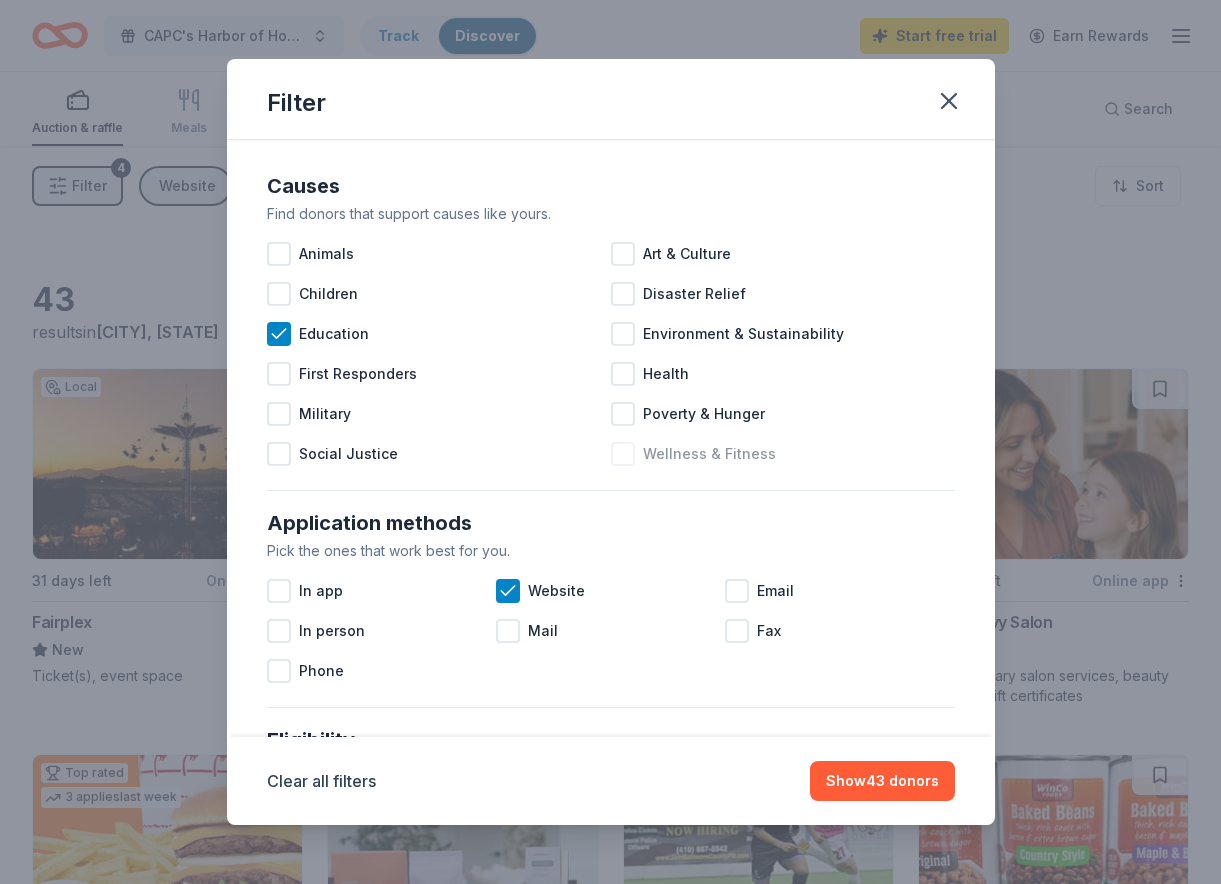 click at bounding box center (623, 454) 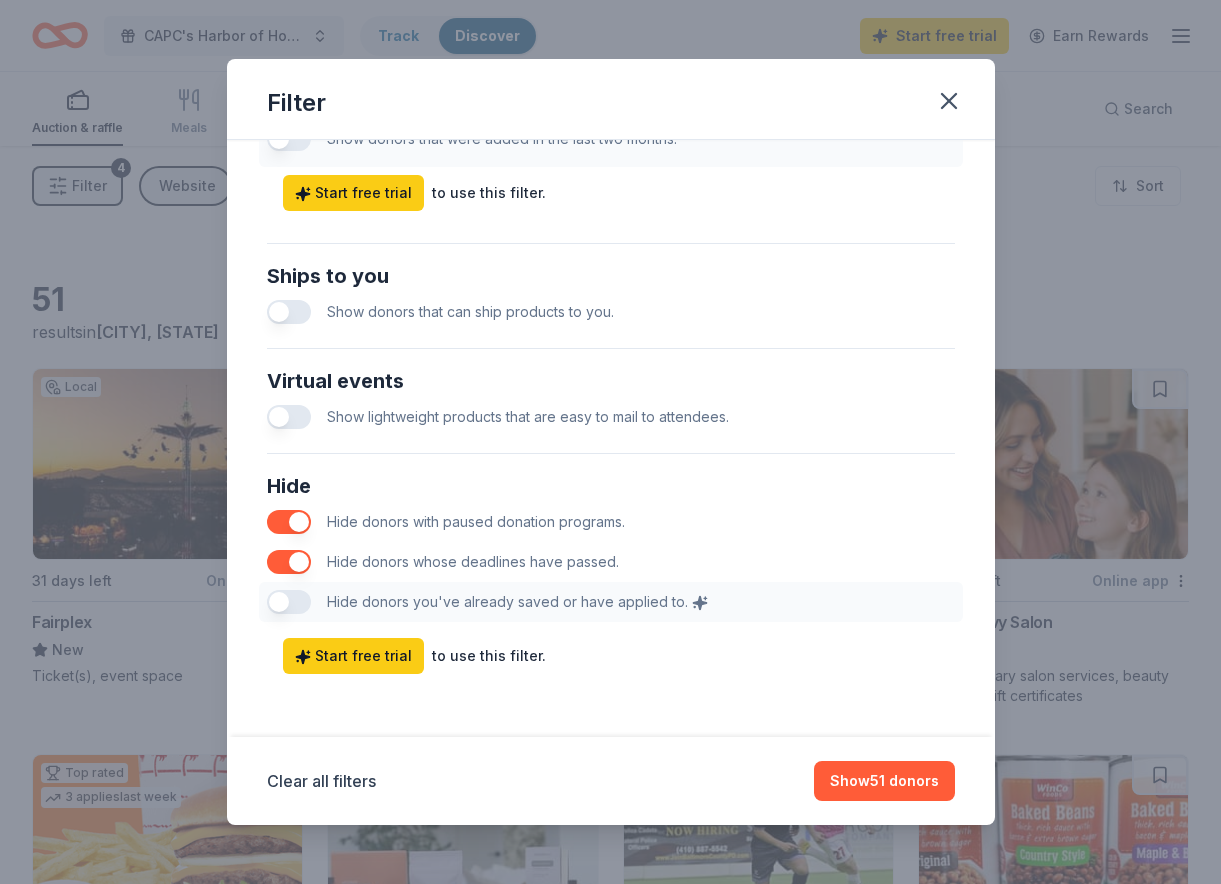 scroll, scrollTop: 855, scrollLeft: 0, axis: vertical 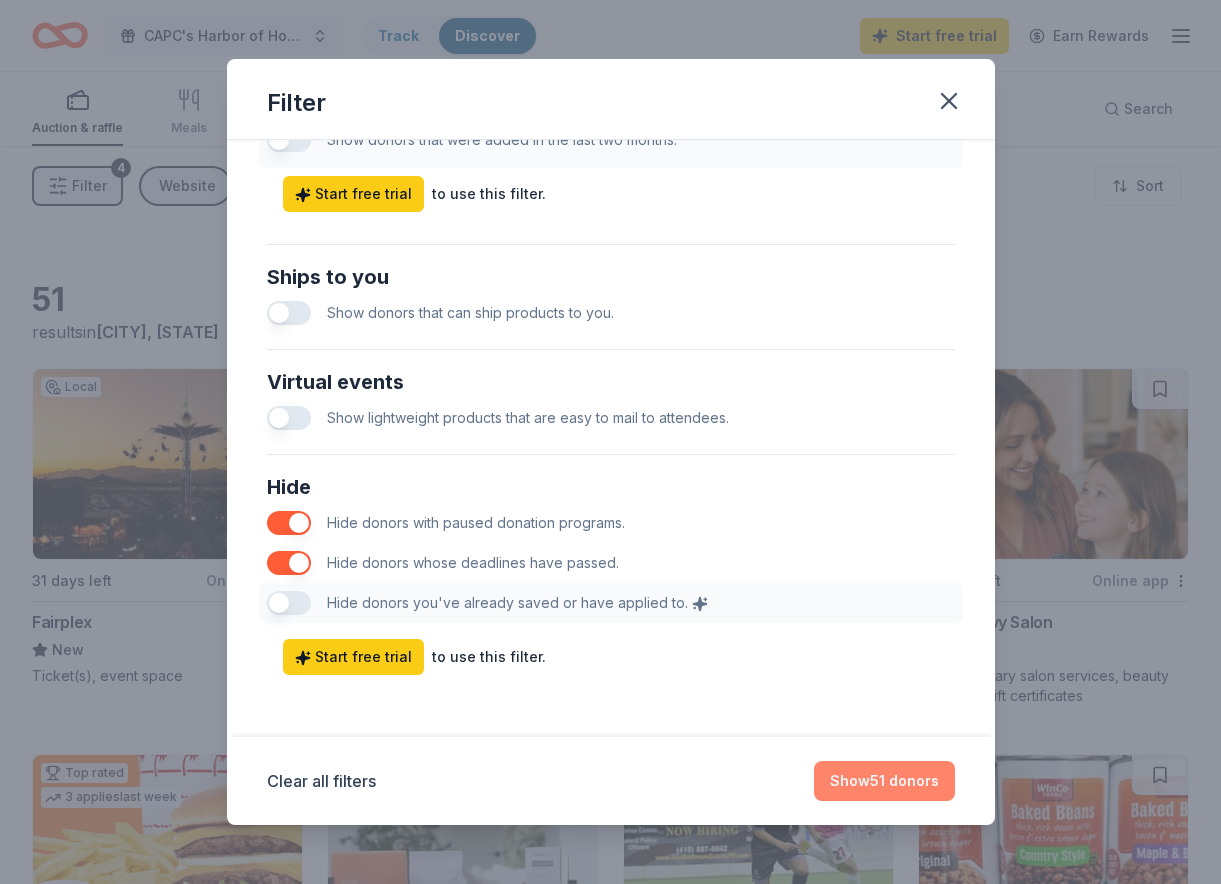 click on "Show  51   donors" at bounding box center (884, 781) 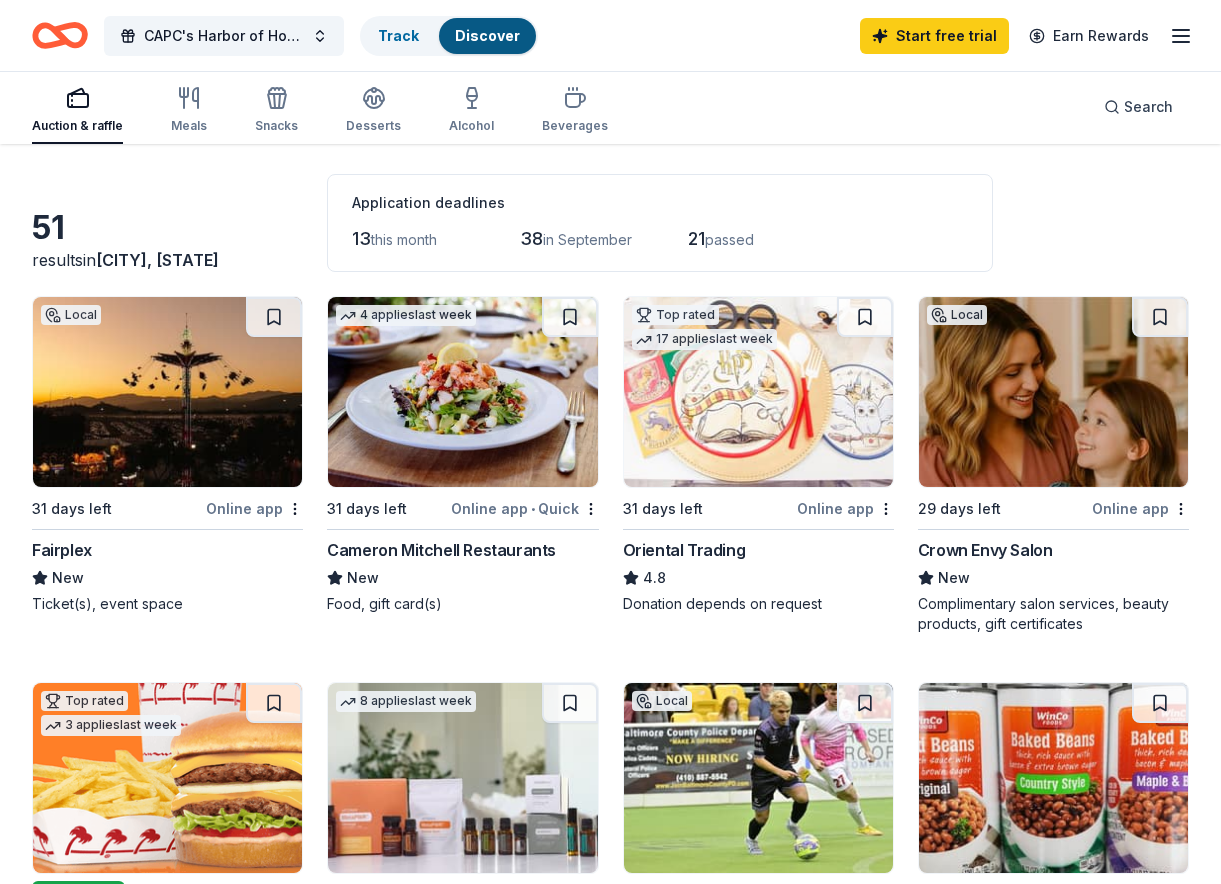 scroll, scrollTop: 0, scrollLeft: 0, axis: both 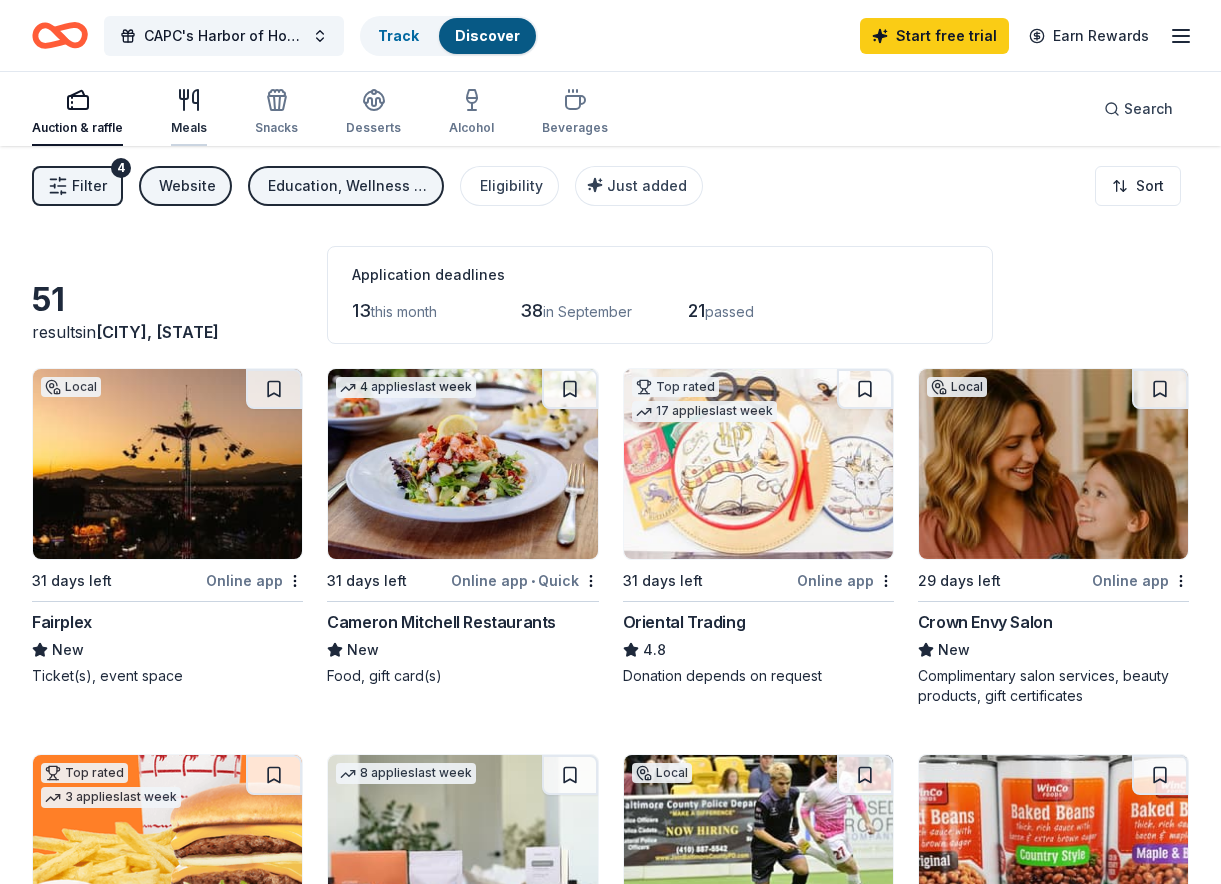 click on "Meals" at bounding box center (189, 112) 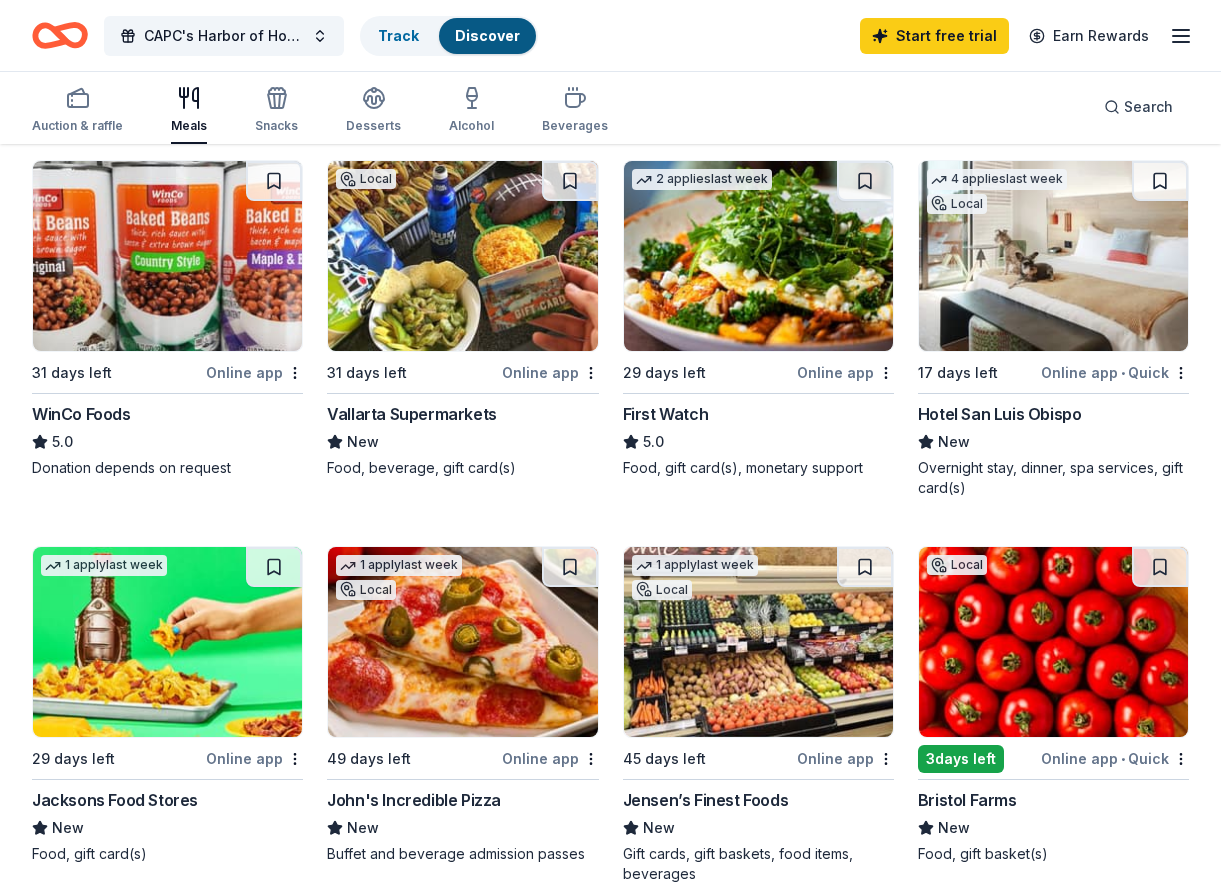 scroll, scrollTop: 576, scrollLeft: 0, axis: vertical 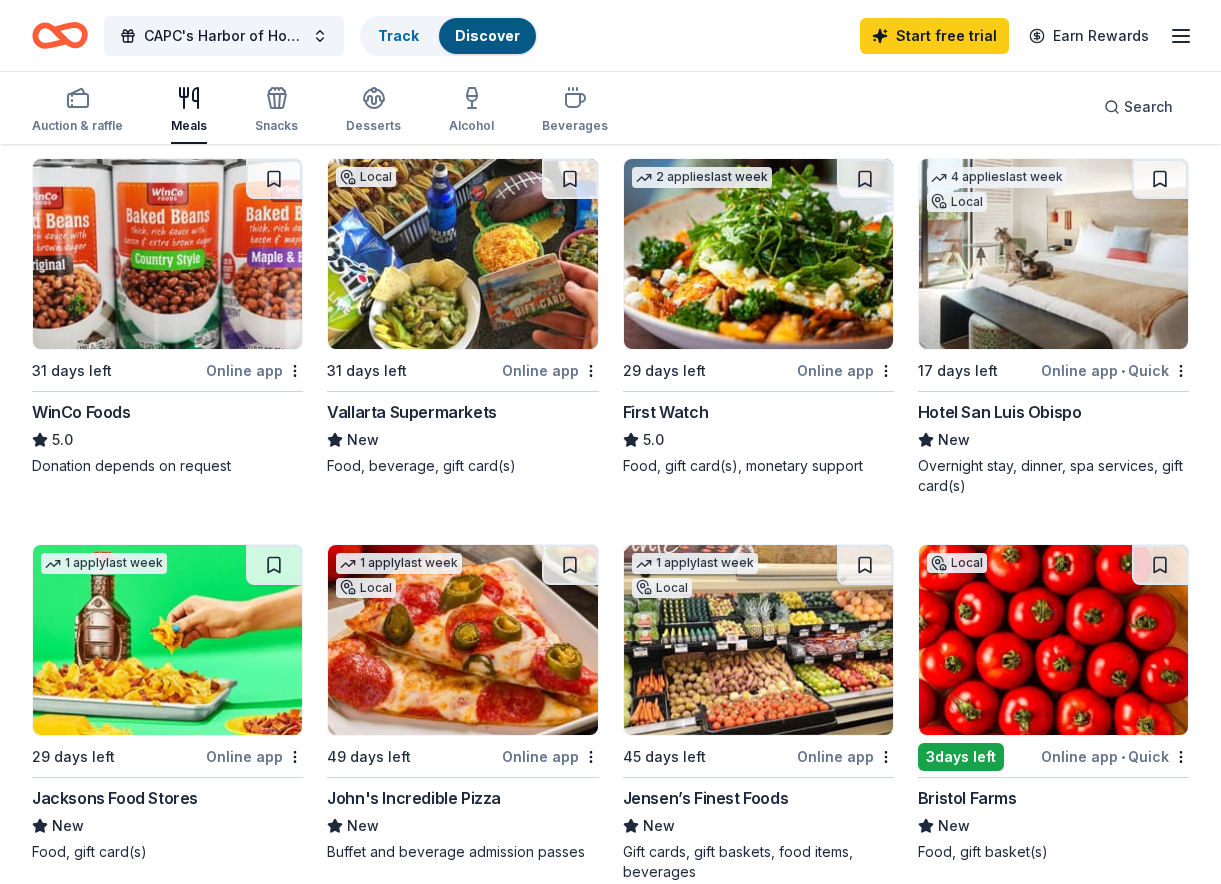 click at bounding box center (462, 254) 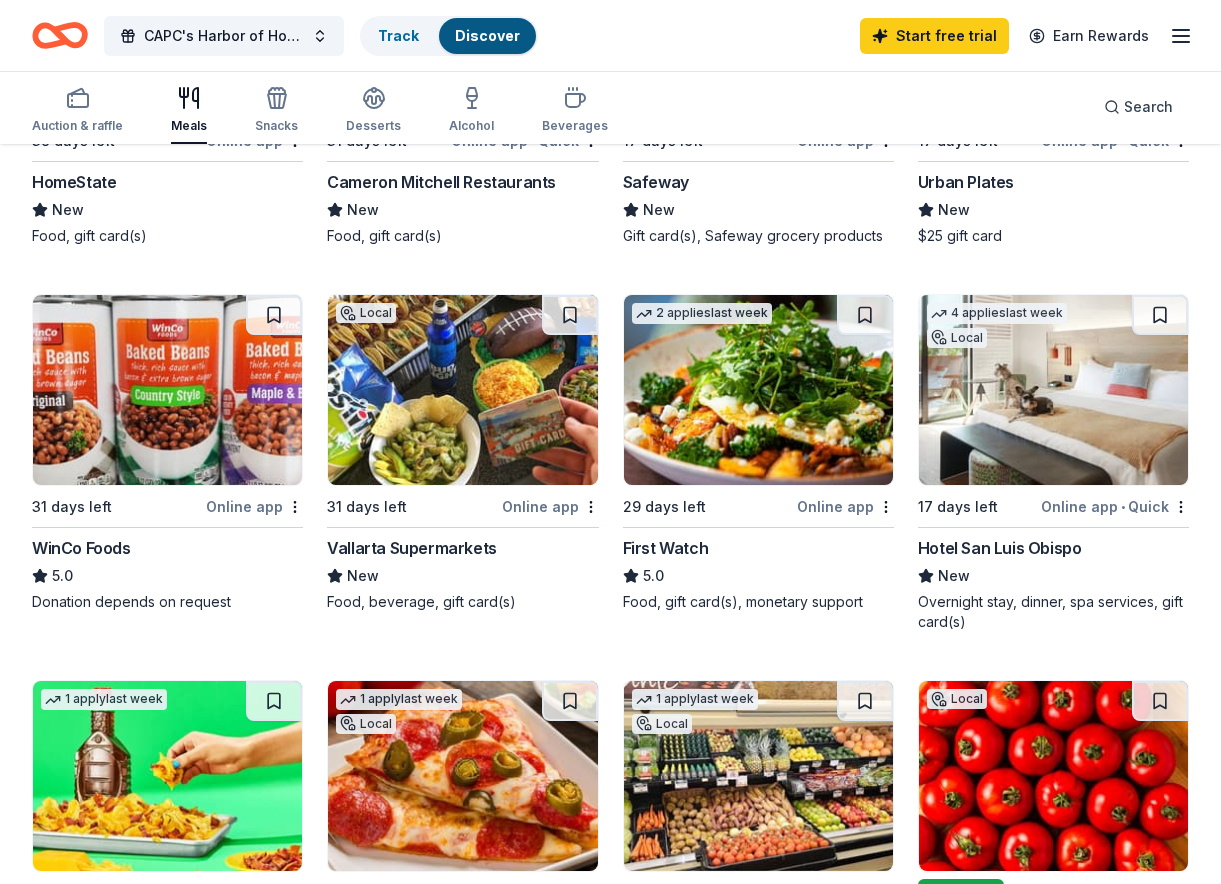 scroll, scrollTop: 442, scrollLeft: 0, axis: vertical 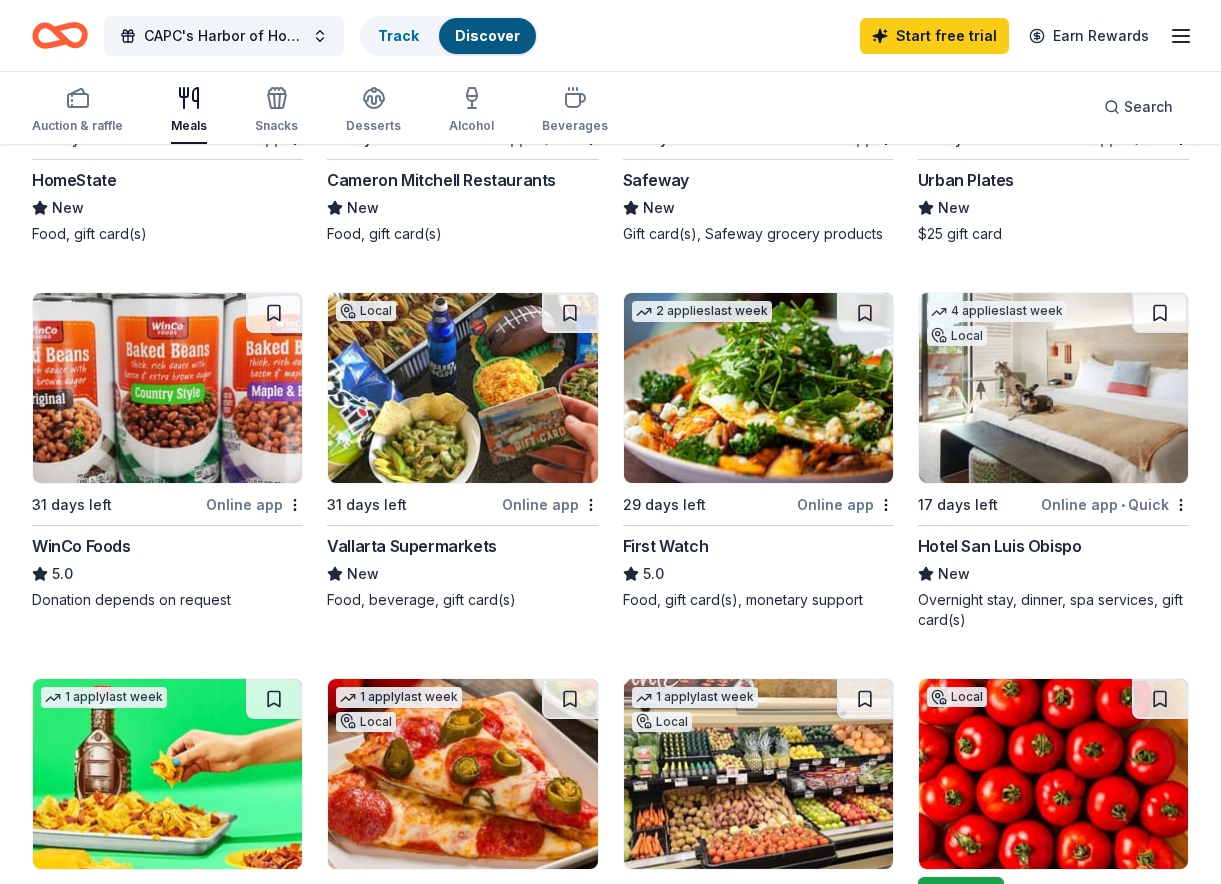 click at bounding box center [1053, 388] 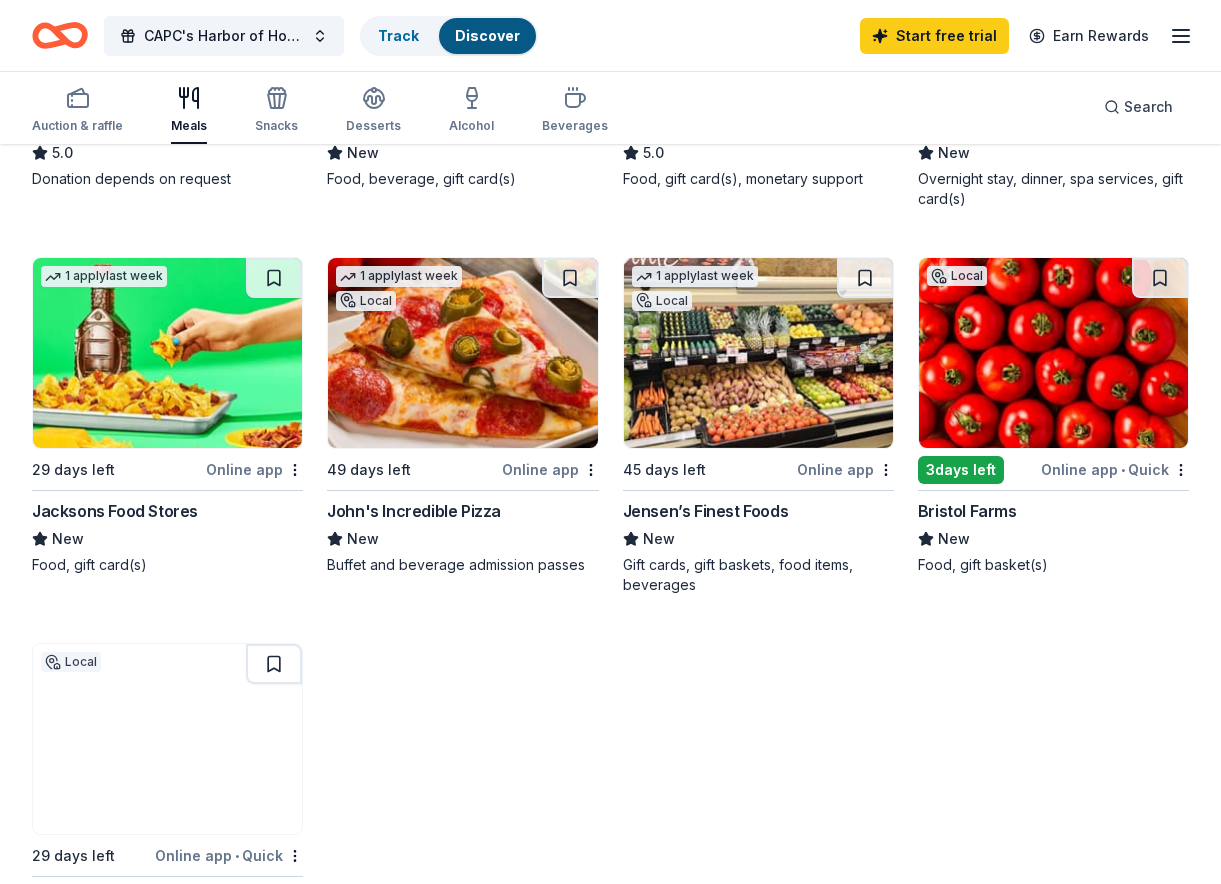 scroll, scrollTop: 768, scrollLeft: 0, axis: vertical 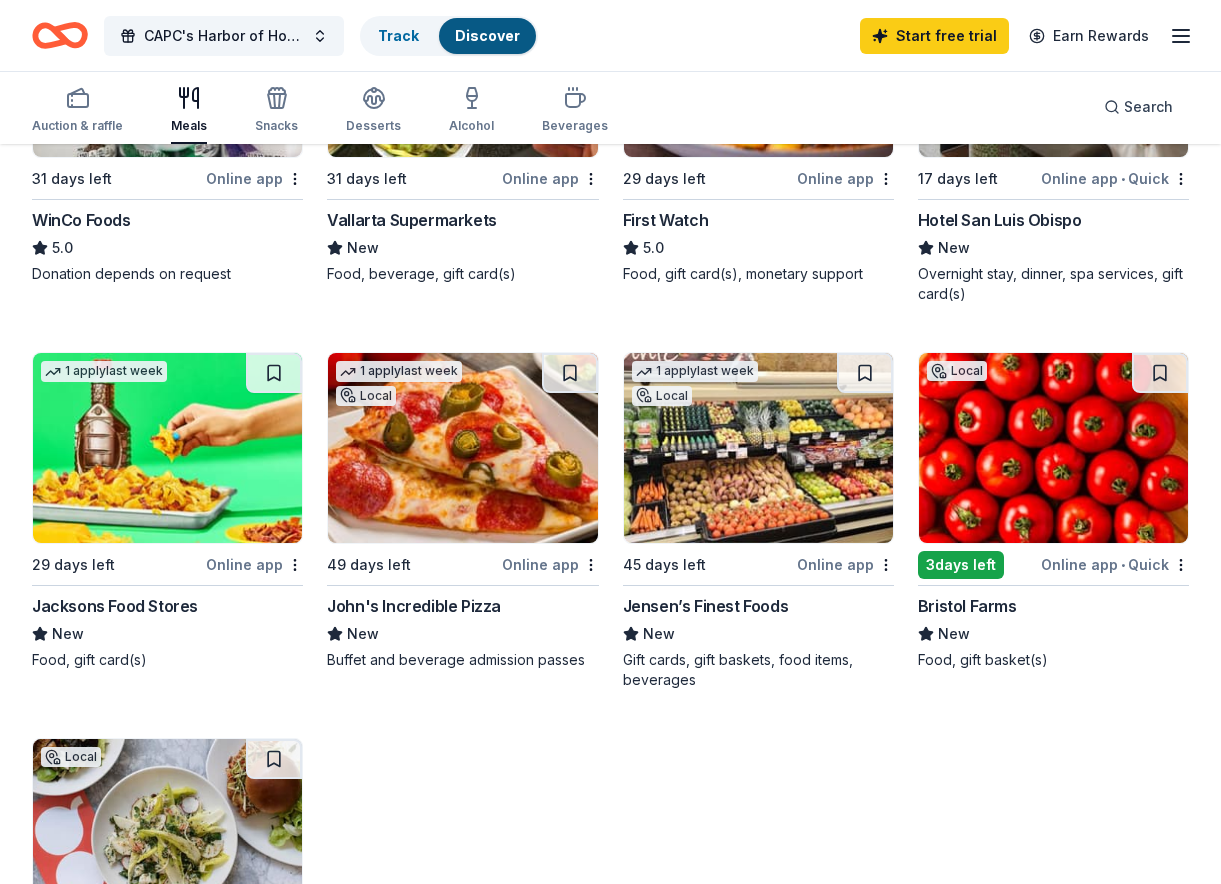click at bounding box center (1053, 448) 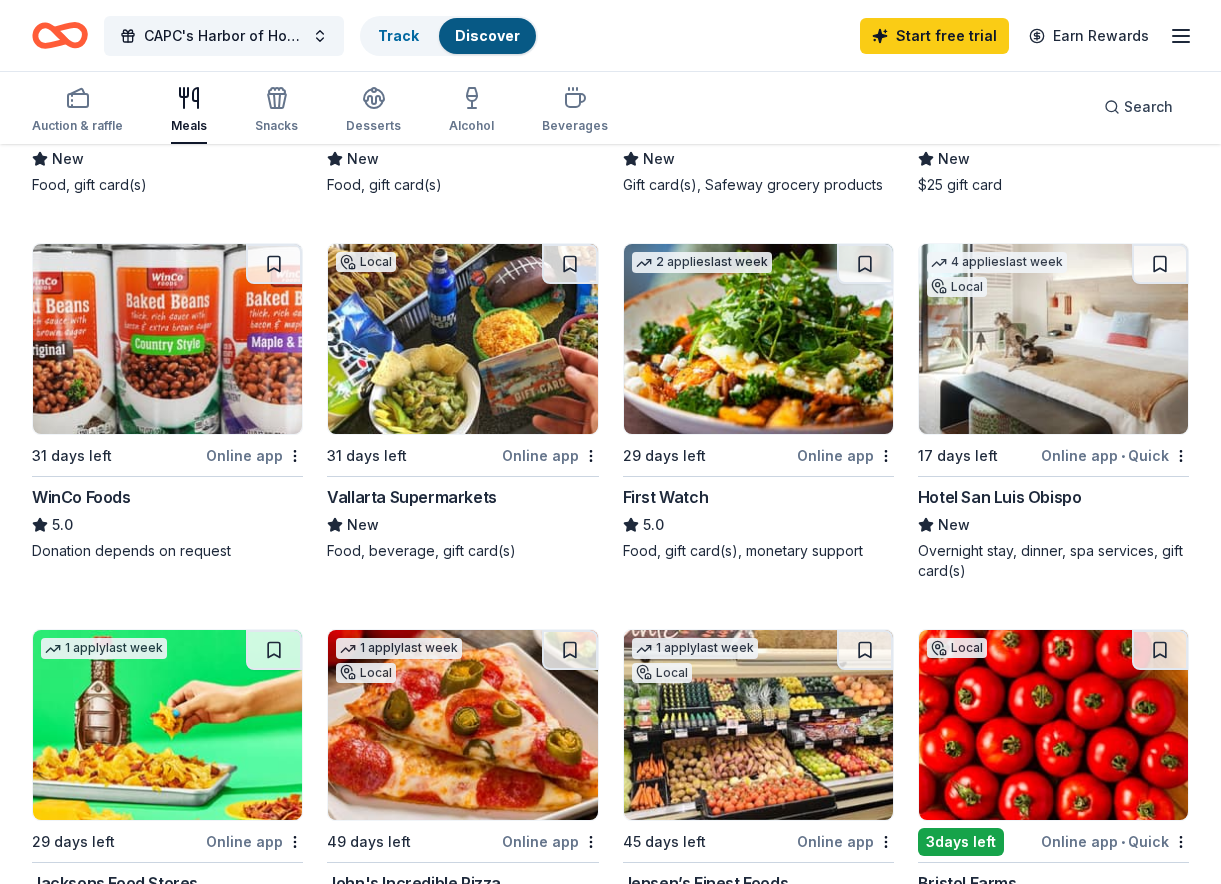 scroll, scrollTop: 0, scrollLeft: 0, axis: both 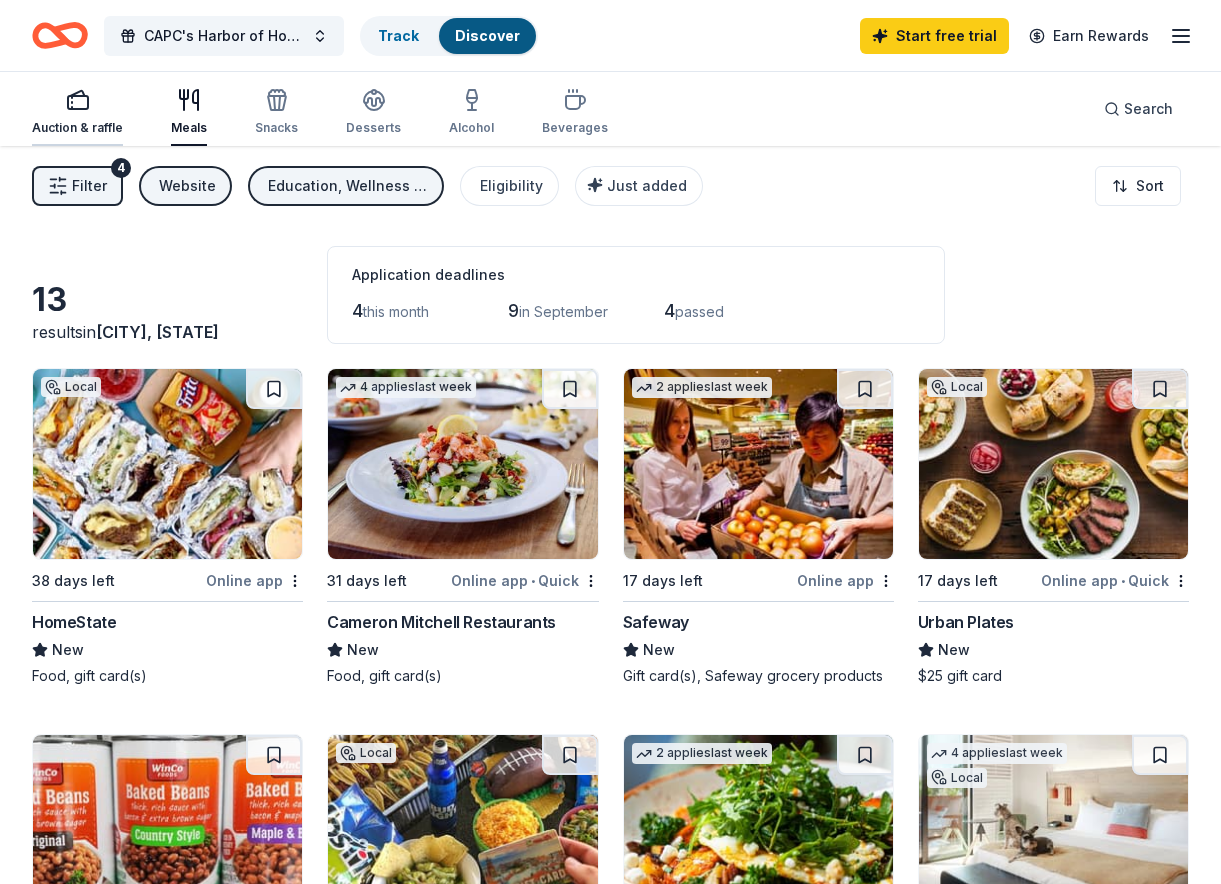 click on "Auction & raffle" at bounding box center [77, 112] 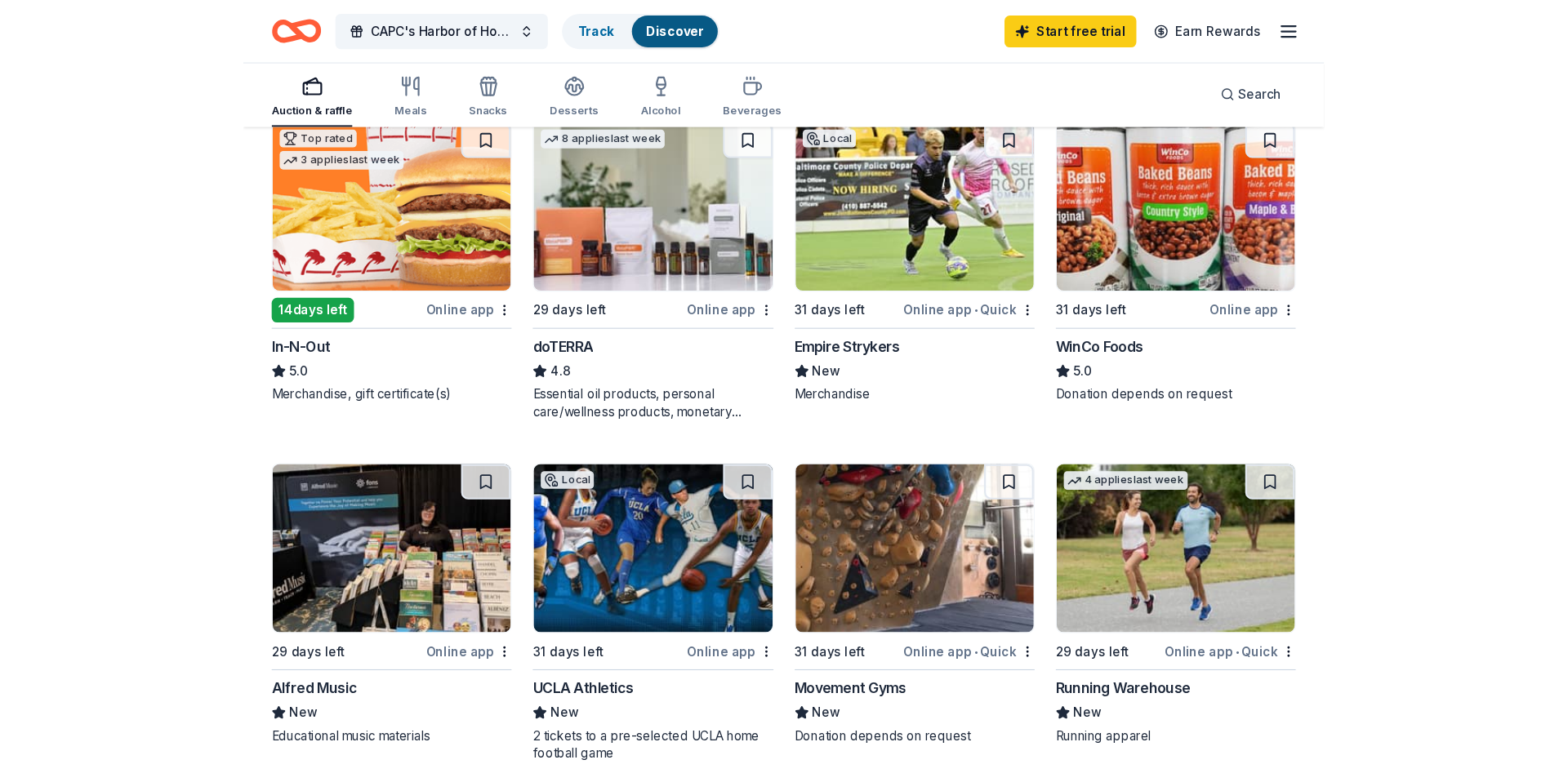 scroll, scrollTop: 500, scrollLeft: 0, axis: vertical 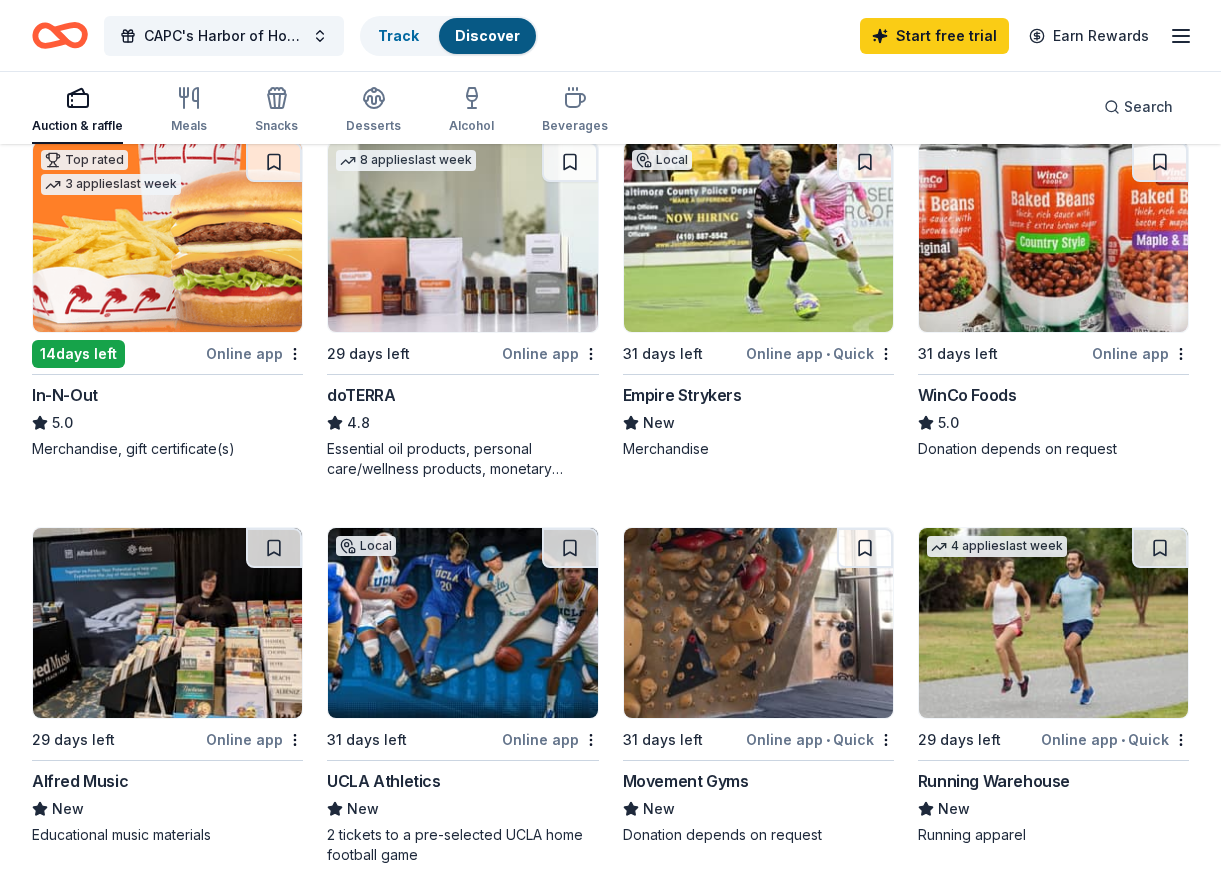 click at bounding box center (167, 237) 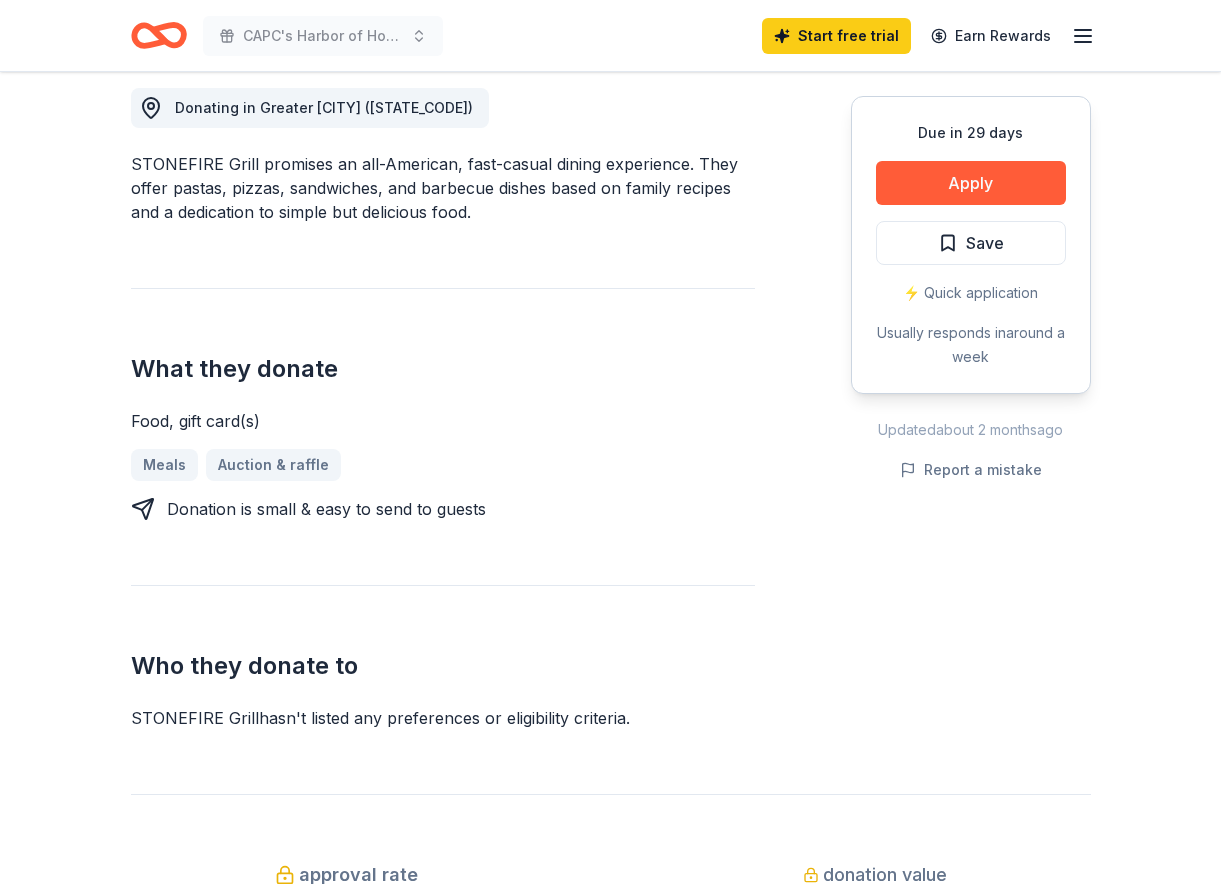 scroll, scrollTop: 404, scrollLeft: 0, axis: vertical 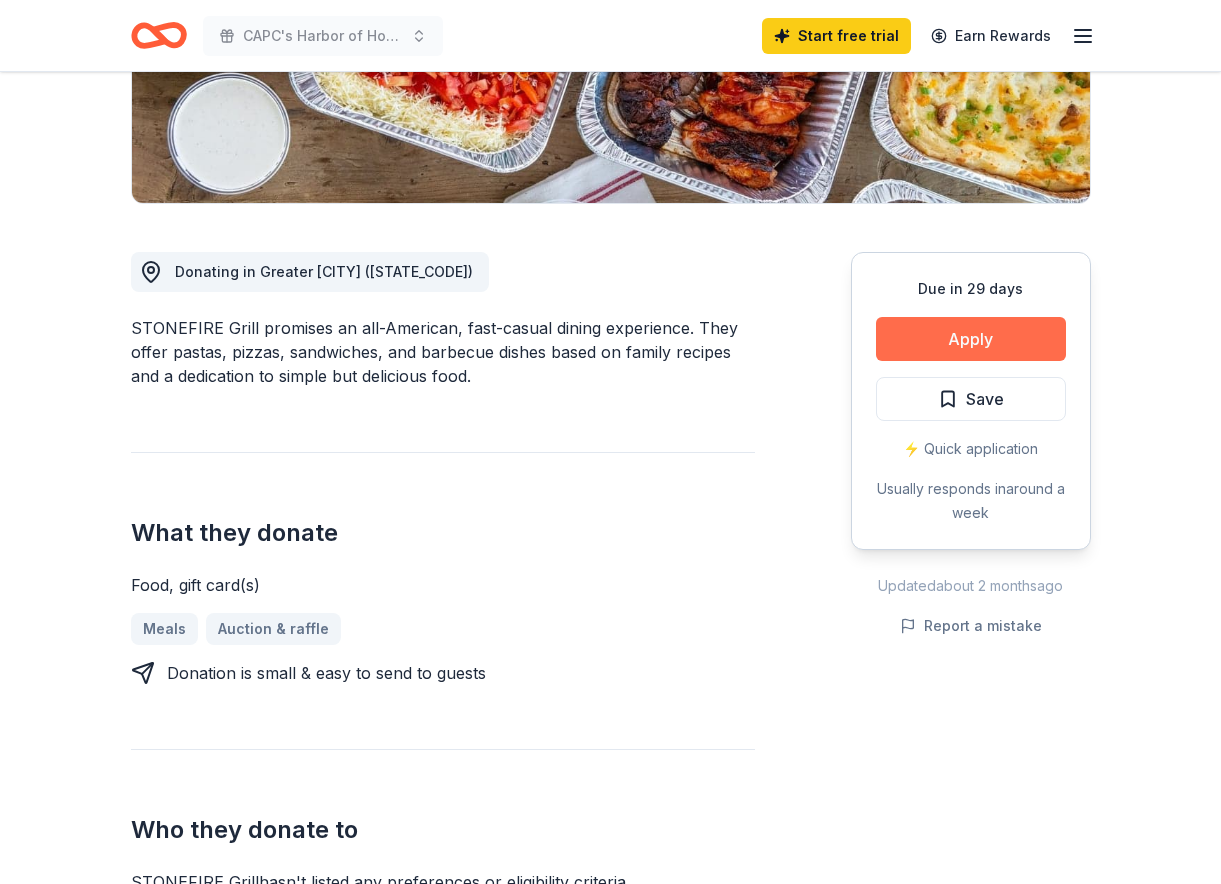 click on "Apply" at bounding box center [971, 339] 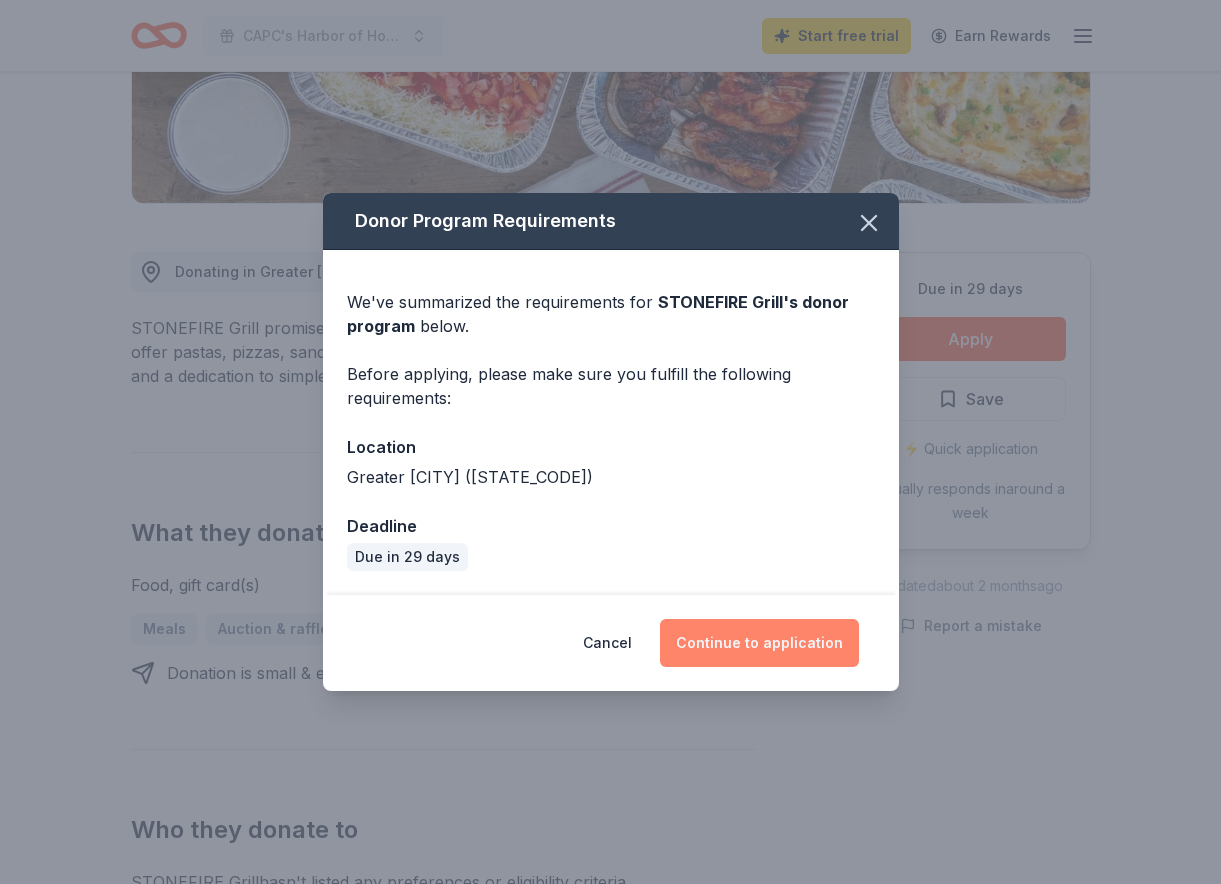 click on "Continue to application" at bounding box center [759, 643] 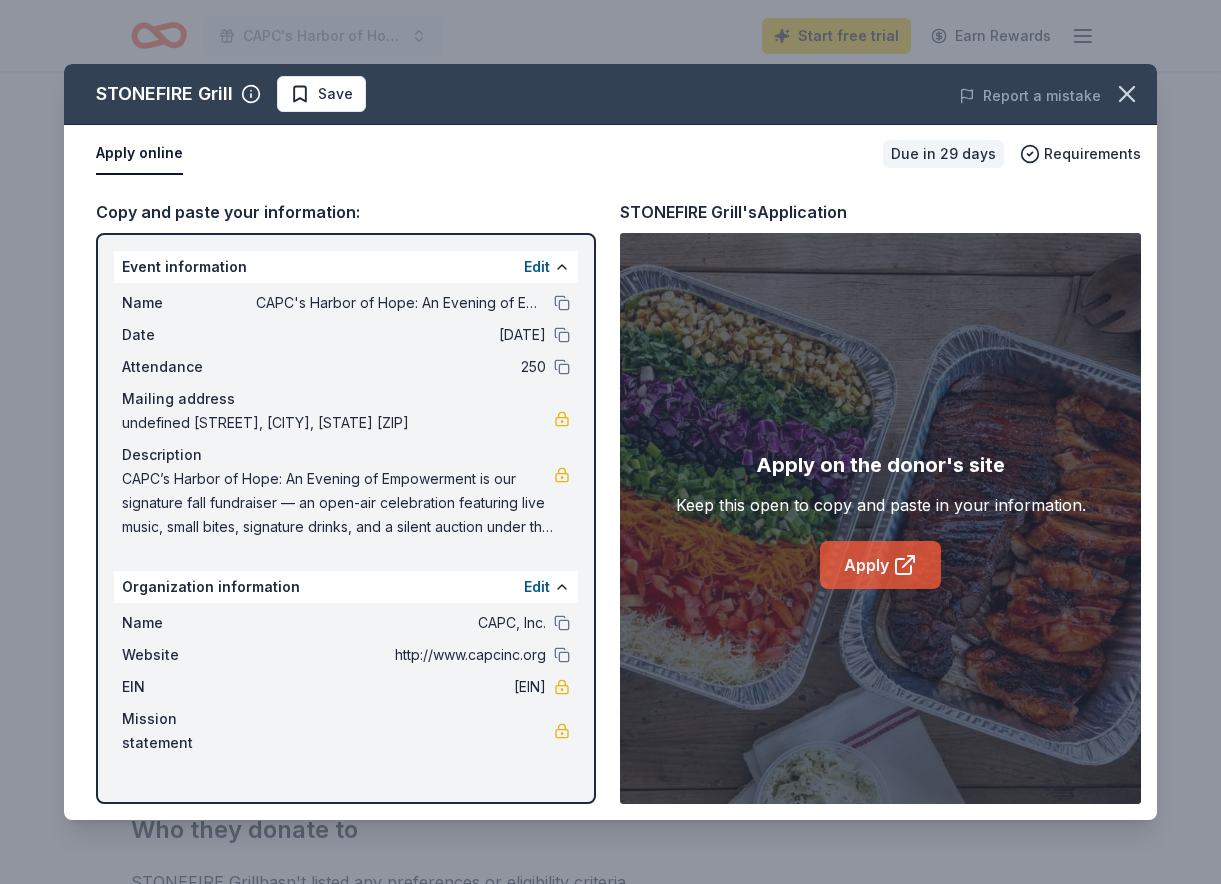 click on "Apply" at bounding box center (880, 565) 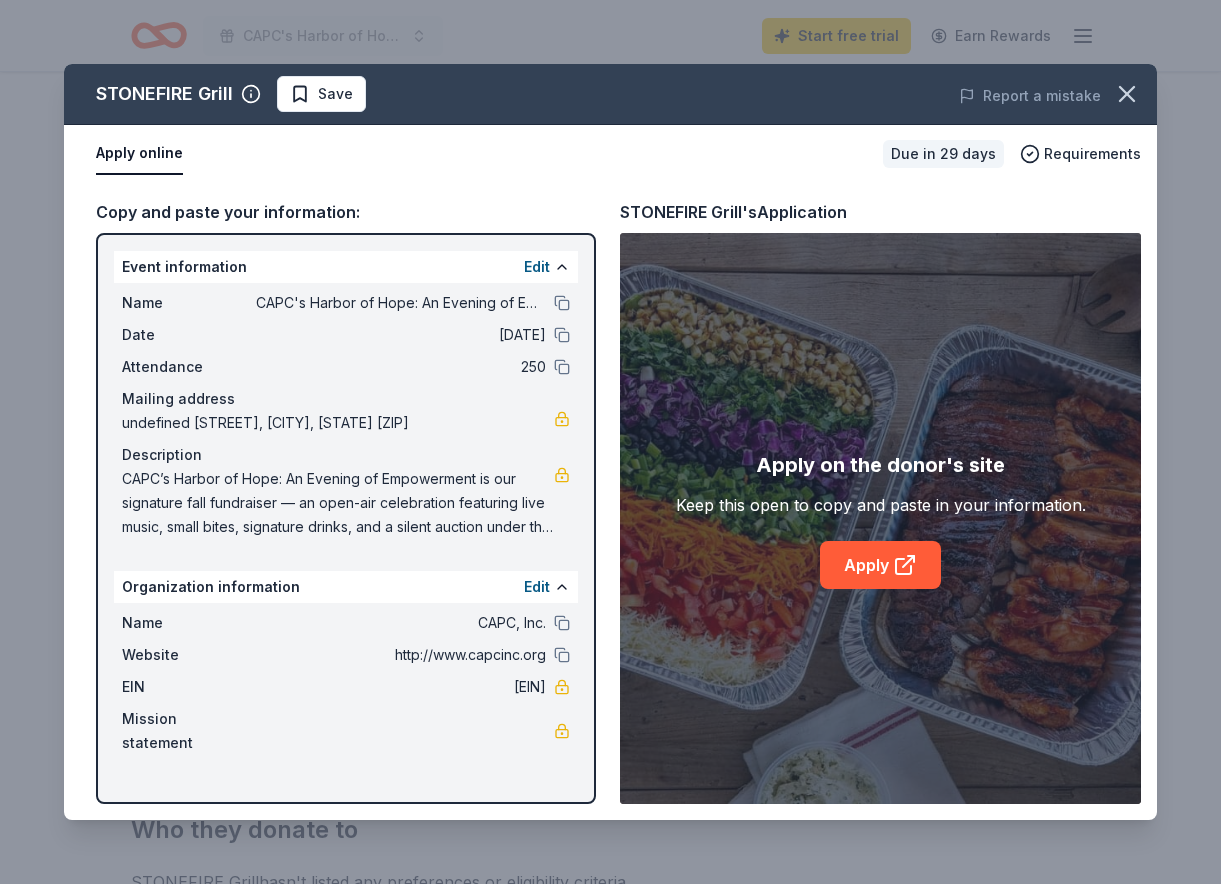 drag, startPoint x: 466, startPoint y: 686, endPoint x: 535, endPoint y: 691, distance: 69.18092 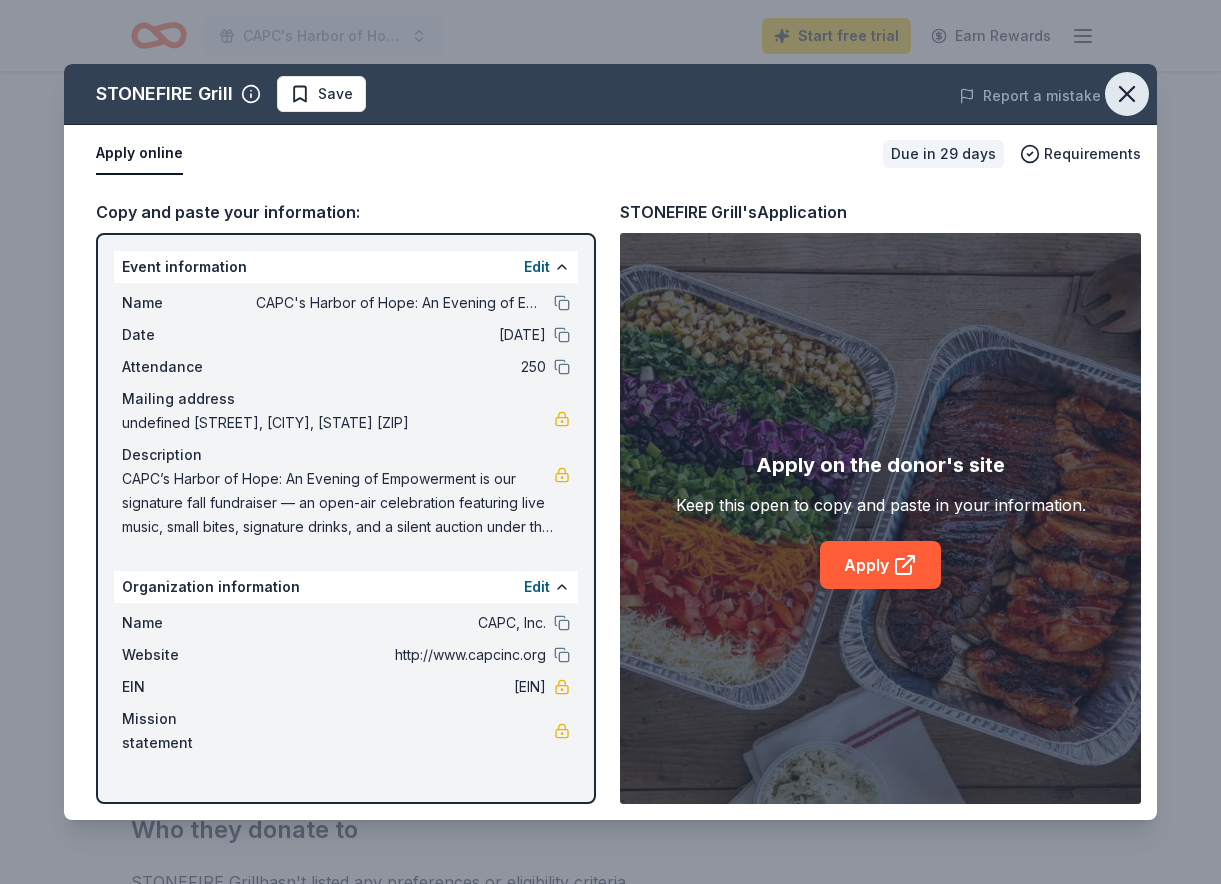 click 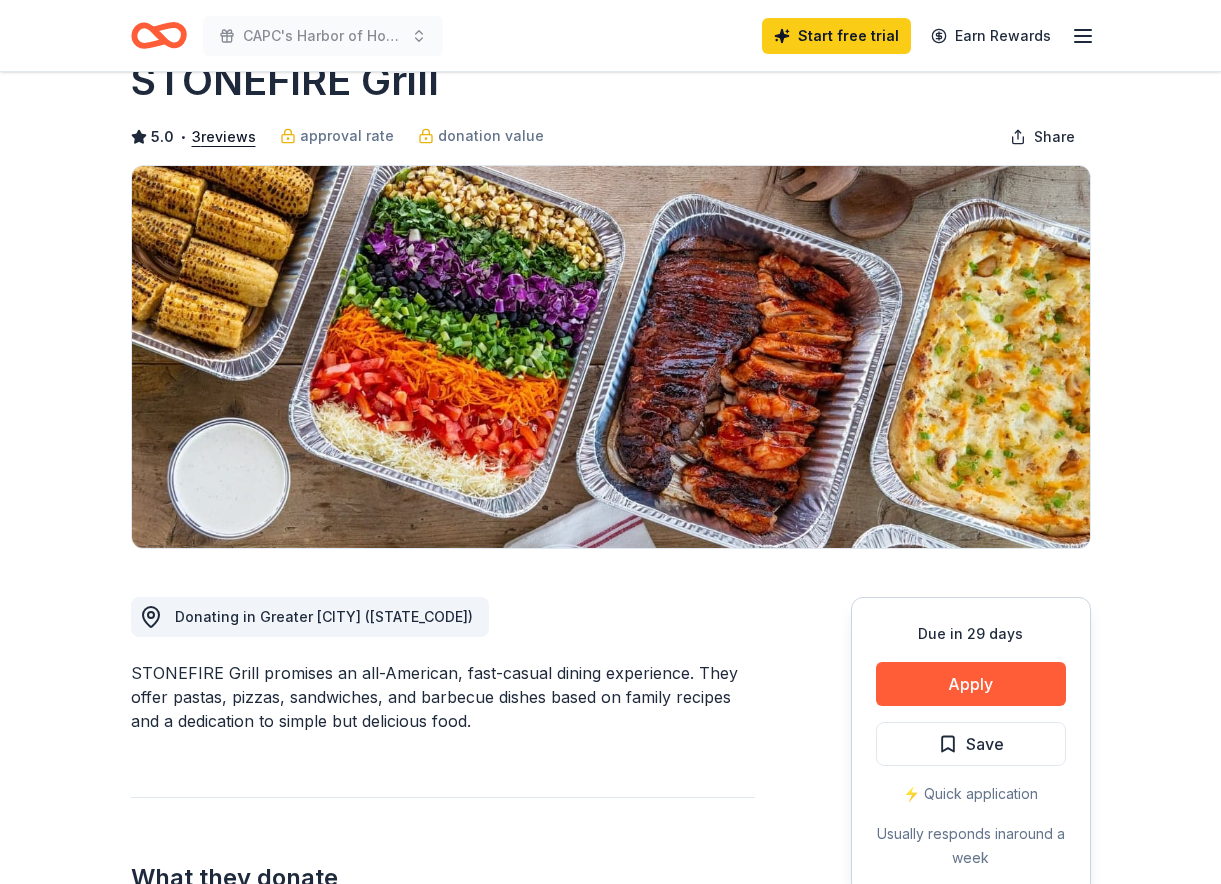 scroll, scrollTop: 0, scrollLeft: 0, axis: both 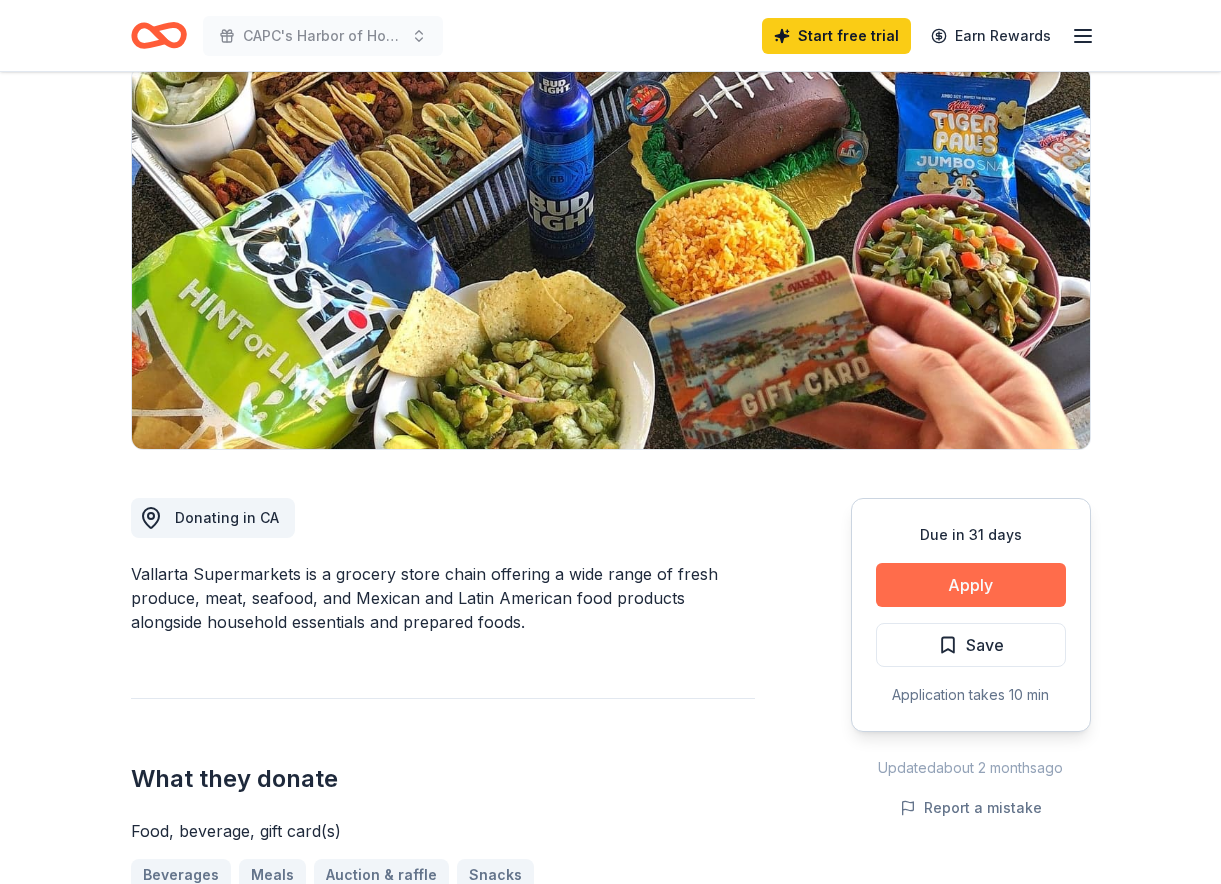 click on "Apply" at bounding box center (971, 585) 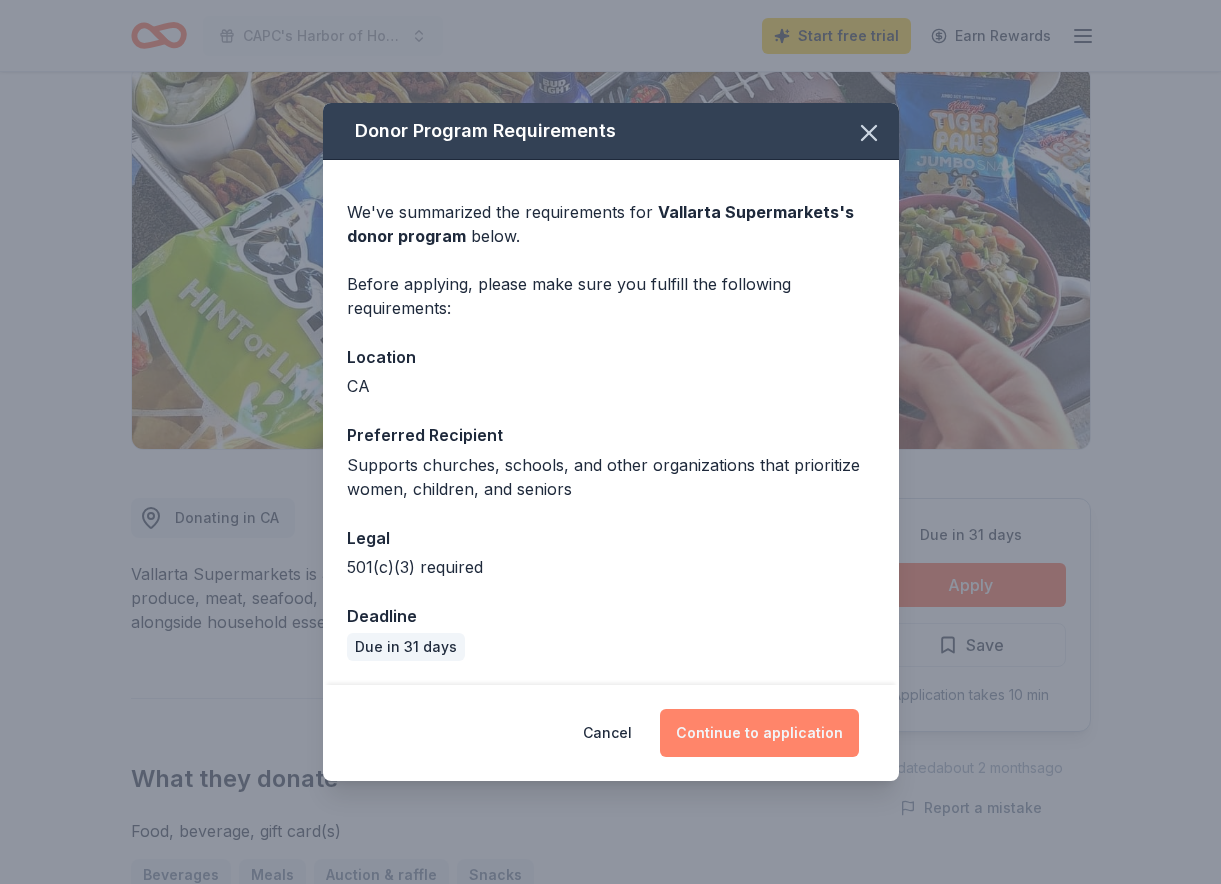 click on "Continue to application" at bounding box center (759, 733) 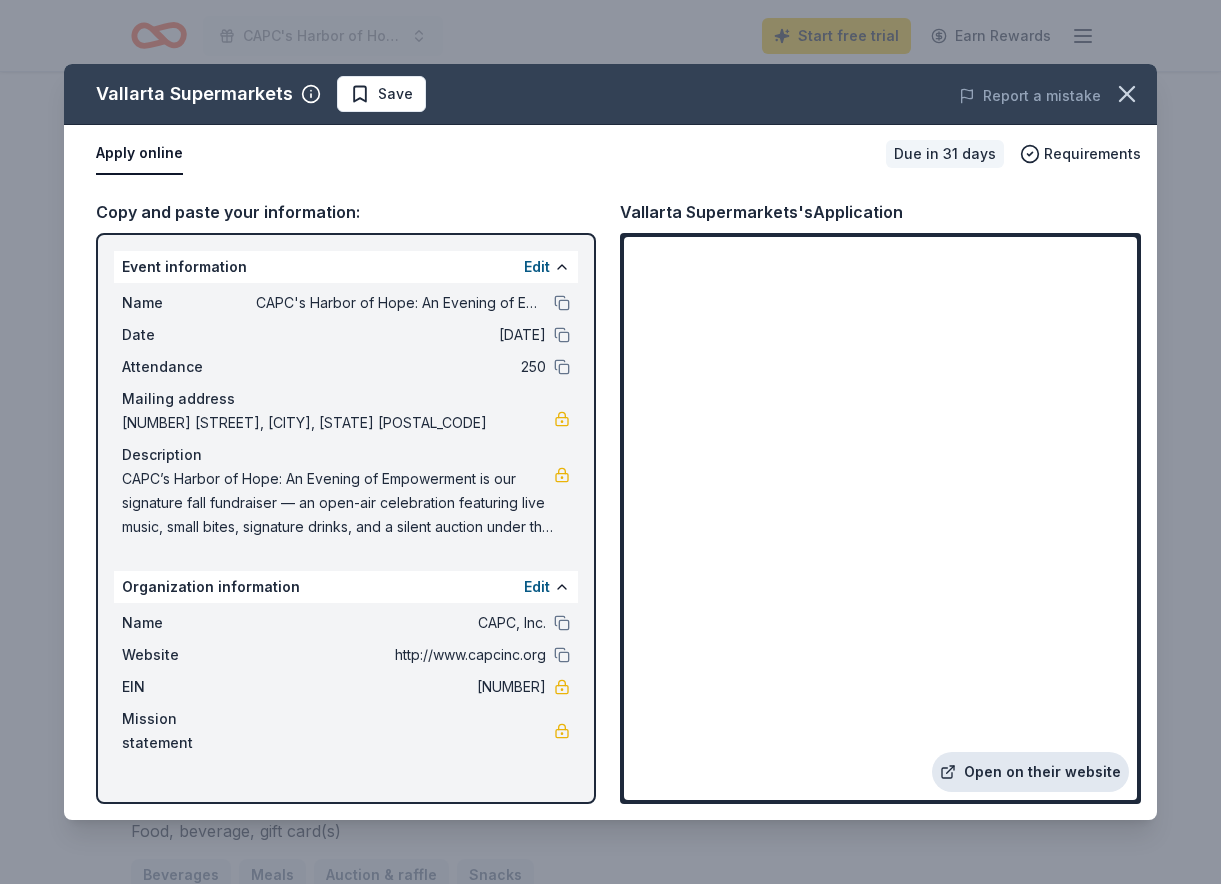 click on "Open on their website" at bounding box center (1030, 772) 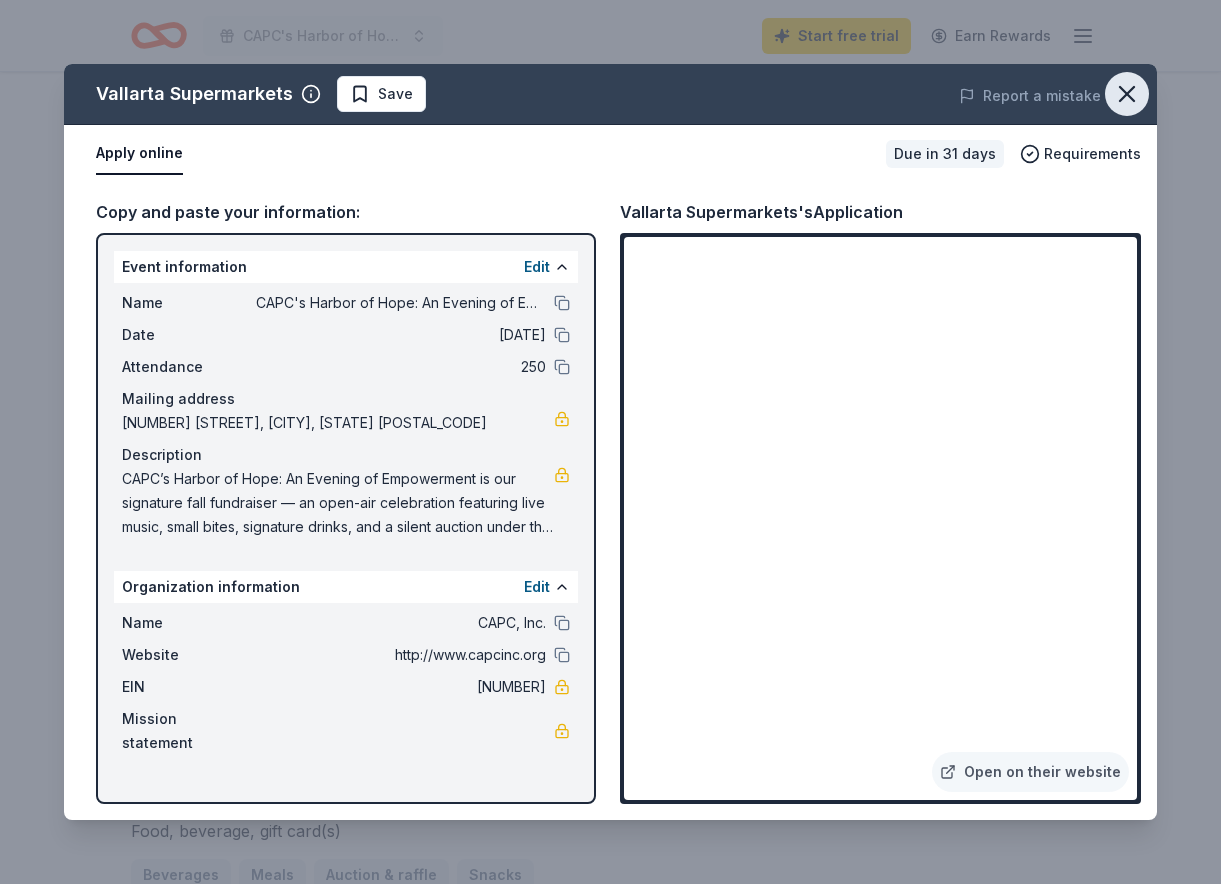 click 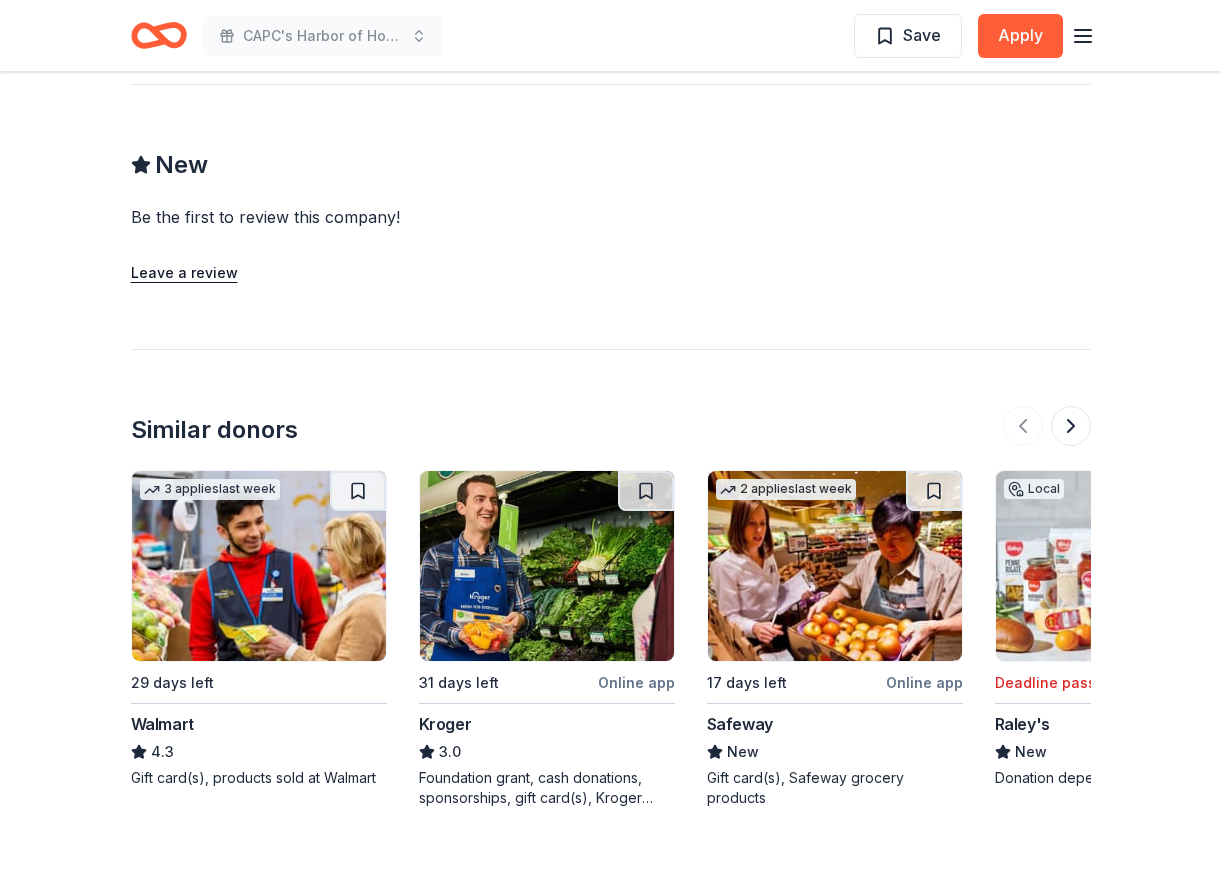 scroll, scrollTop: 1839, scrollLeft: 0, axis: vertical 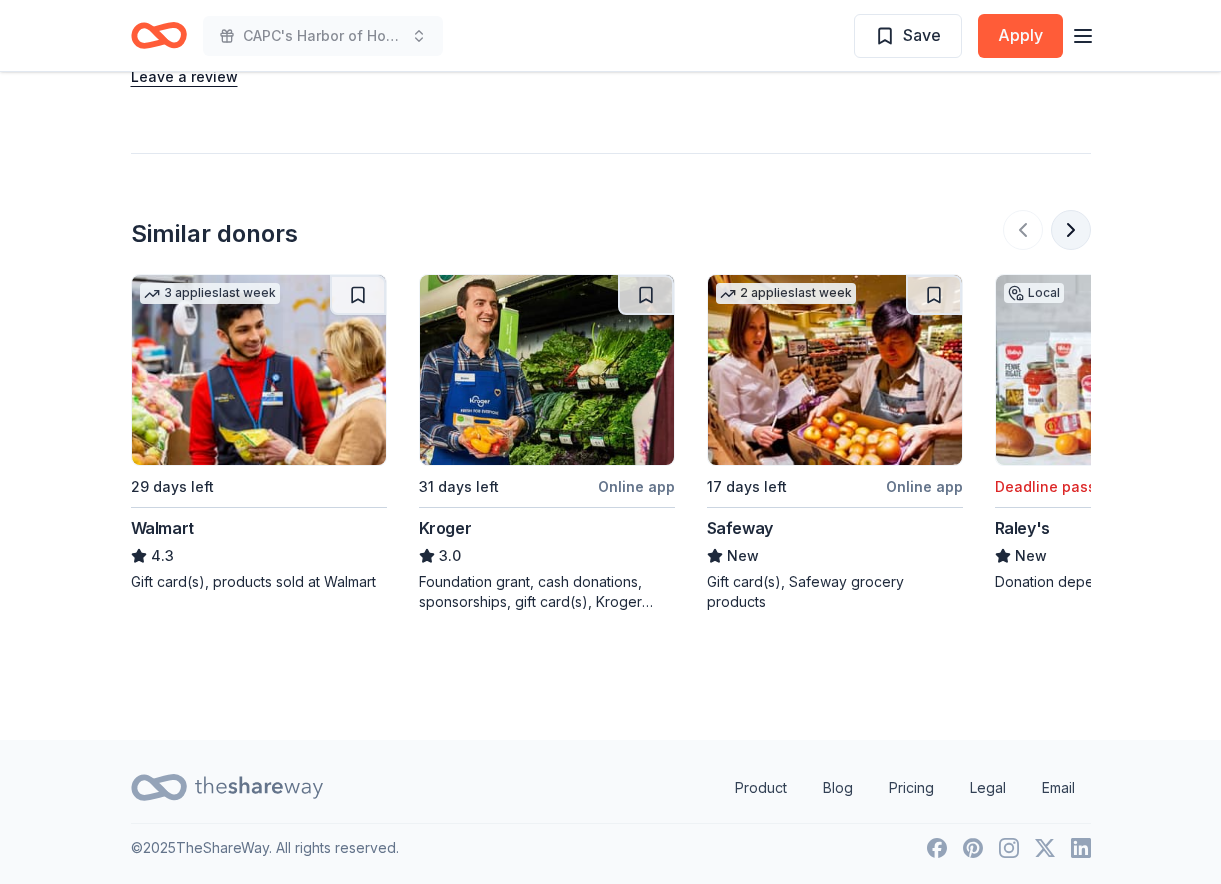 click at bounding box center [1071, 230] 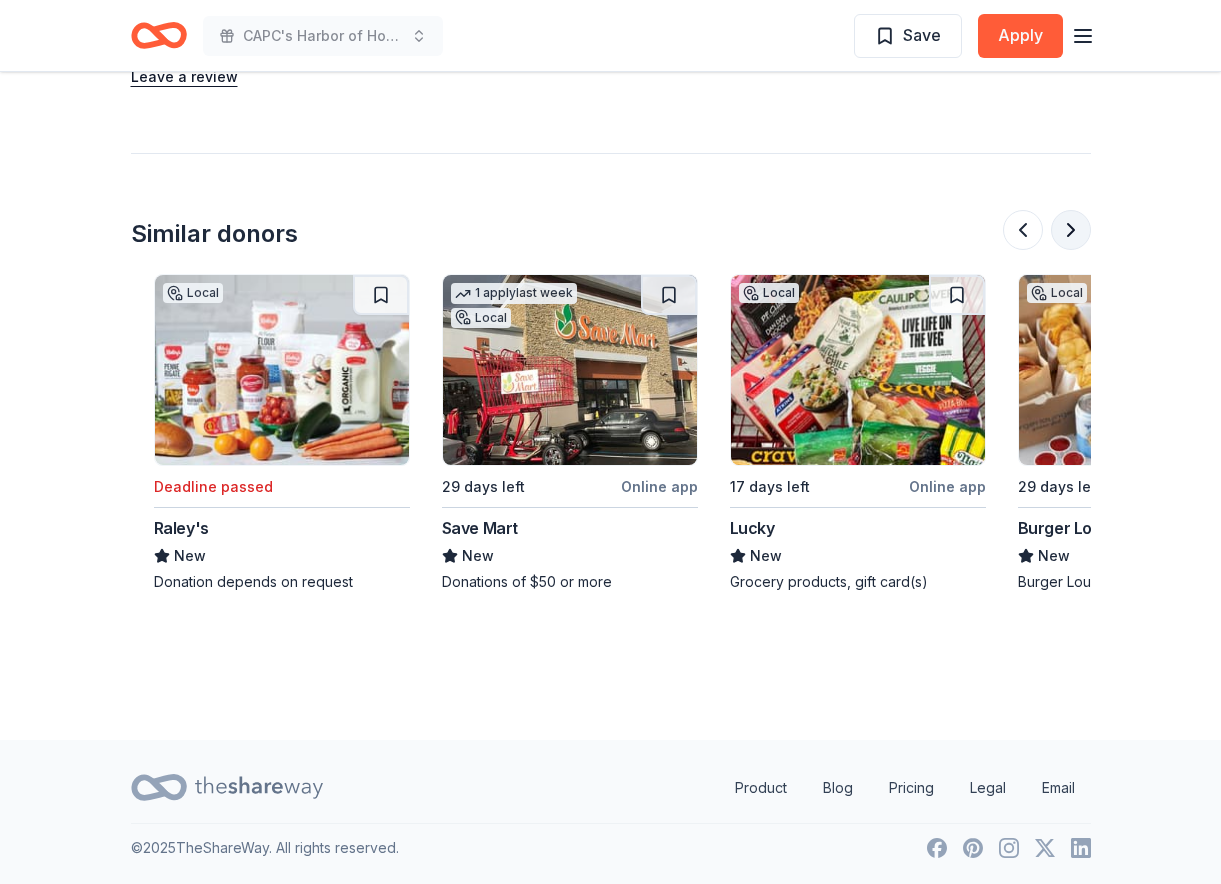 scroll, scrollTop: 0, scrollLeft: 864, axis: horizontal 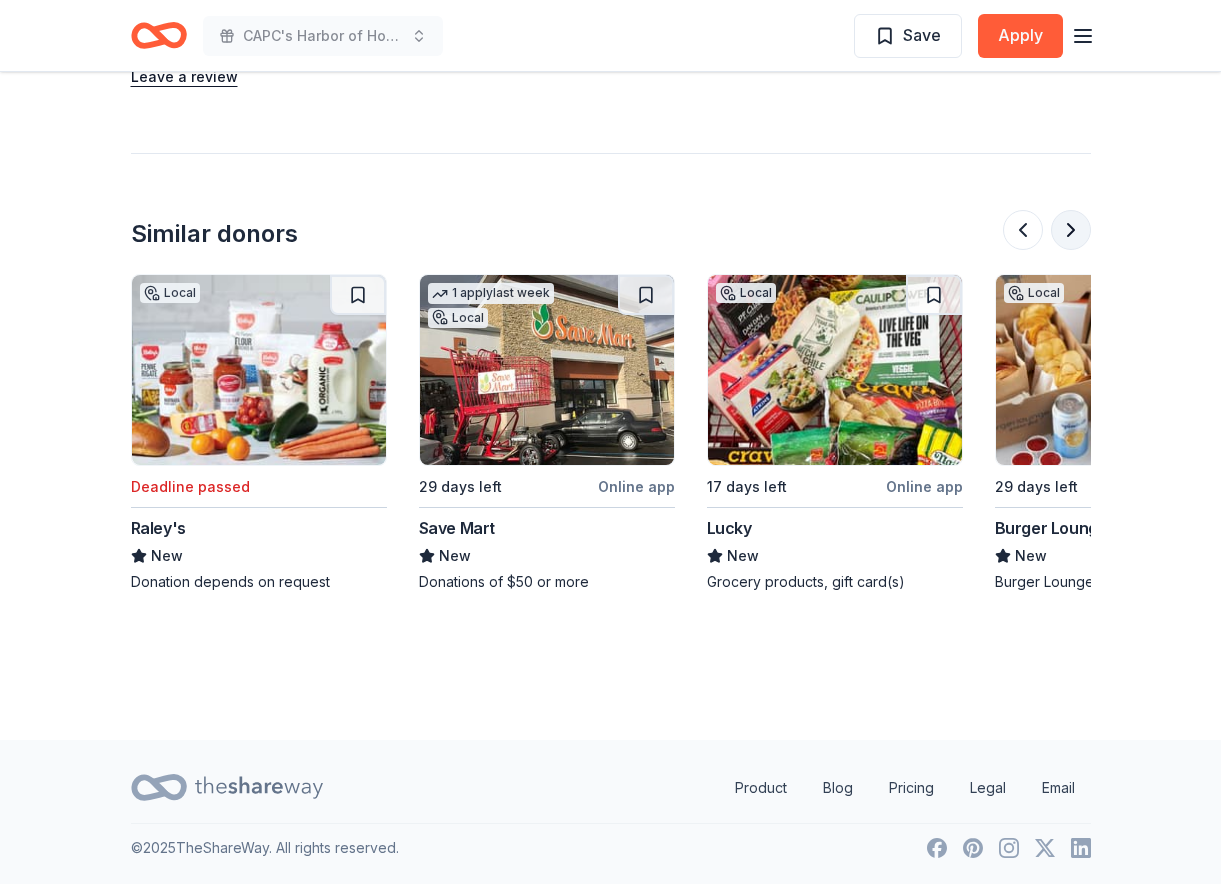 click at bounding box center (1071, 230) 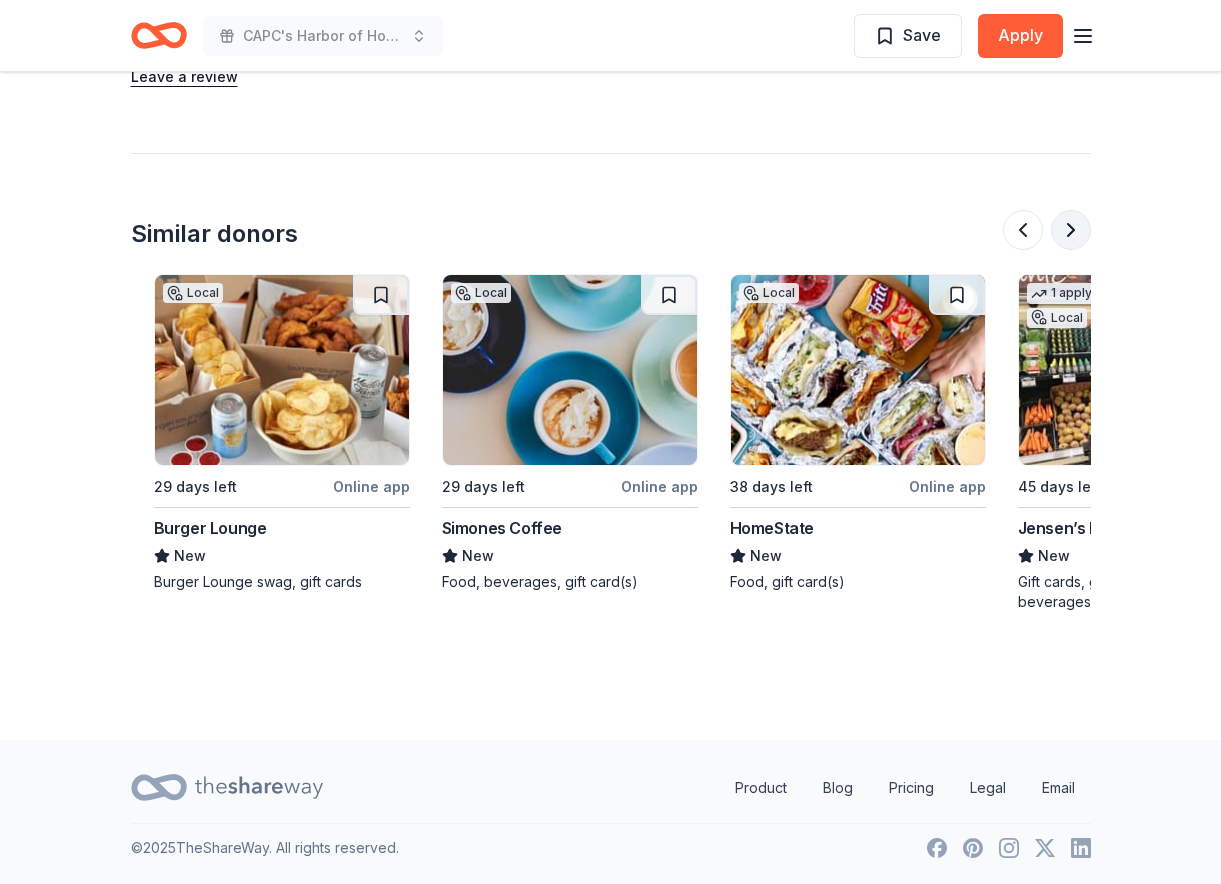 scroll, scrollTop: 0, scrollLeft: 1728, axis: horizontal 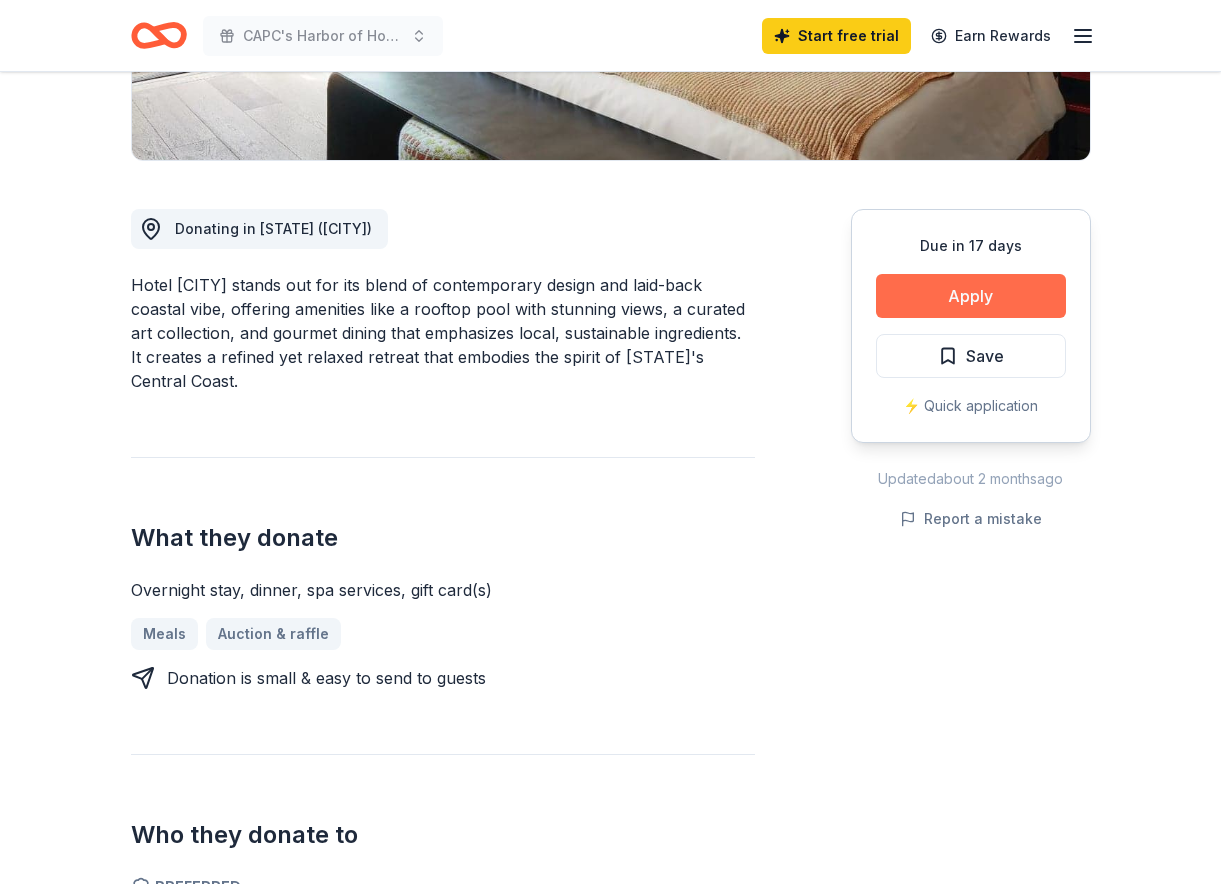 click on "Apply" at bounding box center [971, 296] 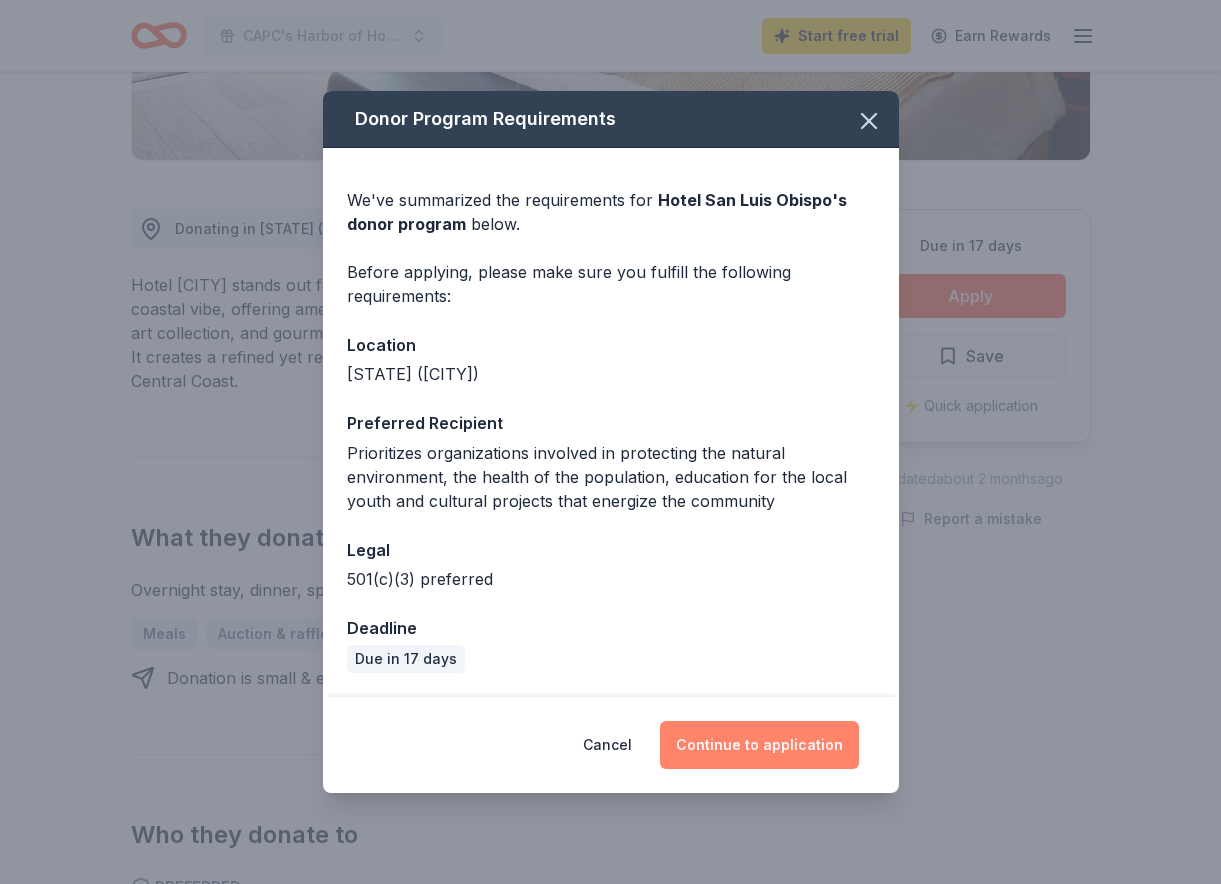 click on "Continue to application" at bounding box center [759, 745] 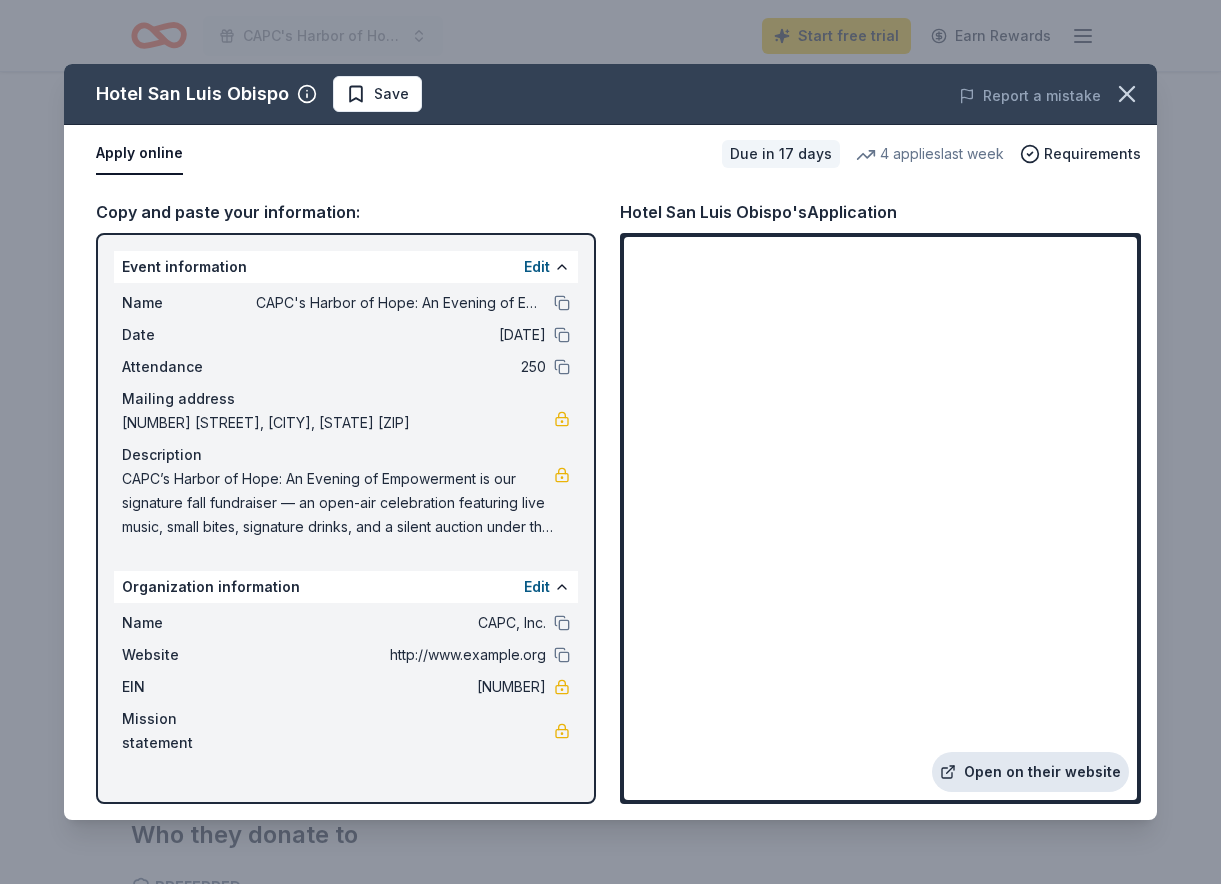 click on "Open on their website" at bounding box center [1030, 772] 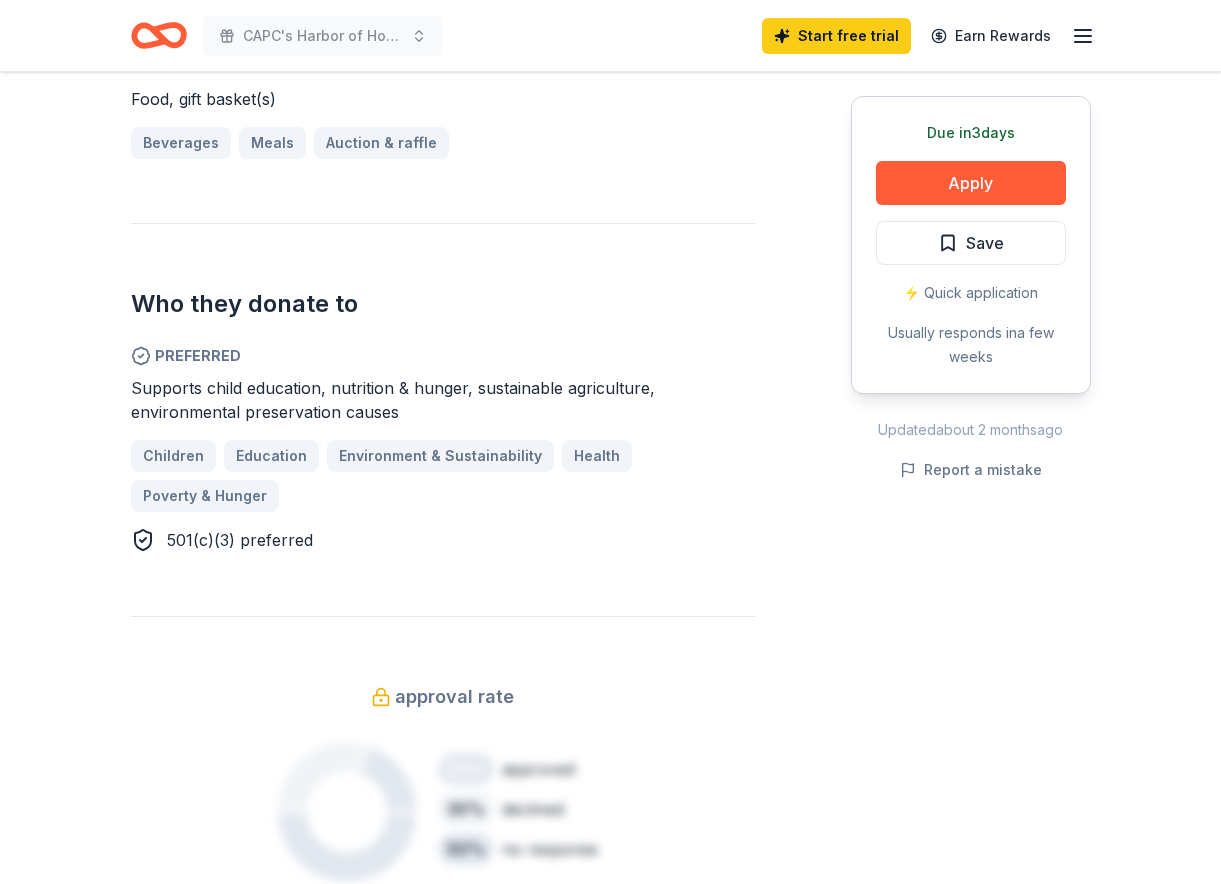 scroll, scrollTop: 868, scrollLeft: 0, axis: vertical 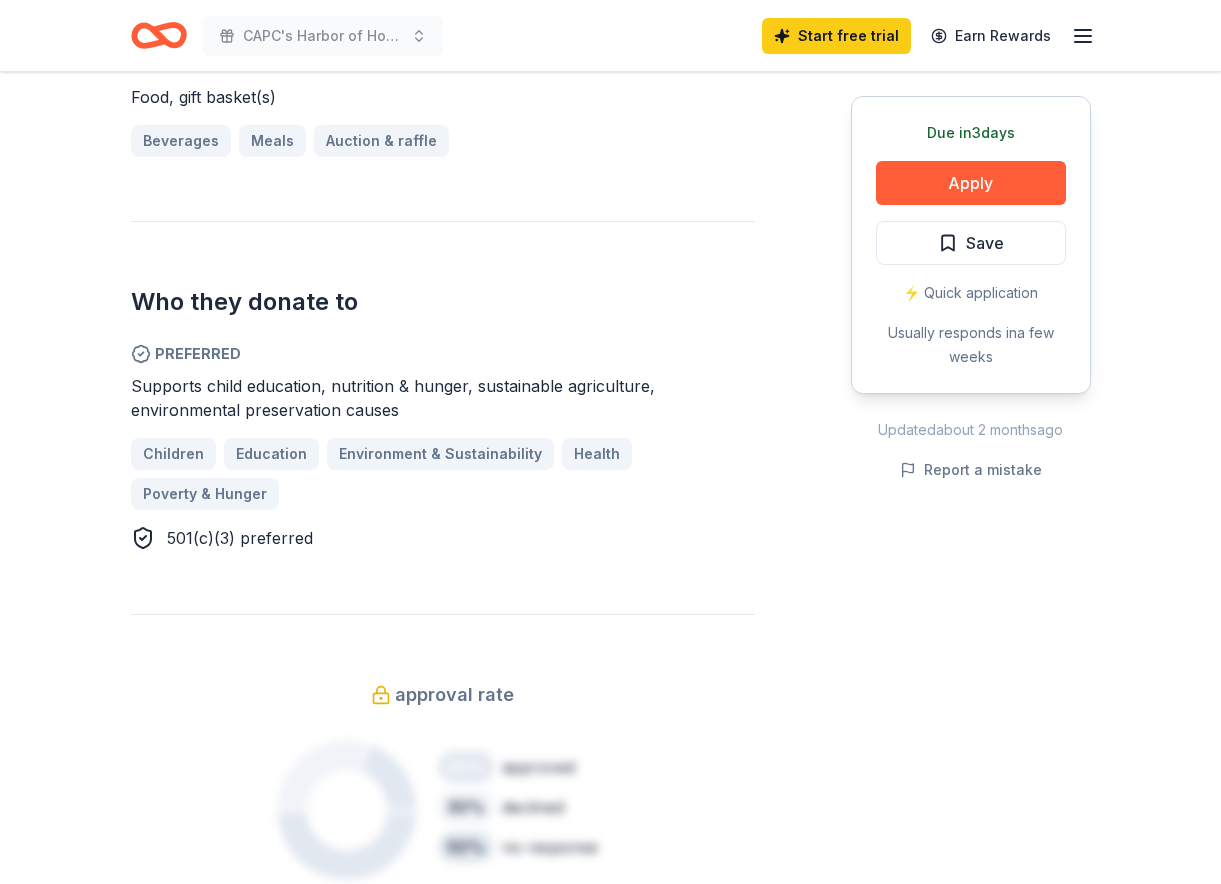 drag, startPoint x: 410, startPoint y: 415, endPoint x: 125, endPoint y: 399, distance: 285.44876 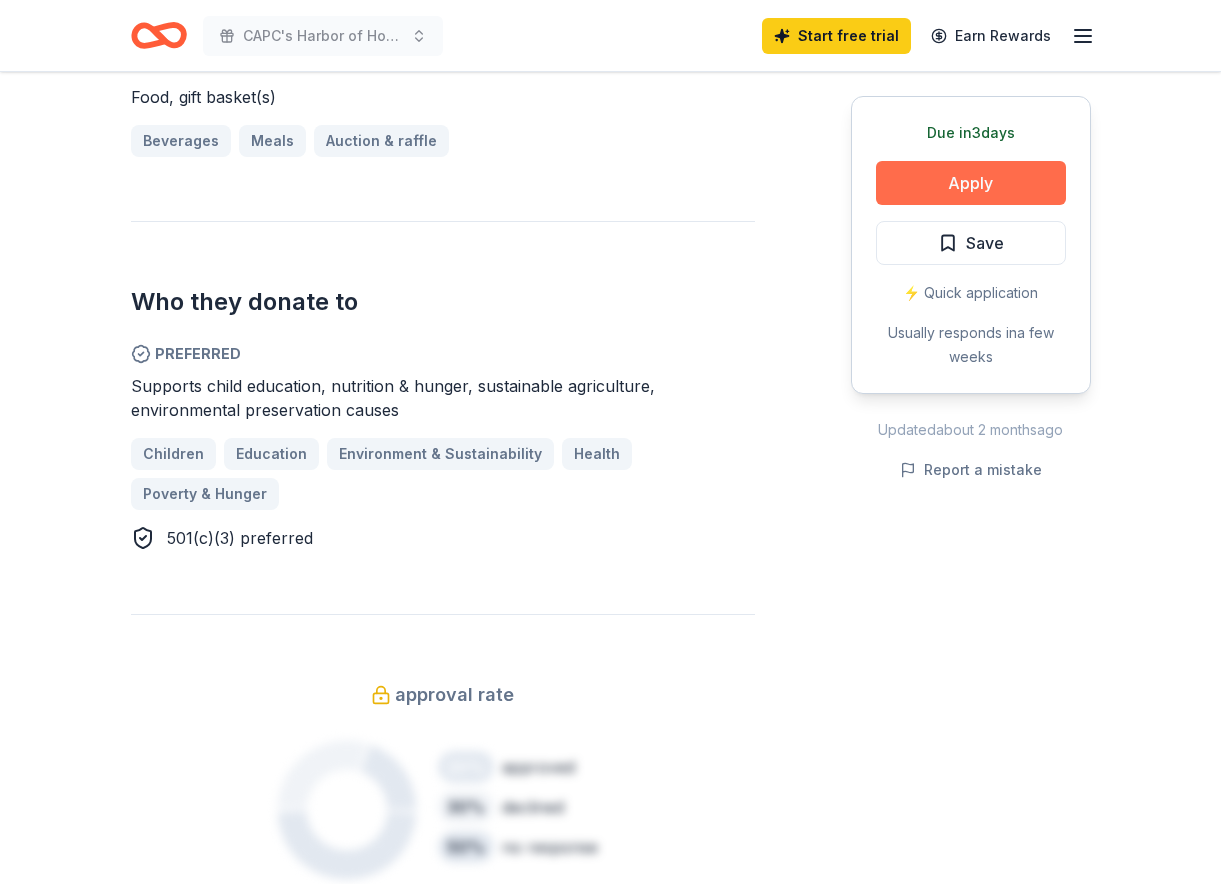 click on "Apply" at bounding box center [971, 183] 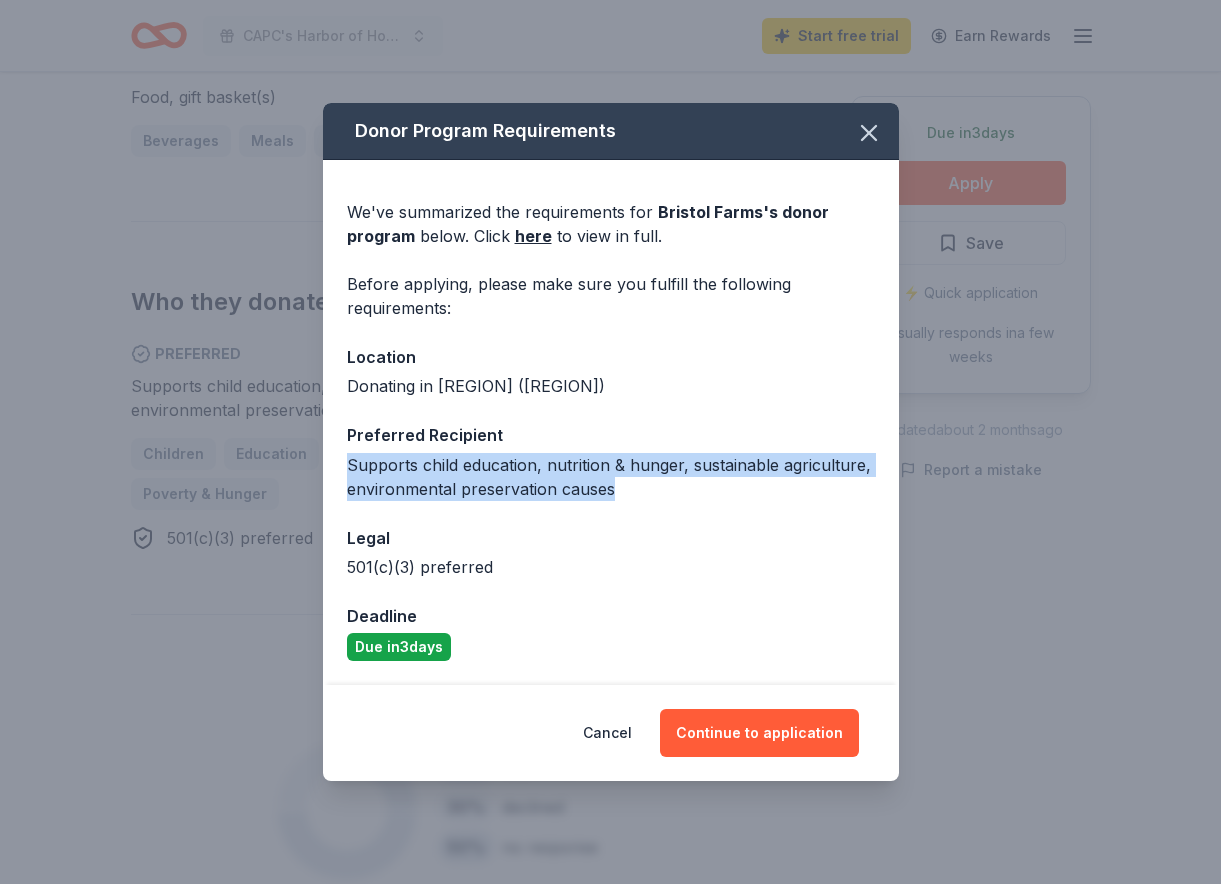 drag, startPoint x: 615, startPoint y: 491, endPoint x: 349, endPoint y: 471, distance: 266.75082 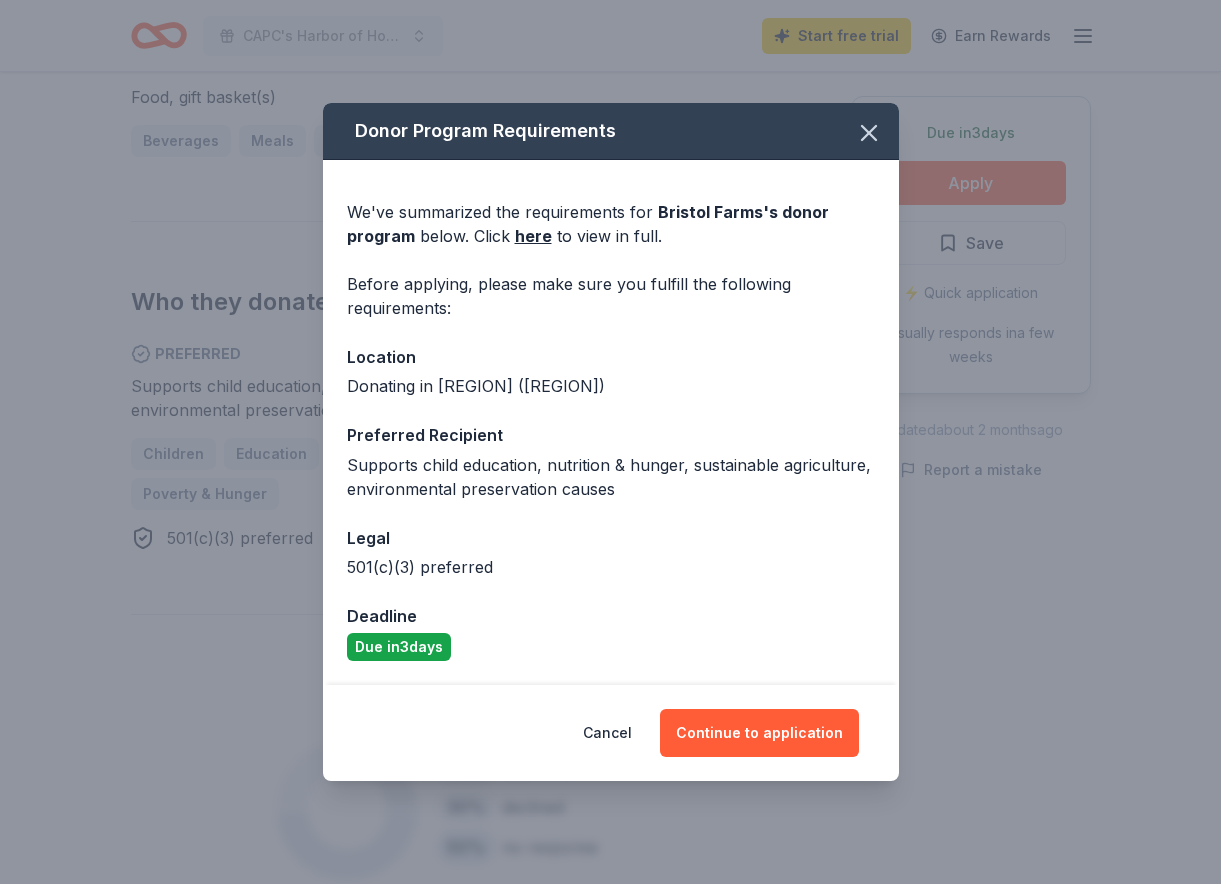 click on "We've summarized the requirements for [NAME] [LAST]'s donor program below. Click here to view in full. Before applying, please make sure you fulfill the following requirements: Location [REGION] ([REGION]) Preferred Recipient Supports child education, nutrition & hunger, sustainable agriculture, environmental preservation causes Legal 501(c)(3) preferred Deadline Due in 3 days" at bounding box center (611, 423) 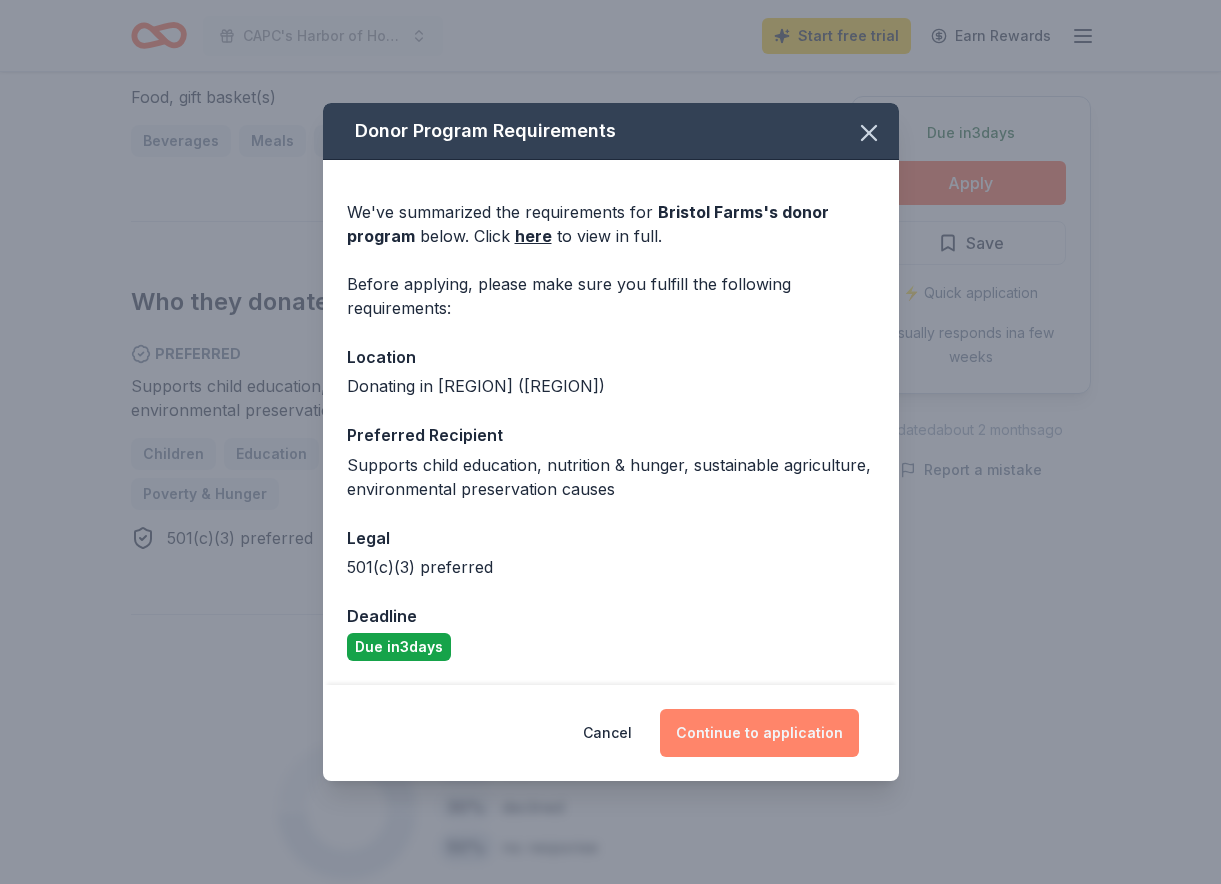 click on "Continue to application" at bounding box center (759, 733) 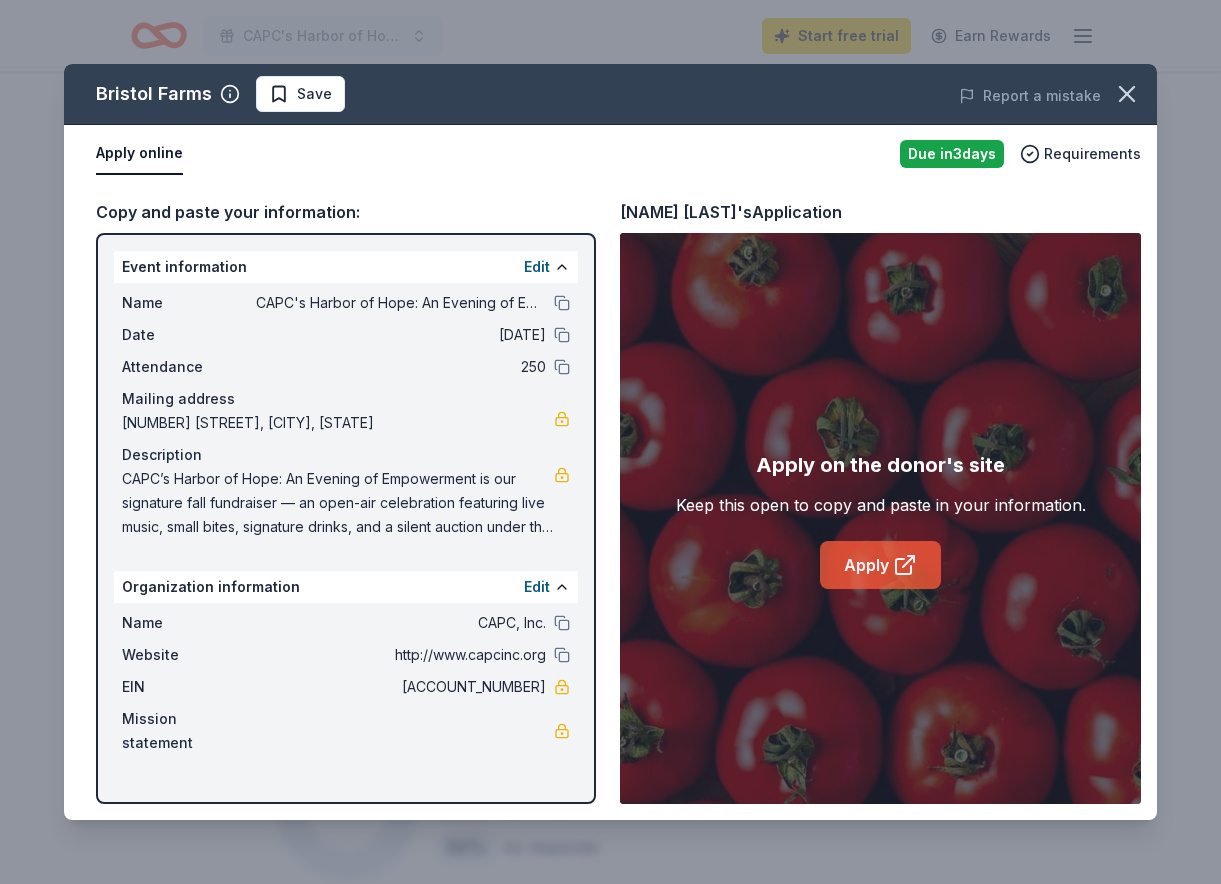 click on "Apply" at bounding box center (880, 565) 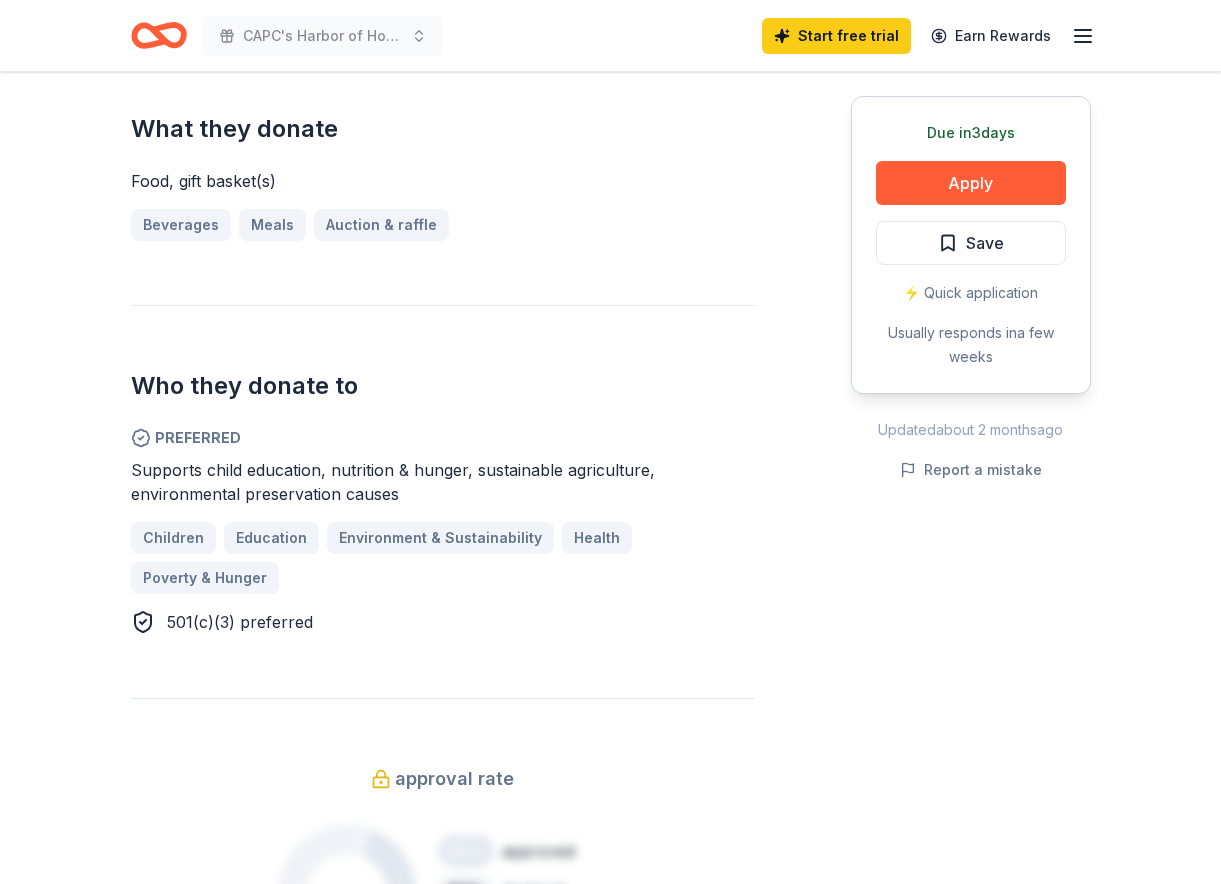 scroll, scrollTop: 783, scrollLeft: 0, axis: vertical 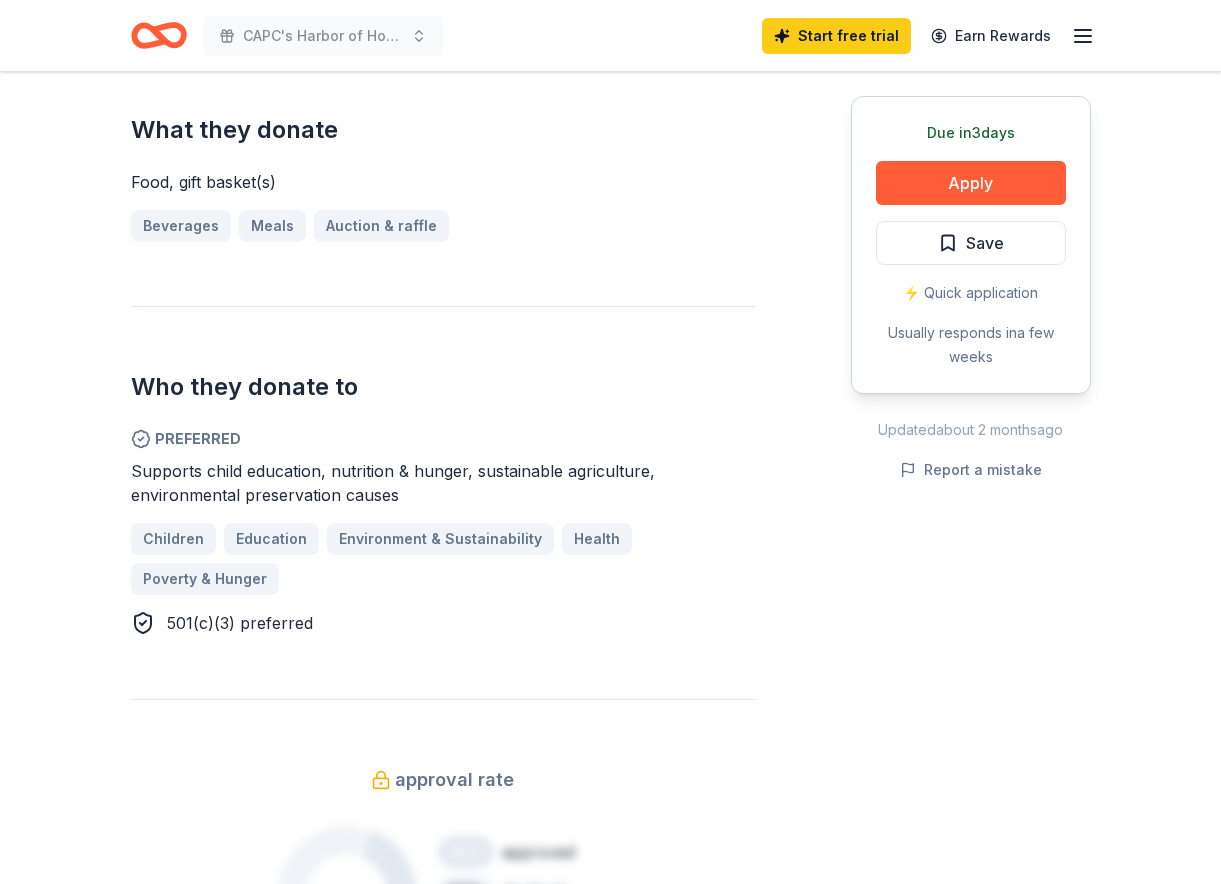 drag, startPoint x: 397, startPoint y: 492, endPoint x: 94, endPoint y: 460, distance: 304.6851 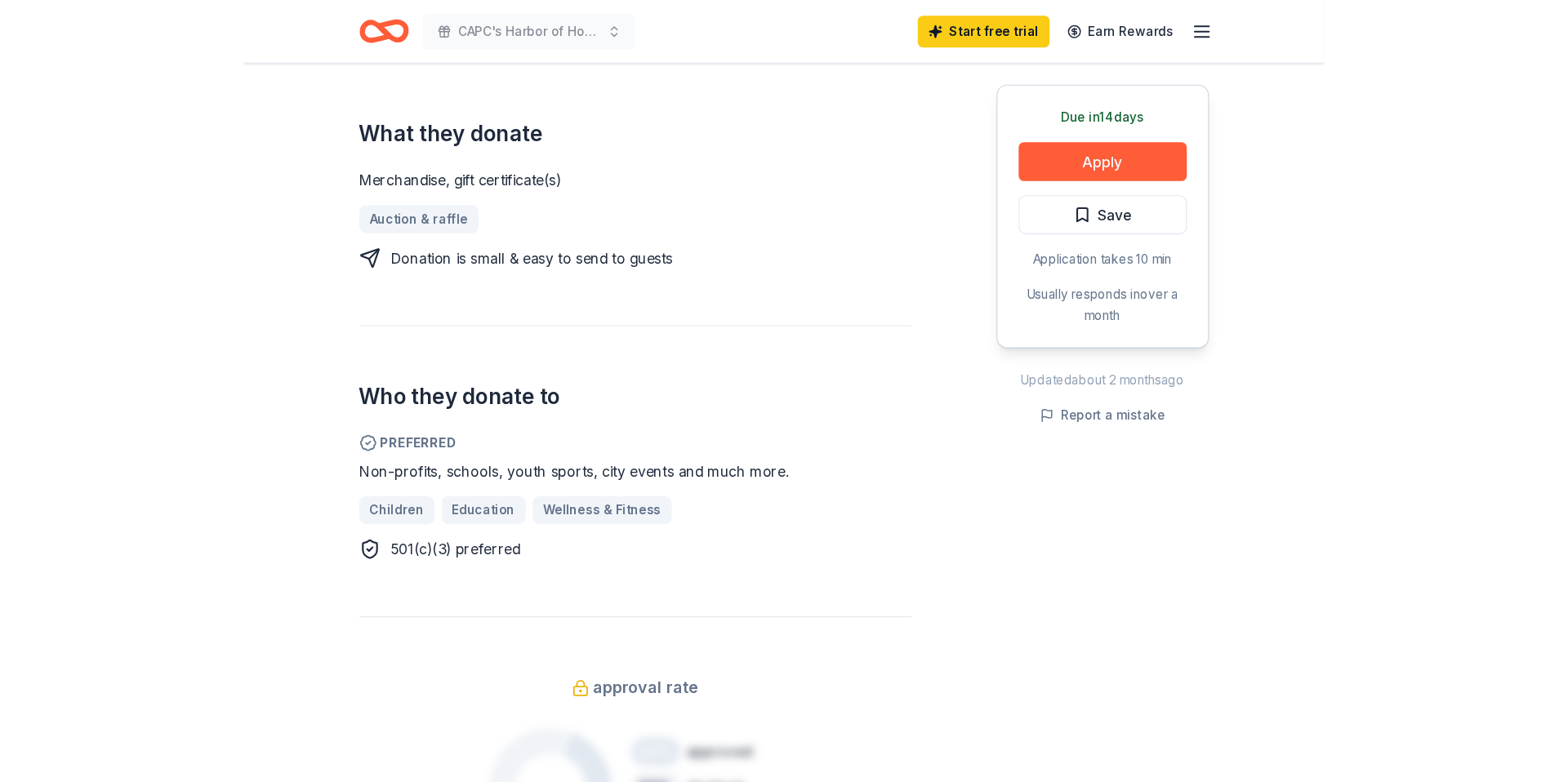 scroll, scrollTop: 689, scrollLeft: 0, axis: vertical 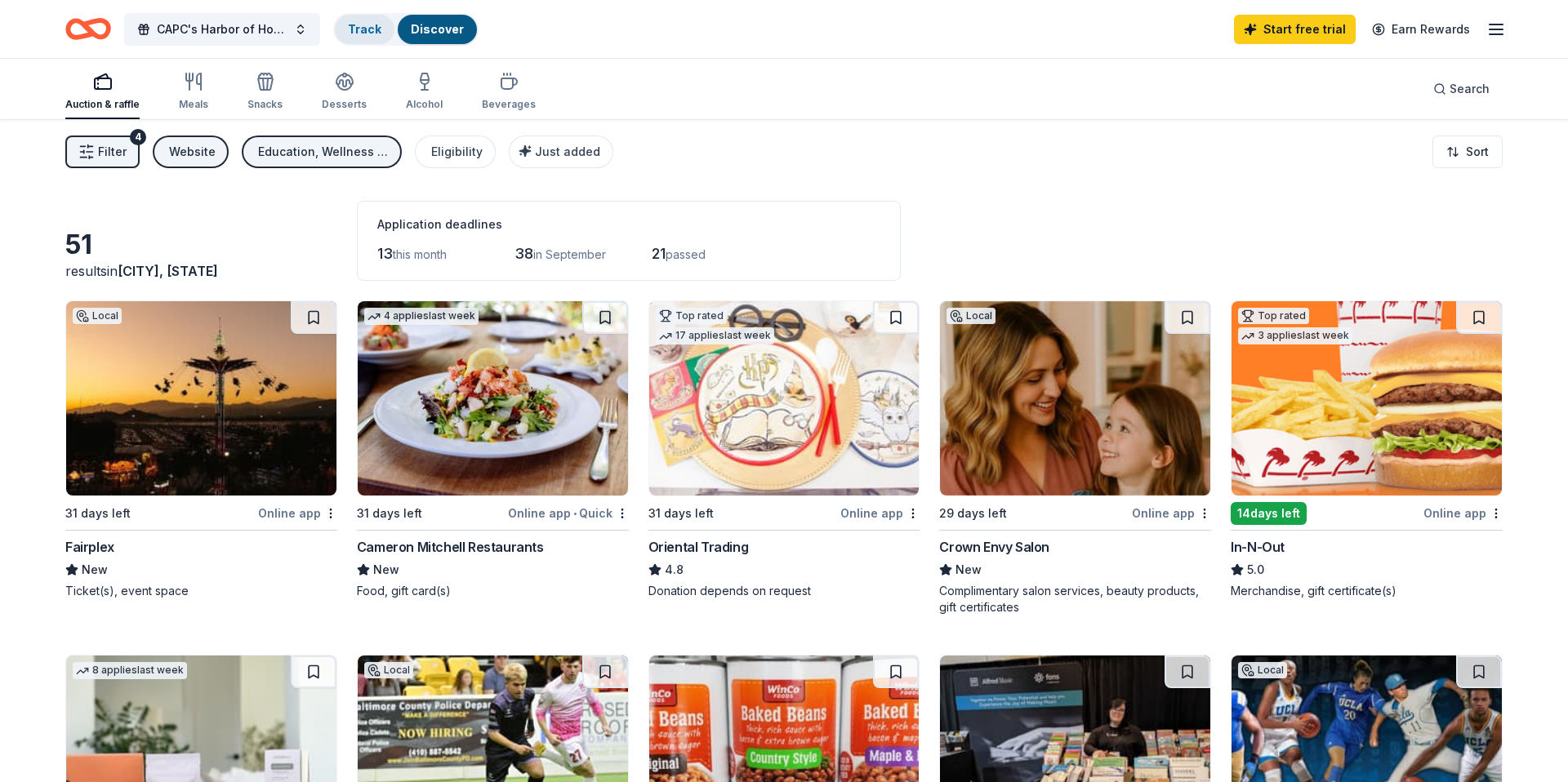 click on "Track" at bounding box center [364, 29] 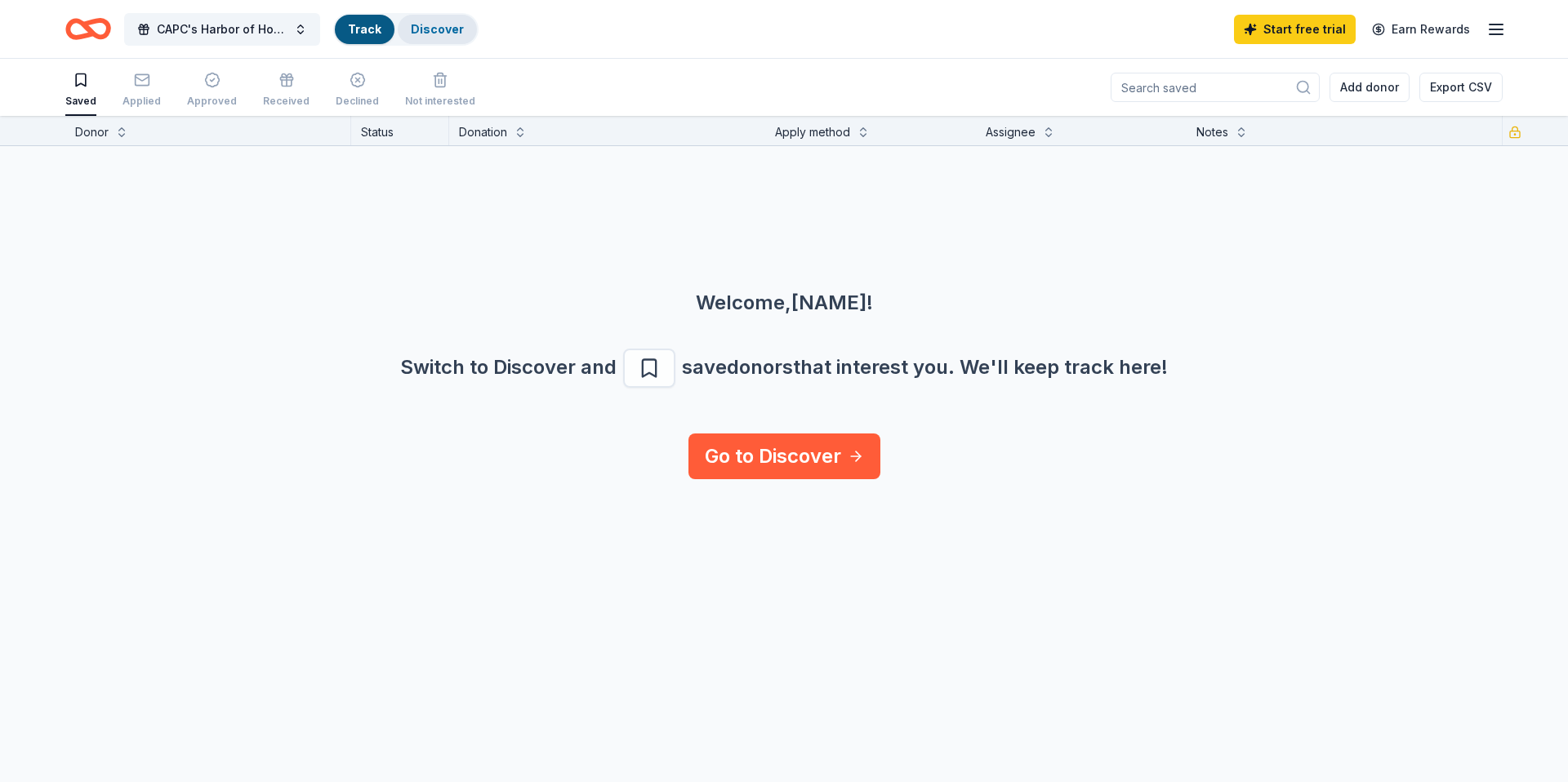 click on "Discover" at bounding box center (437, 29) 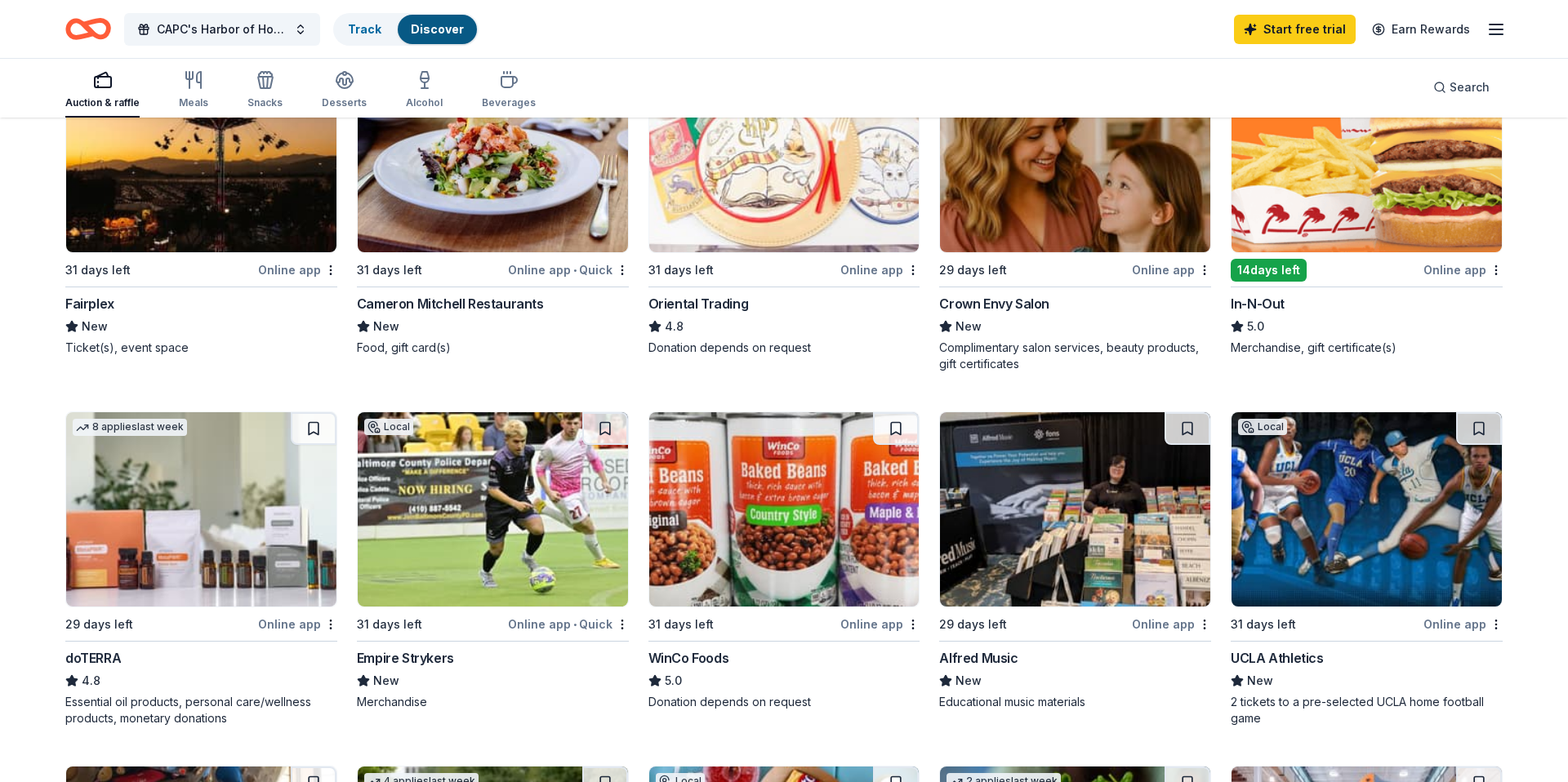 scroll, scrollTop: 0, scrollLeft: 0, axis: both 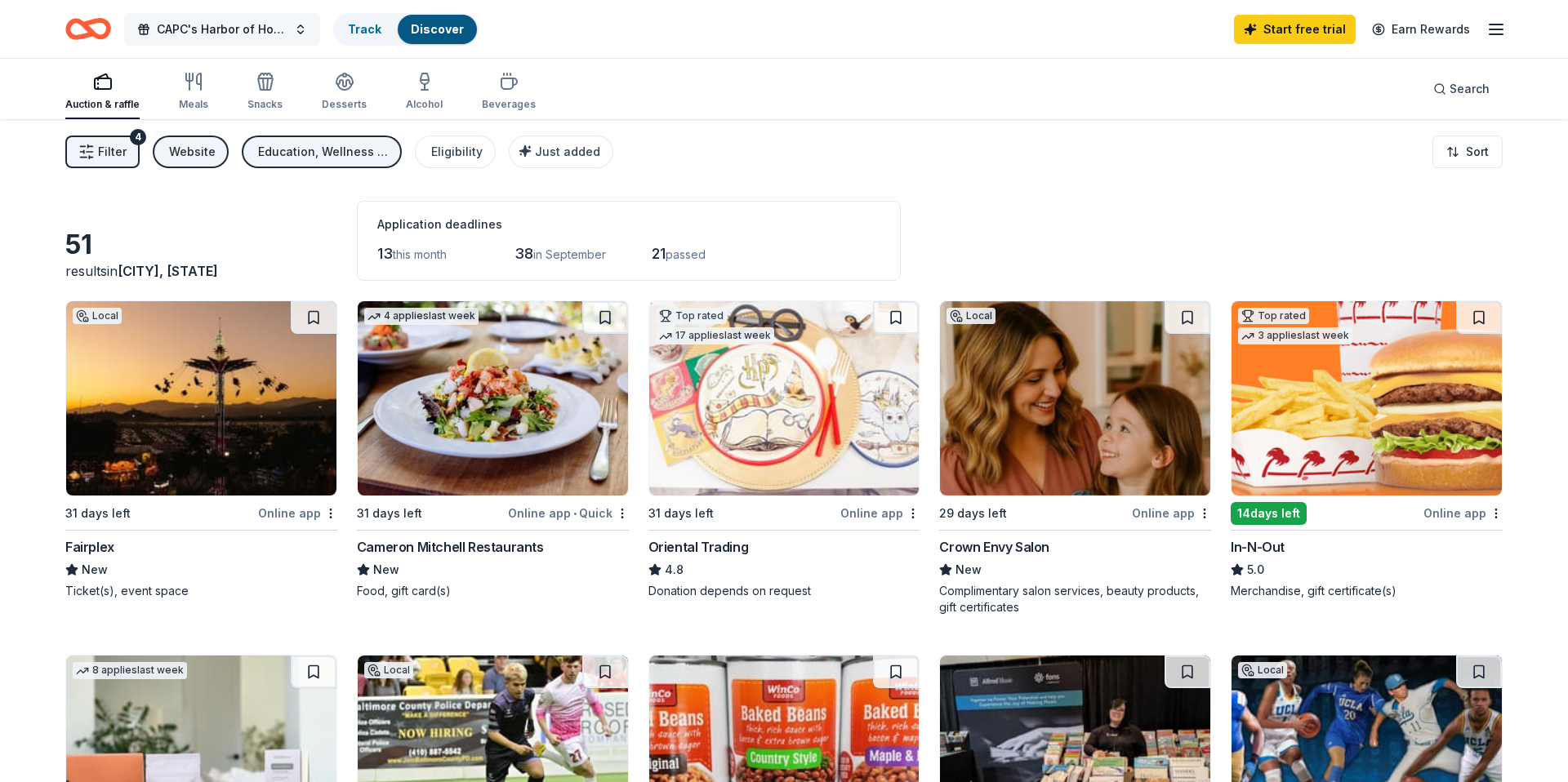 click on "CAPC's Harbor of Hope: An Evening of Empowerment" at bounding box center [222, 29] 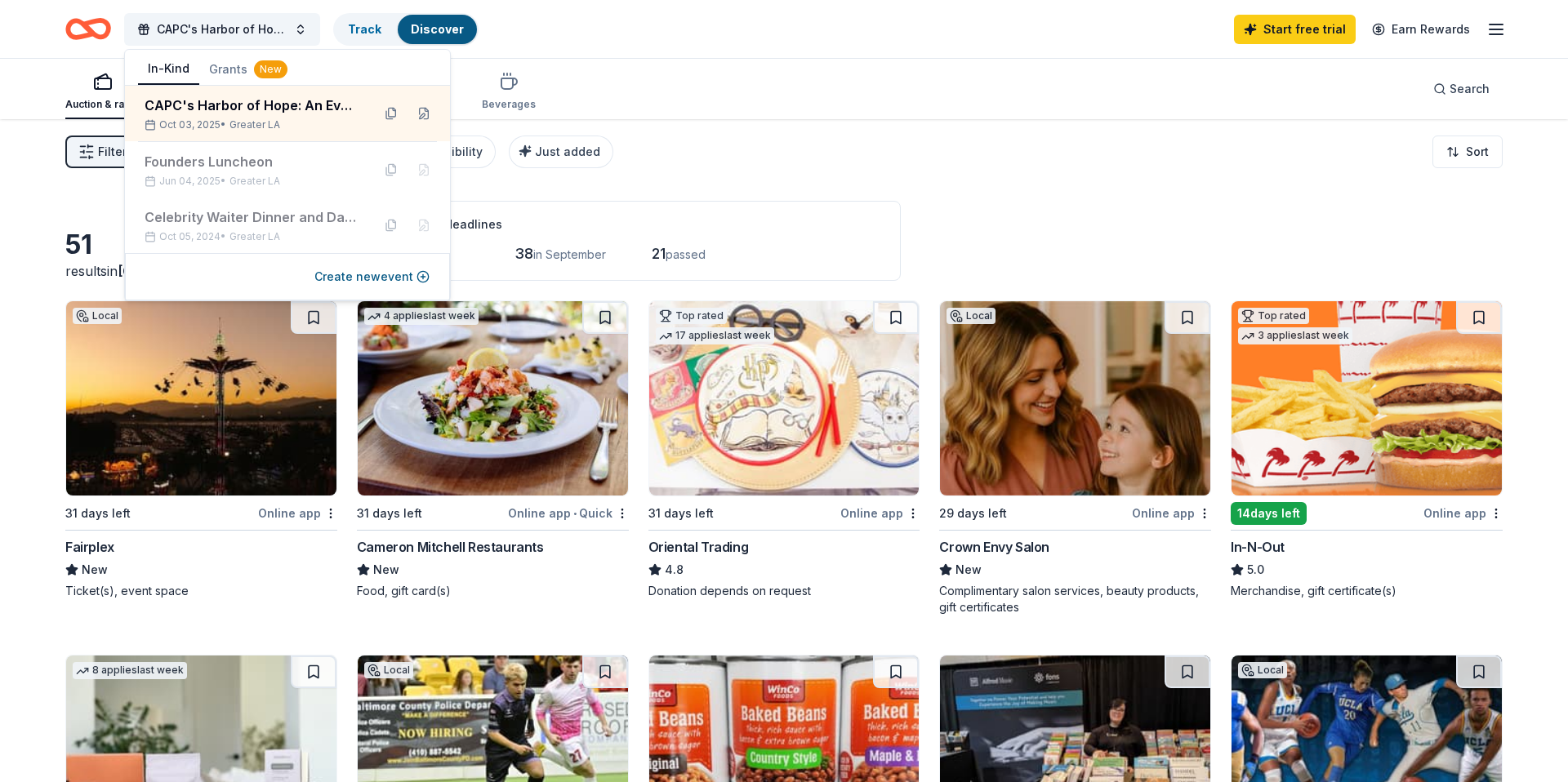 click on "CAPC's Harbor of Hope: An Evening of Empowerment Track  Discover Start free  trial Earn Rewards" at bounding box center (784, 29) 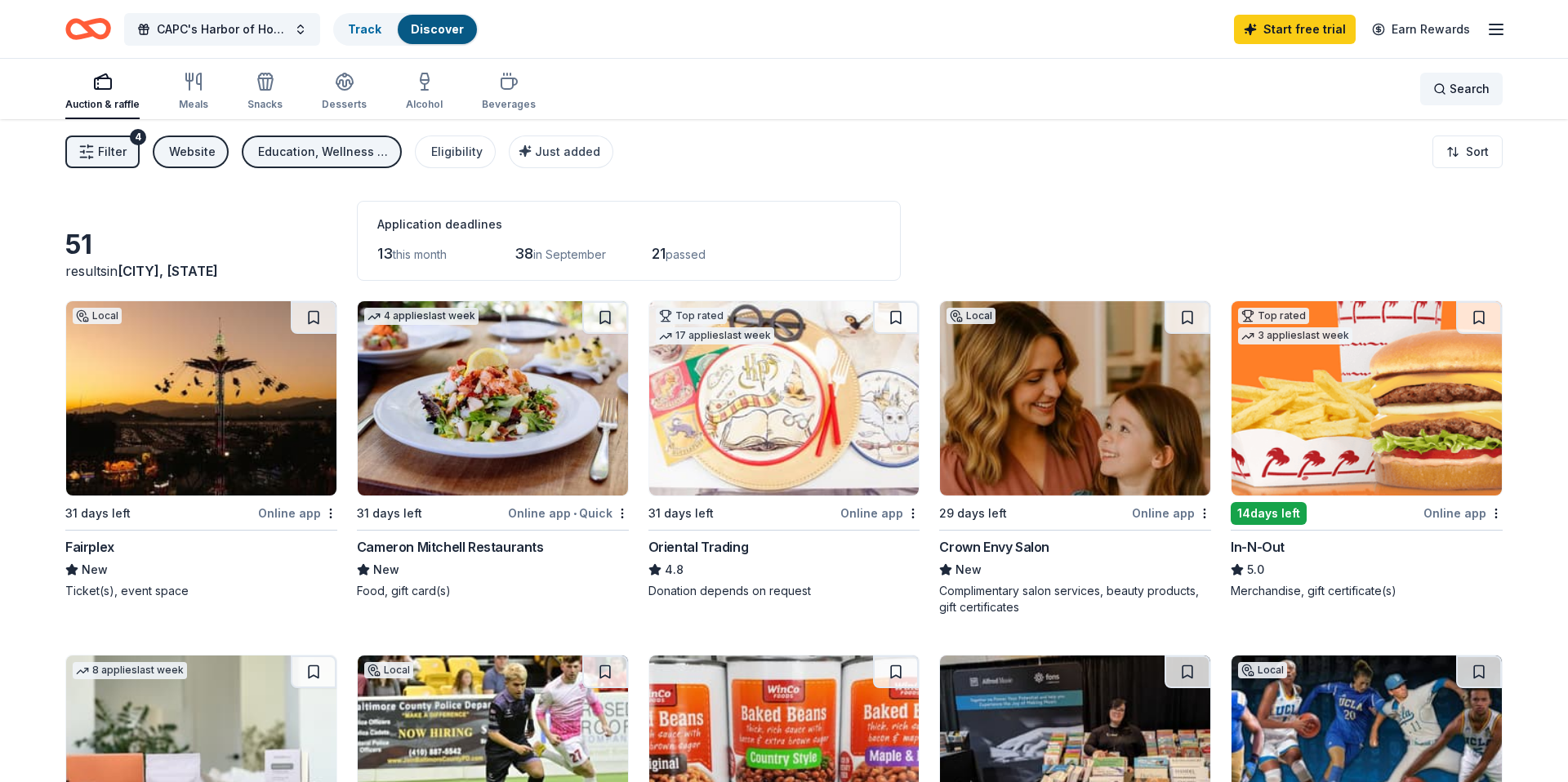 click on "Search" at bounding box center [1469, 89] 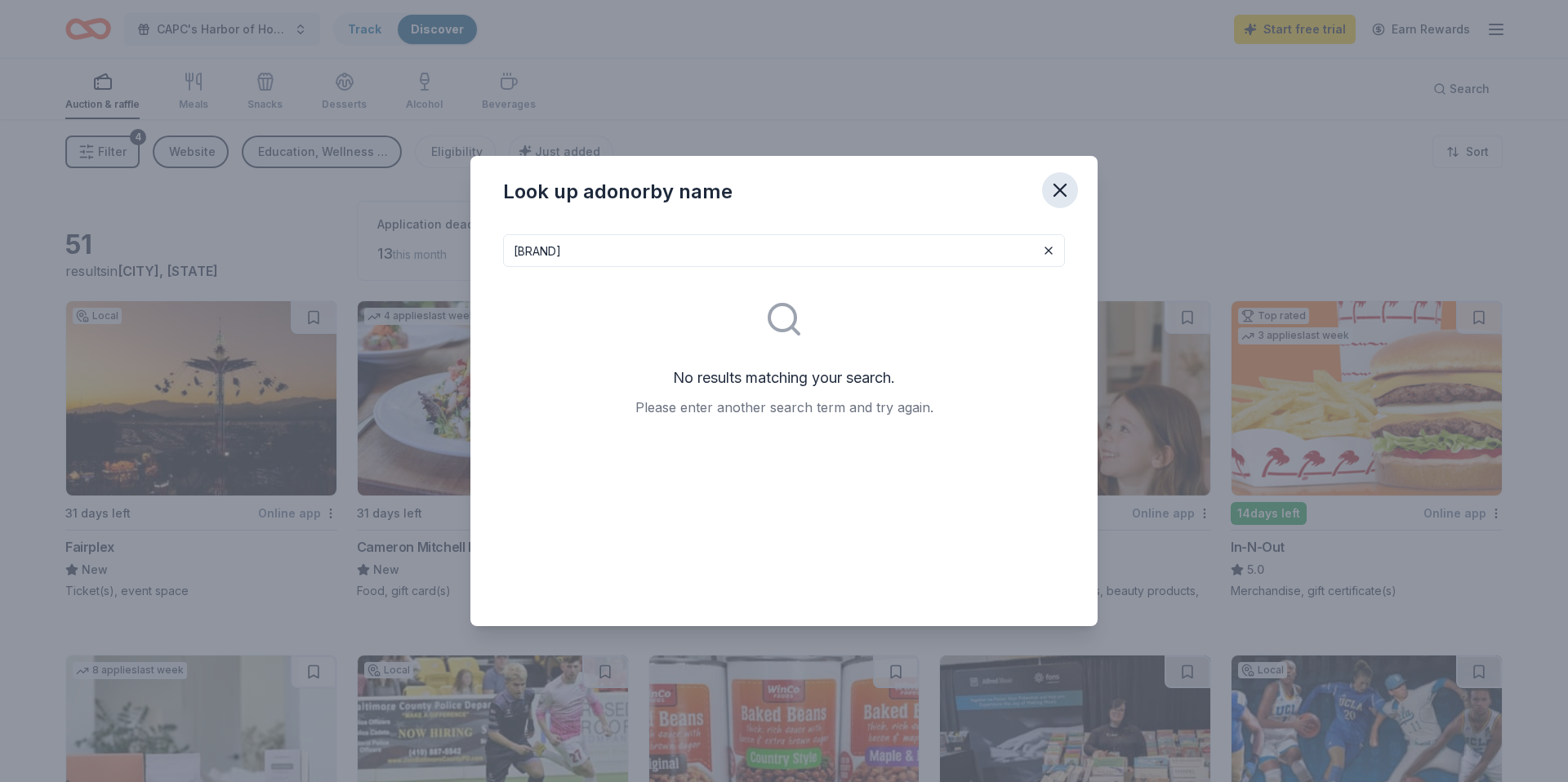type on "kate spade" 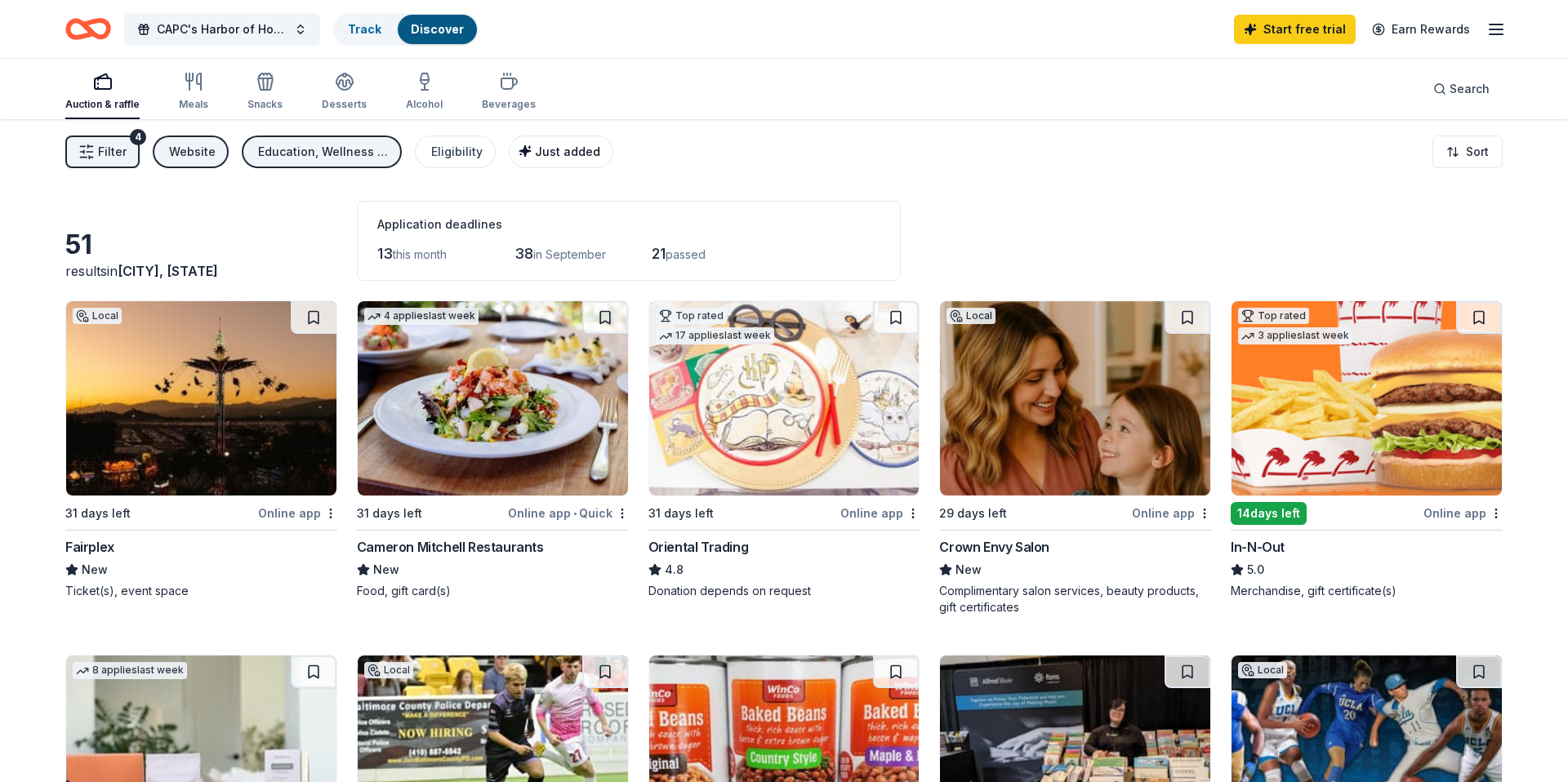click on "Just added" at bounding box center [563, 152] 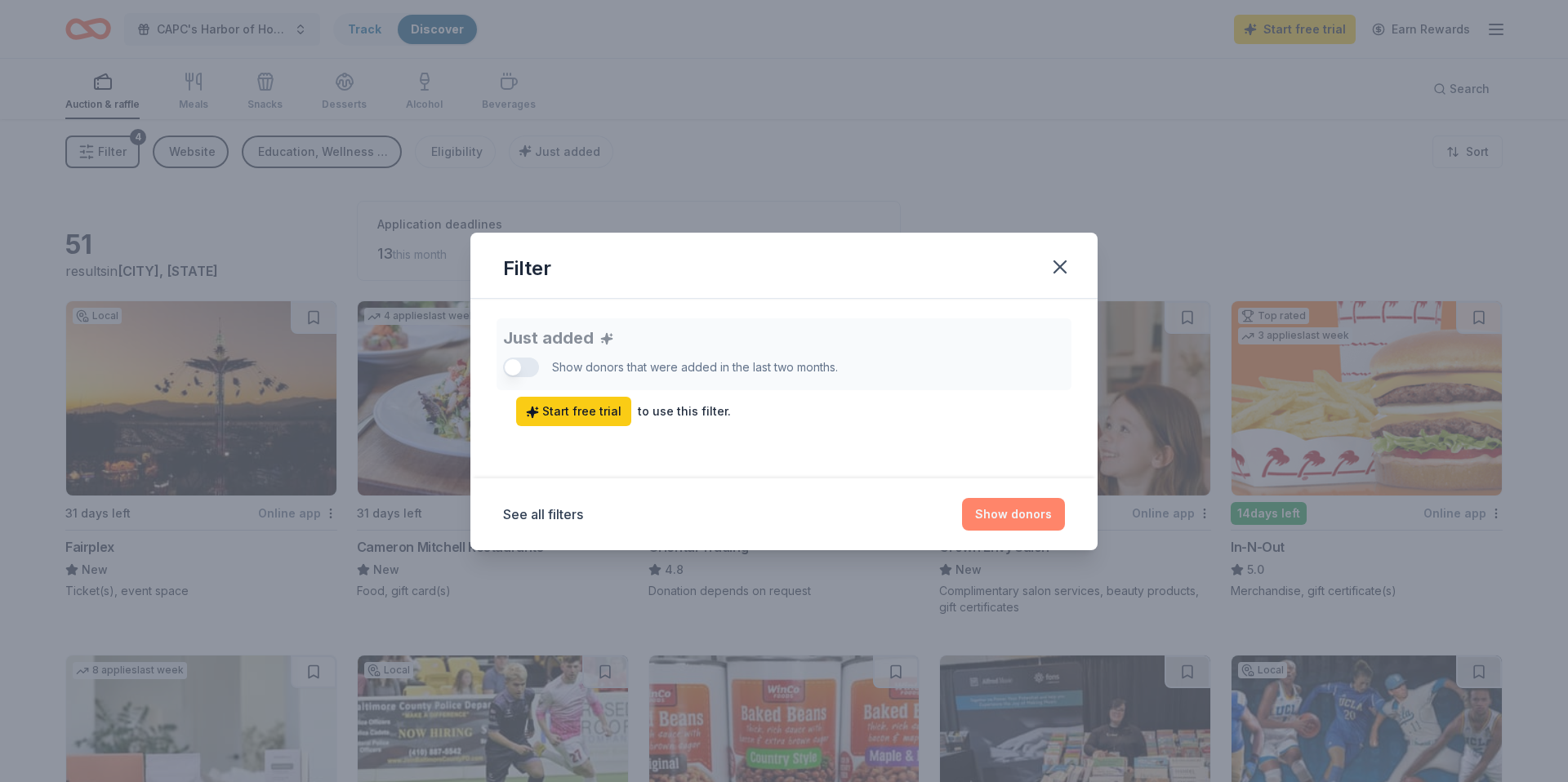 click on "Show    donors" at bounding box center (1013, 514) 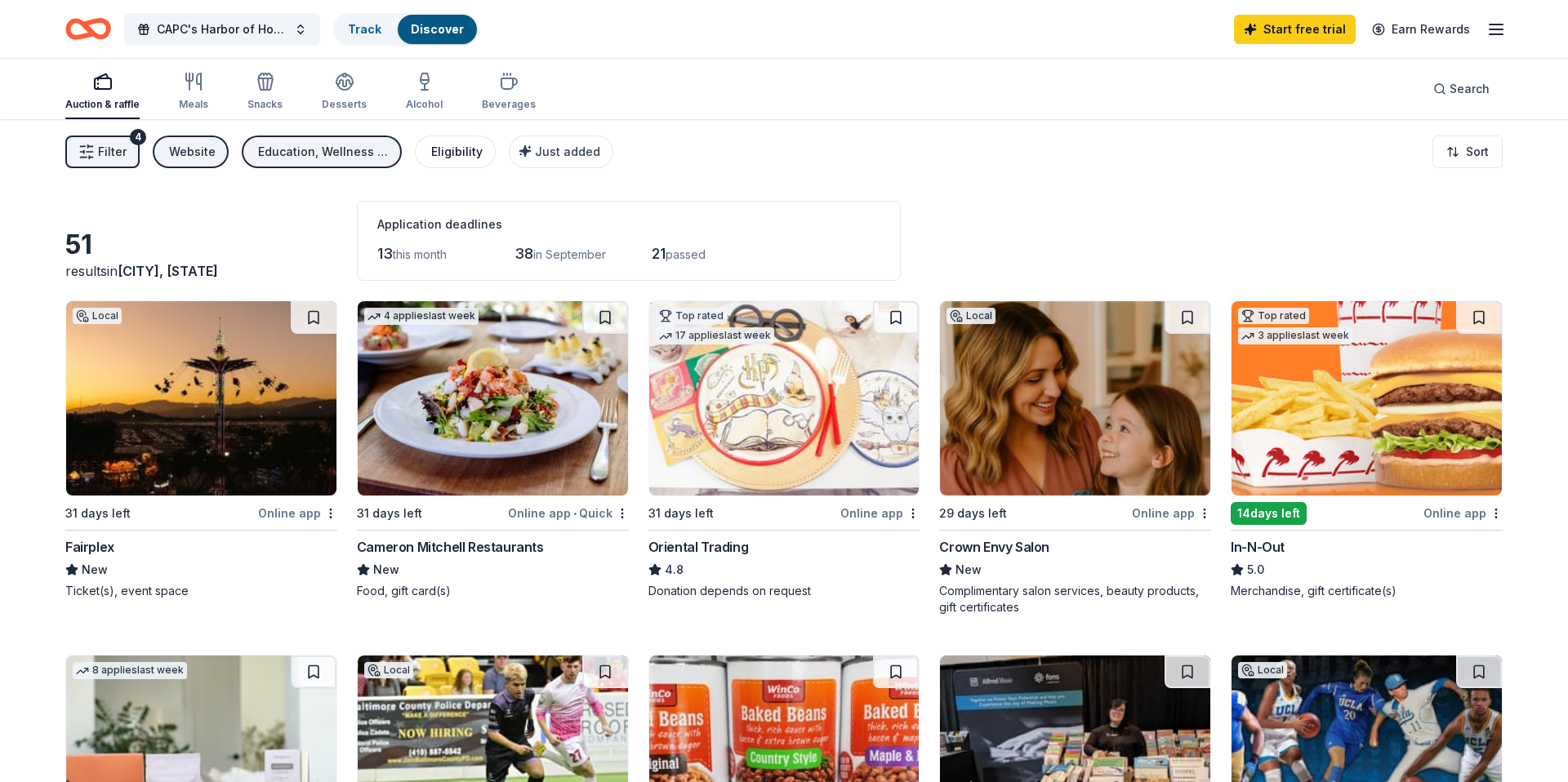 click on "Eligibility" at bounding box center (457, 152) 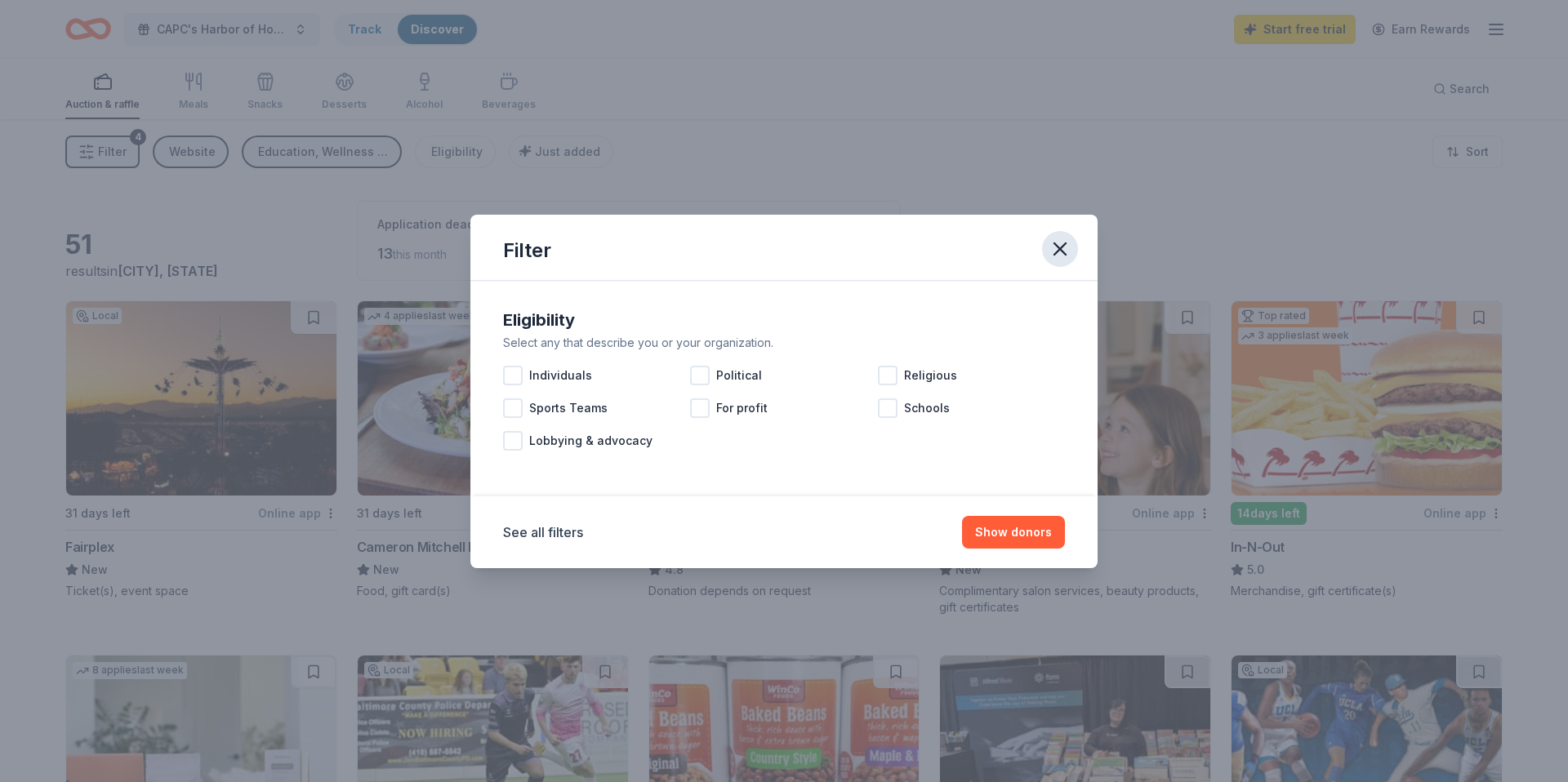click 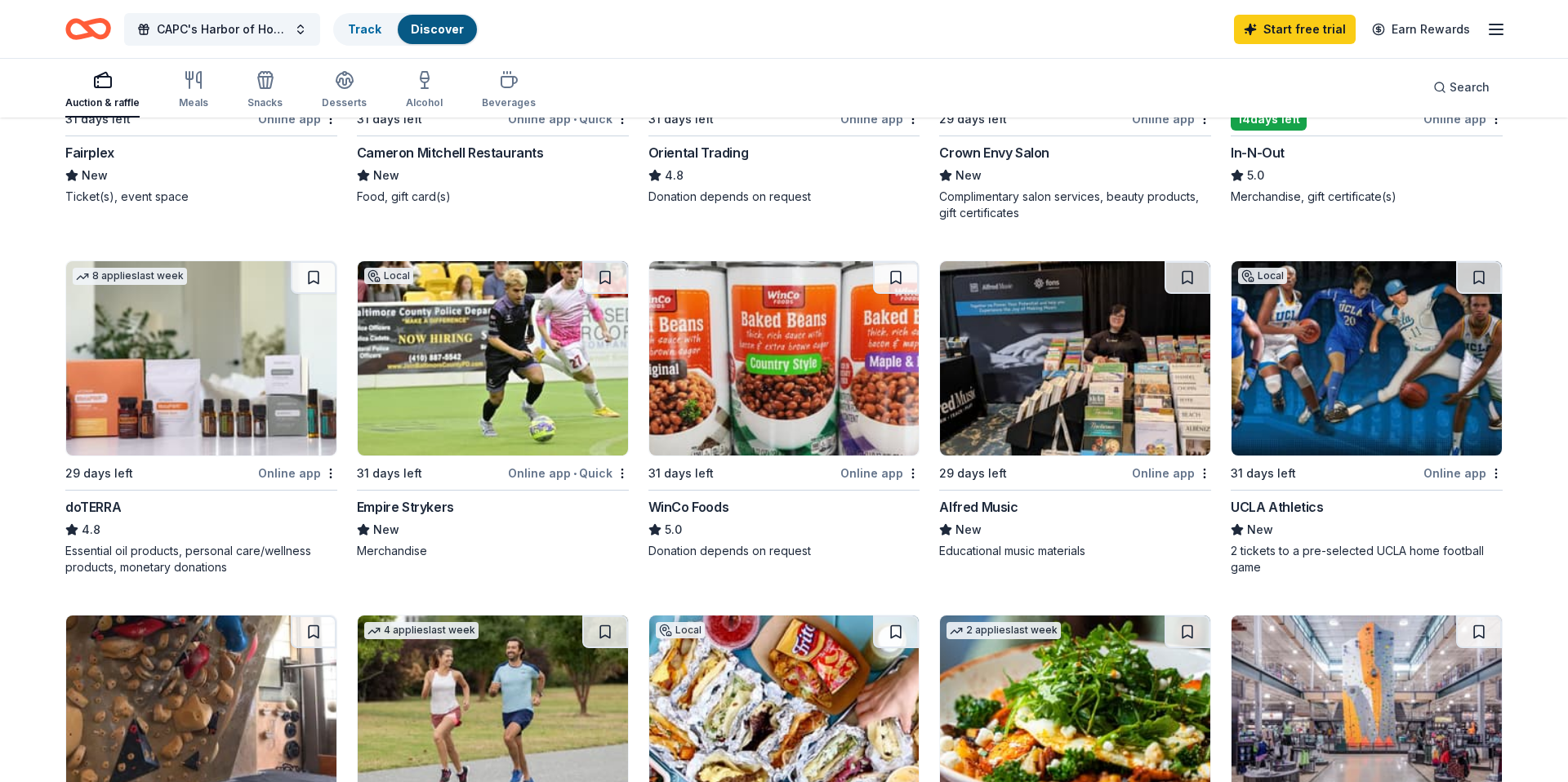 scroll, scrollTop: 0, scrollLeft: 0, axis: both 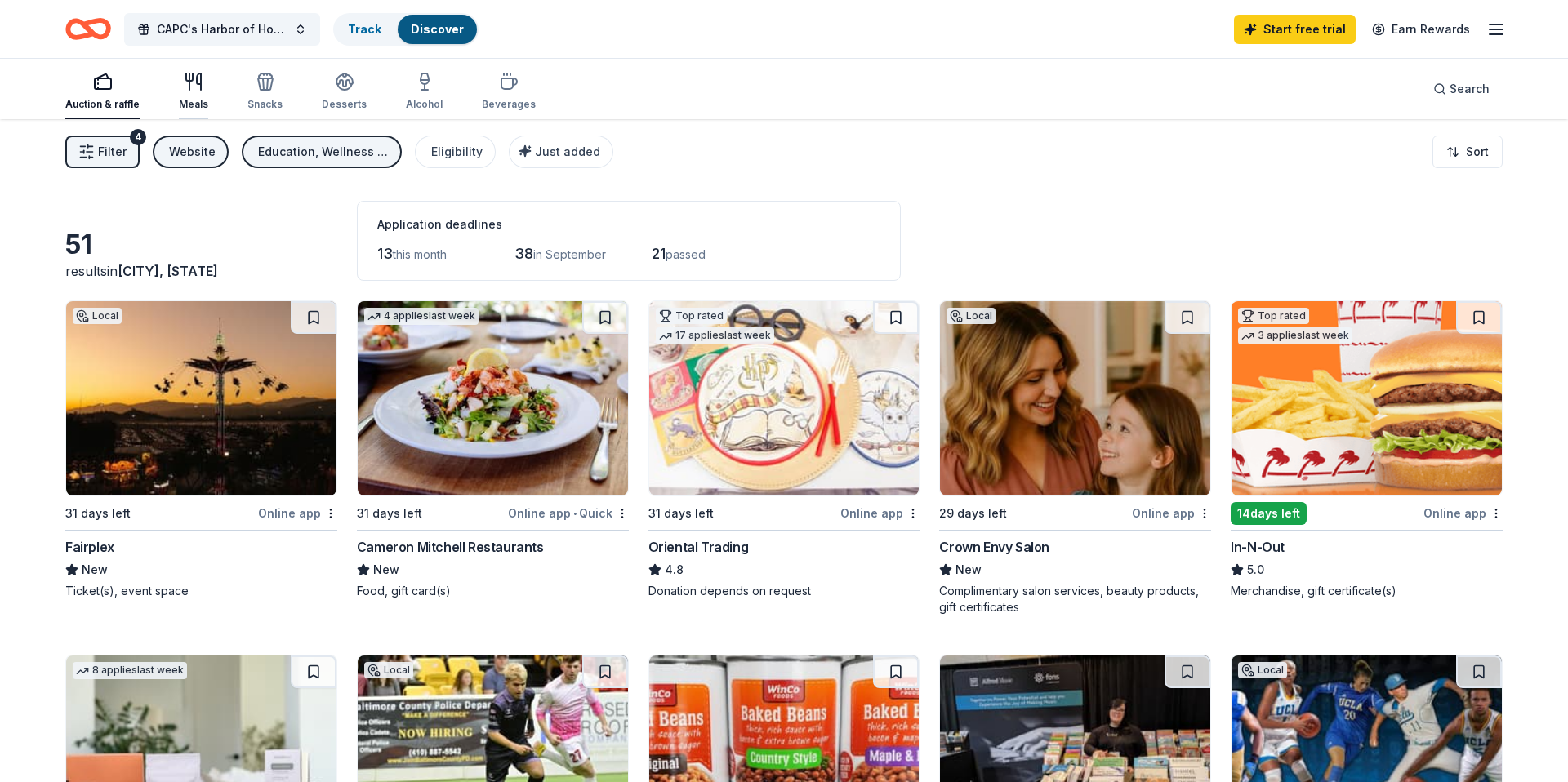 click on "Meals" at bounding box center (194, 104) 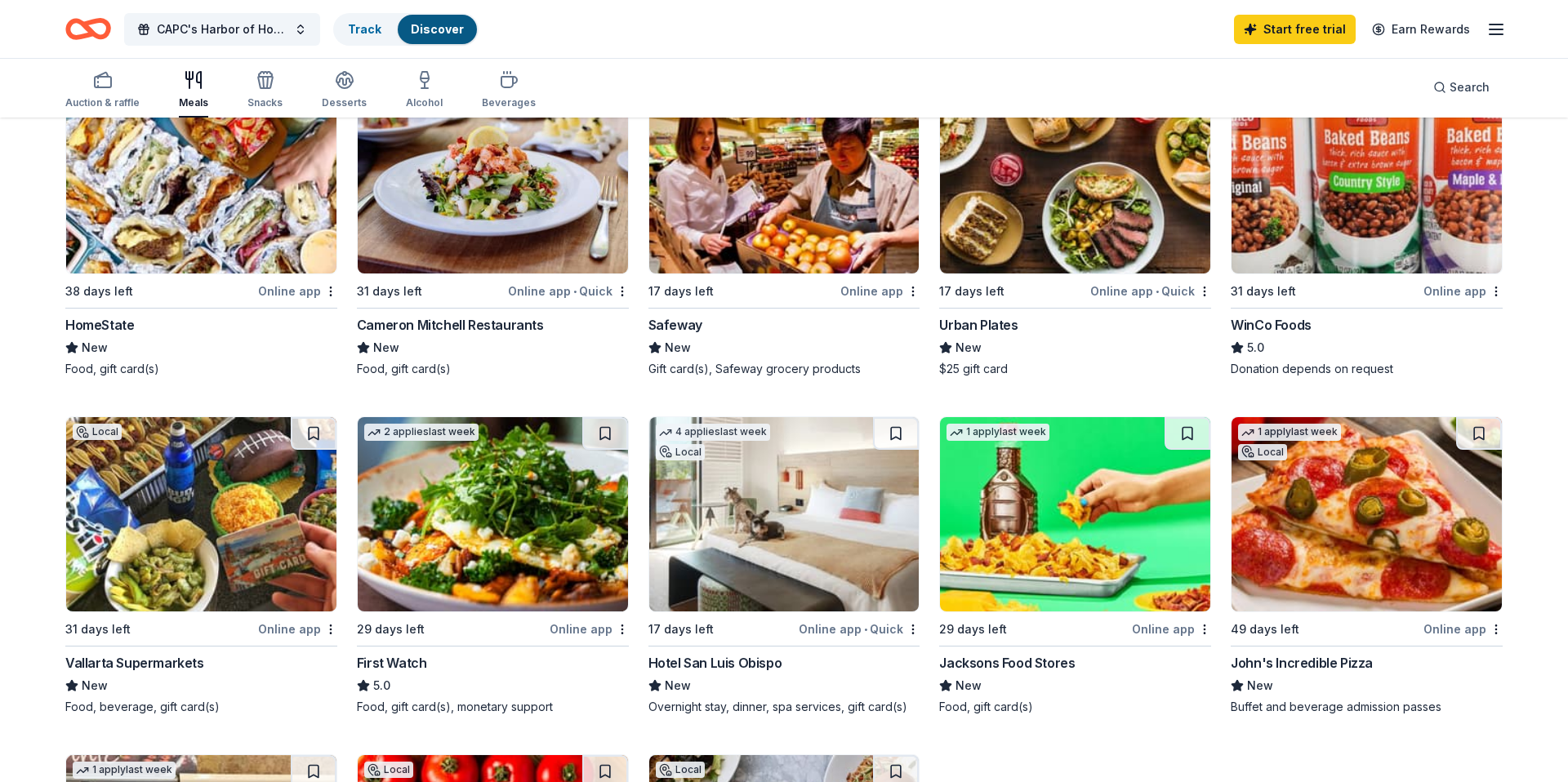 scroll, scrollTop: 0, scrollLeft: 0, axis: both 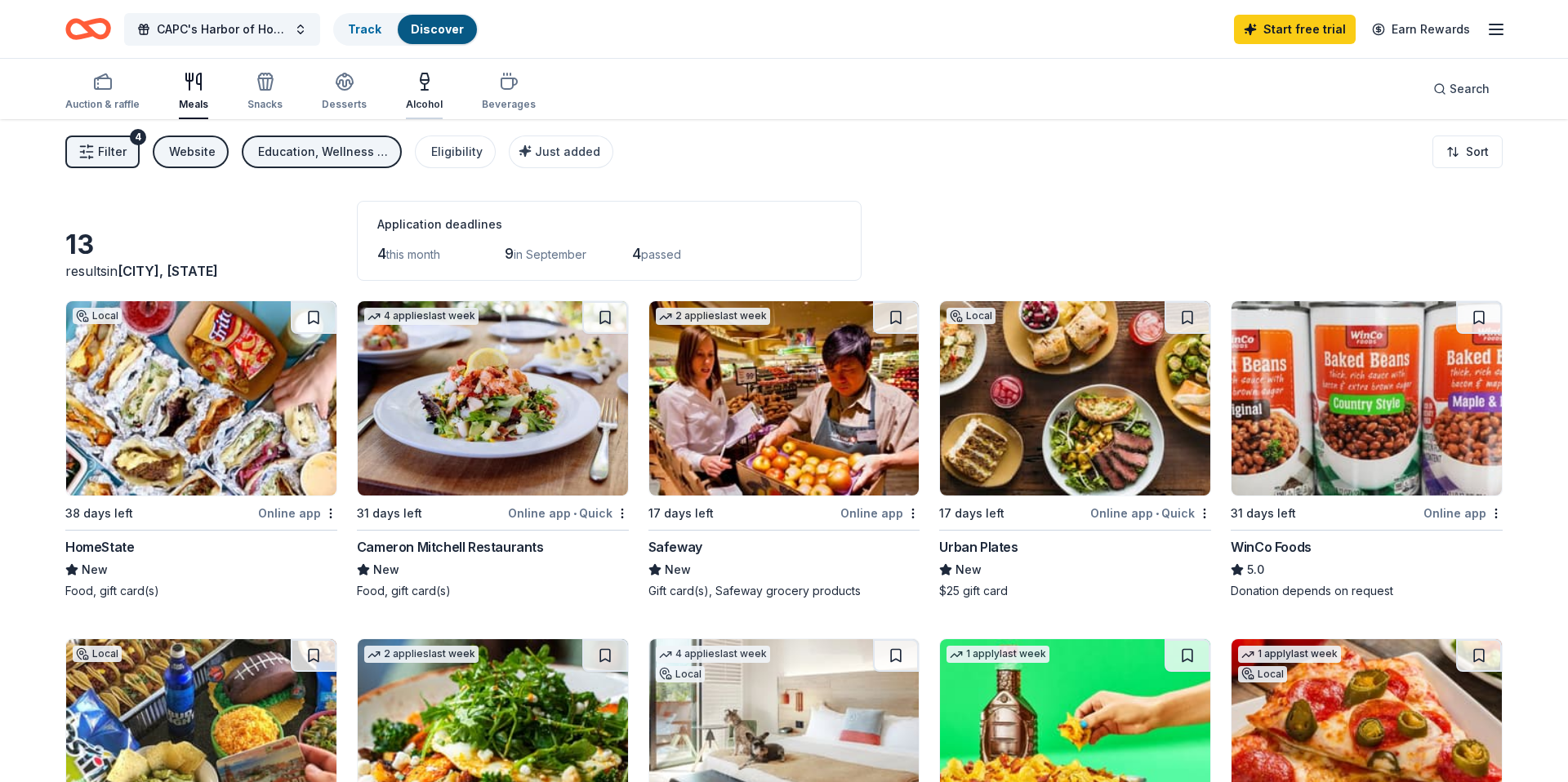 click 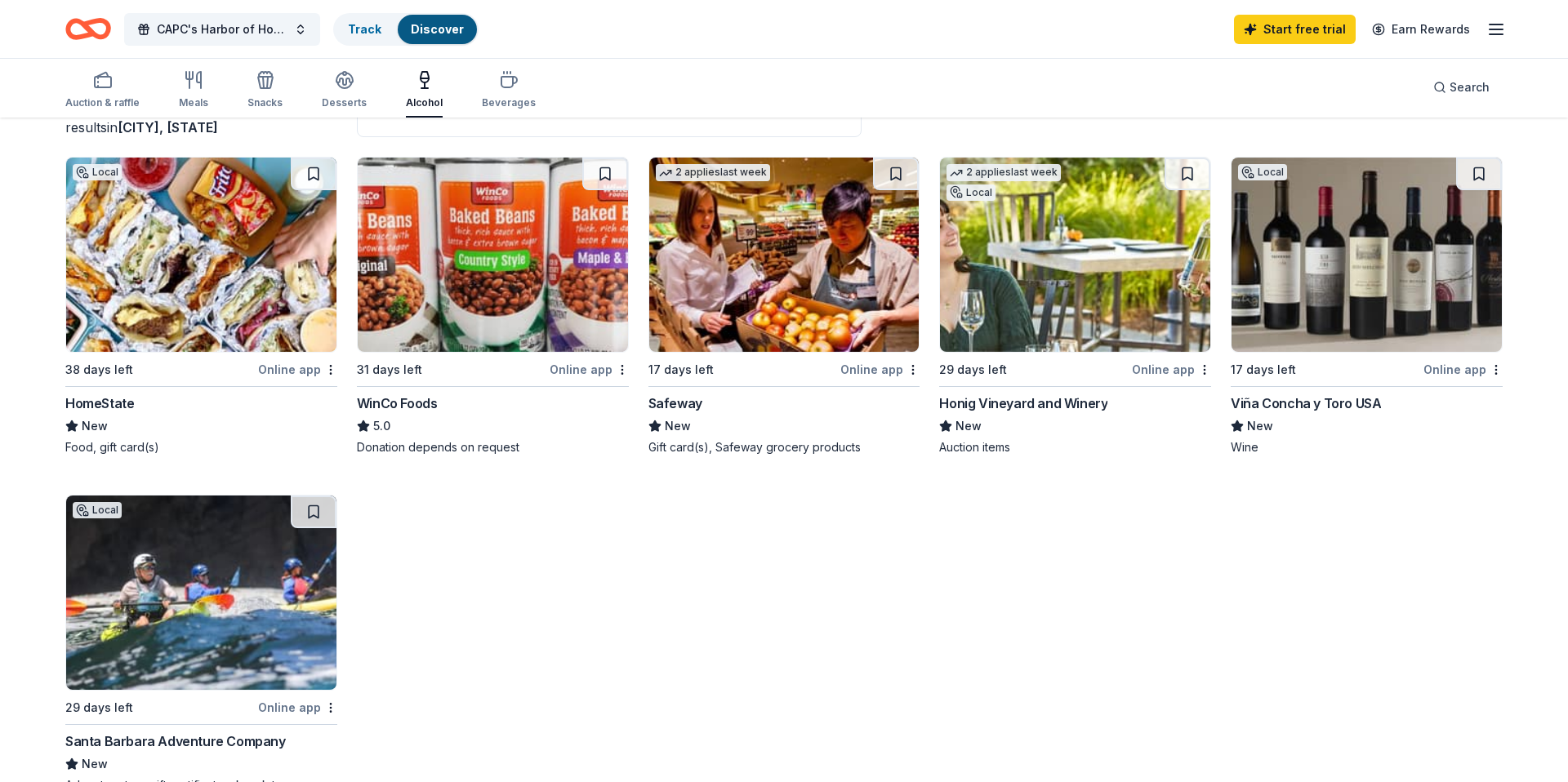 scroll, scrollTop: 147, scrollLeft: 0, axis: vertical 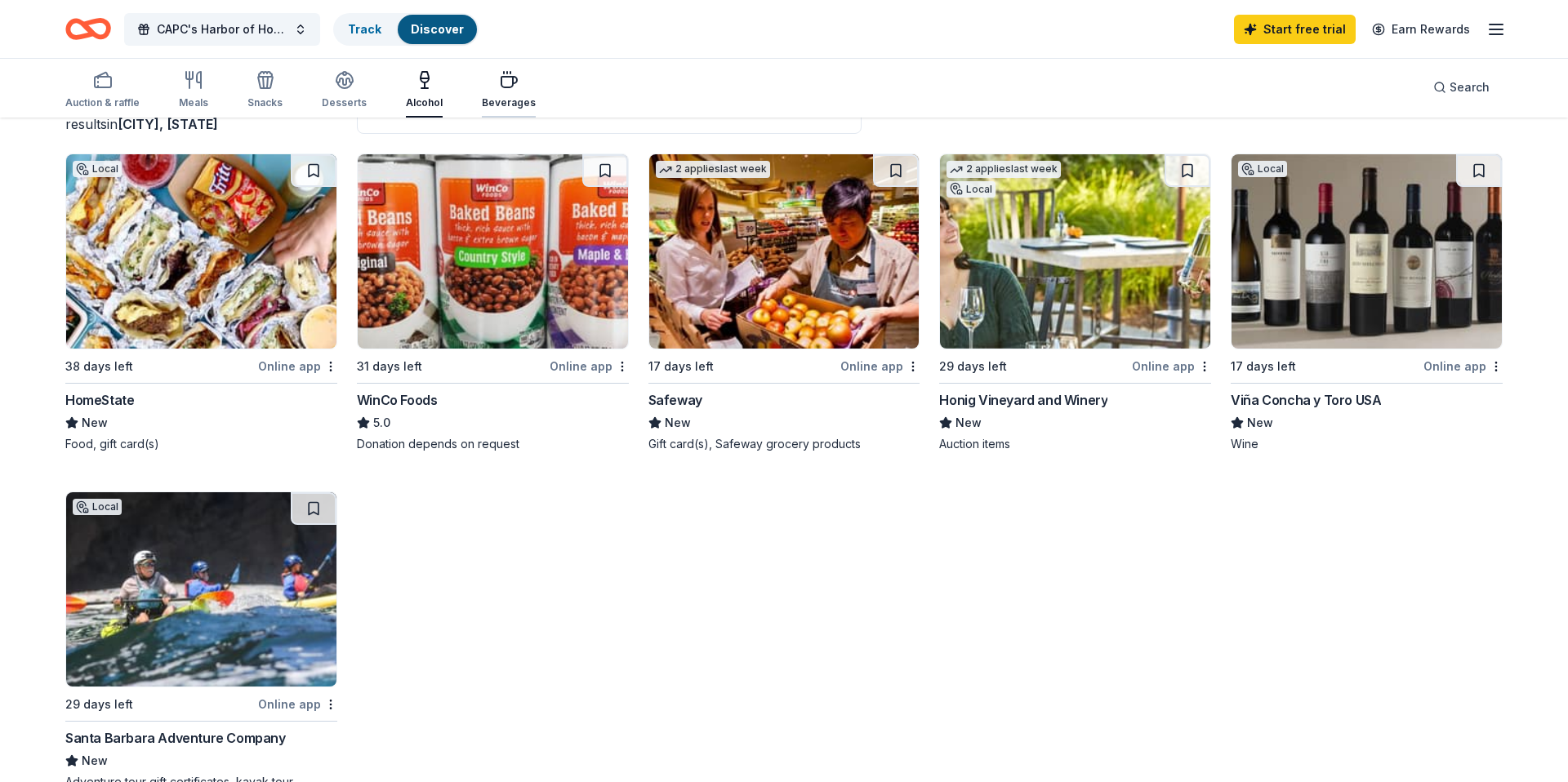 click on "Beverages" at bounding box center (509, 103) 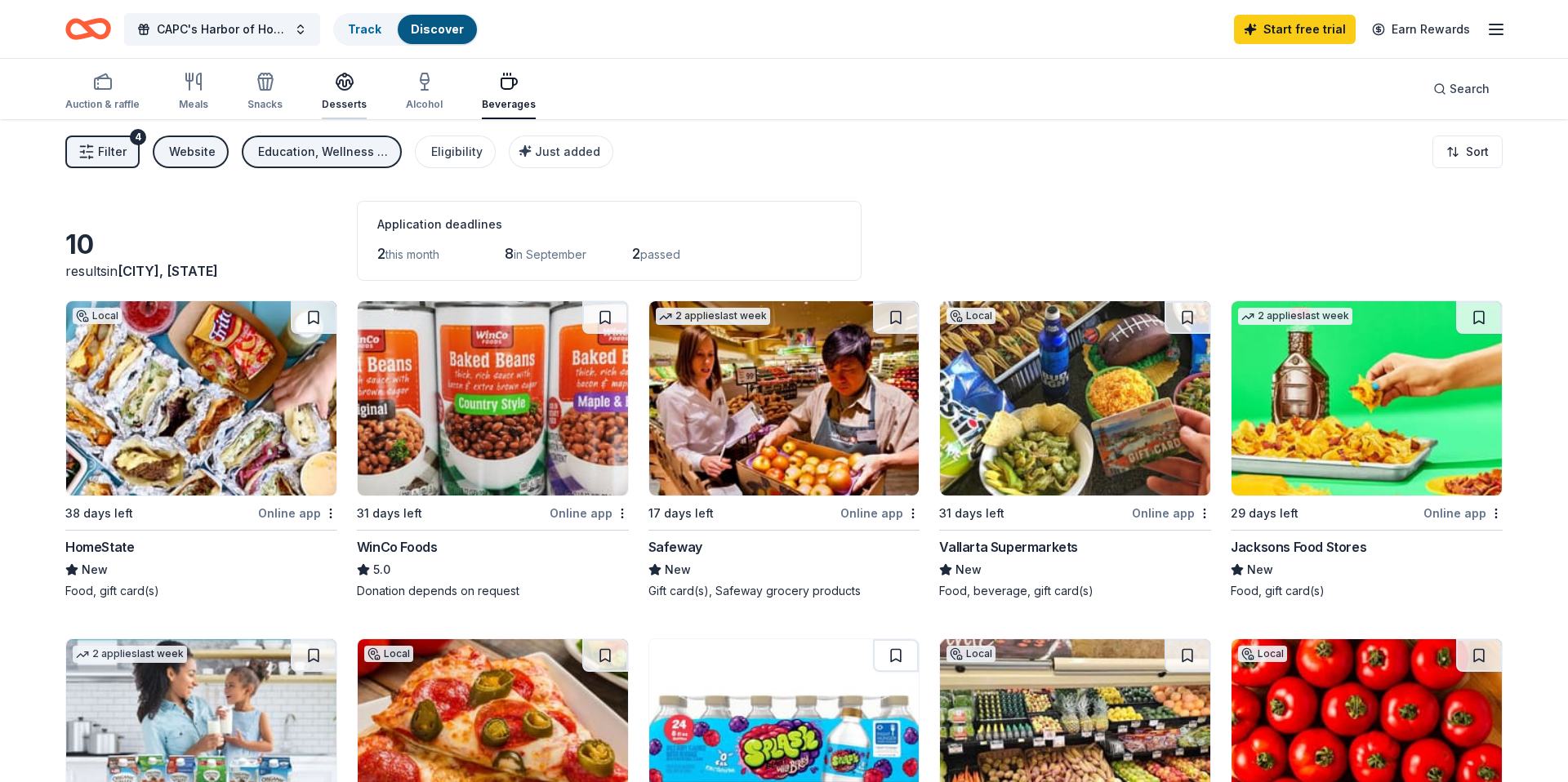 click 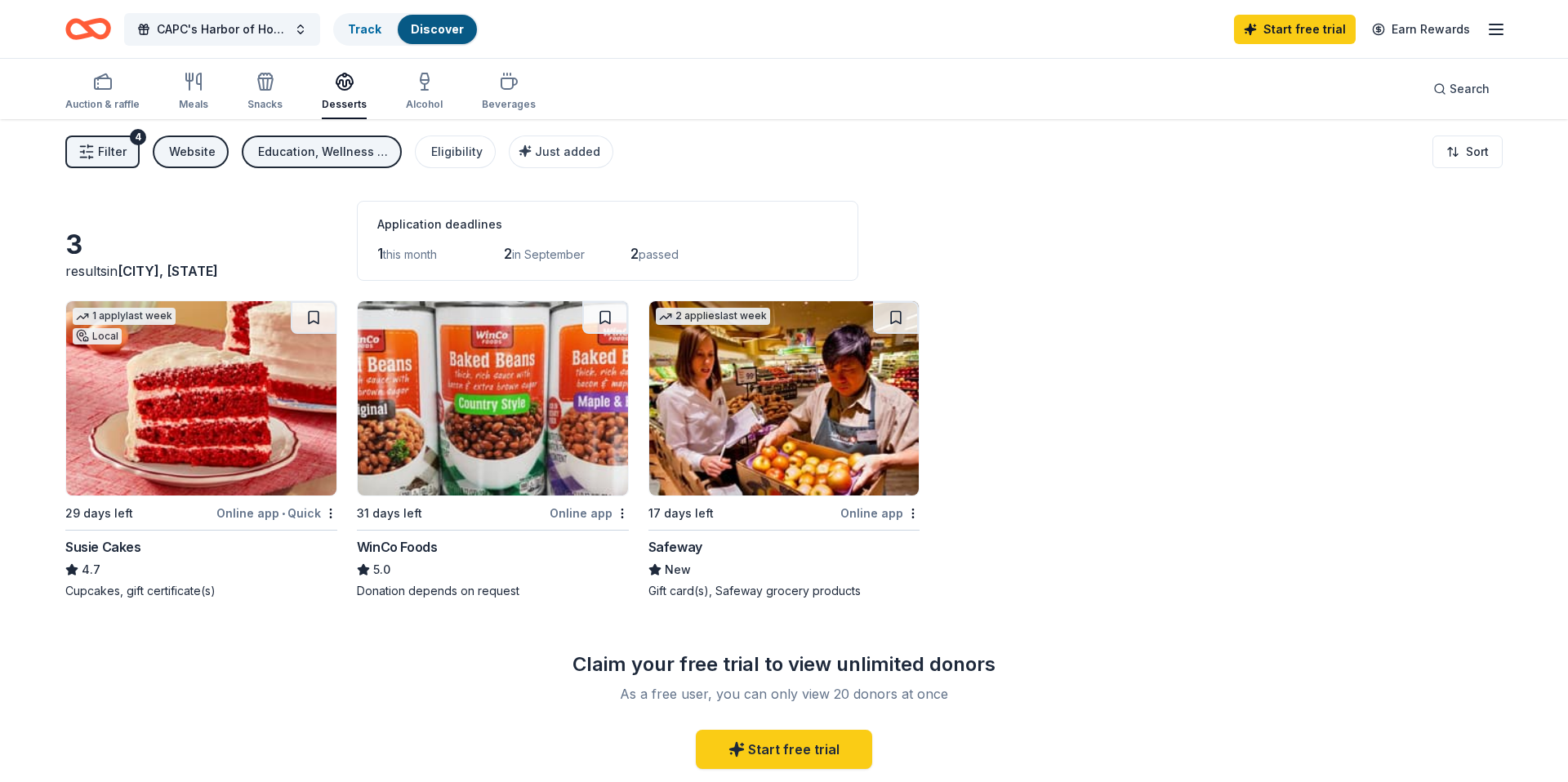 click at bounding box center (201, 398) 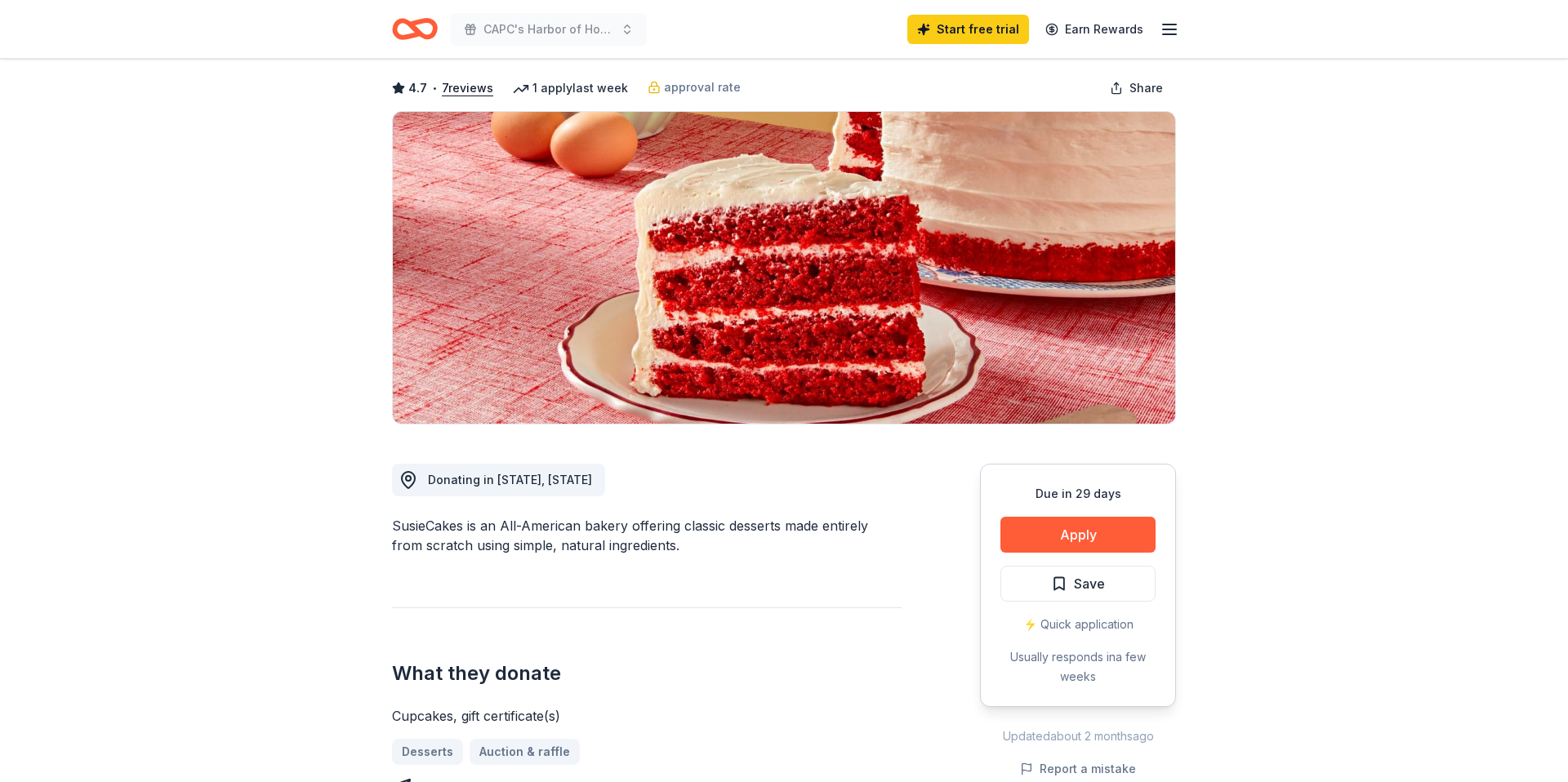scroll, scrollTop: 76, scrollLeft: 0, axis: vertical 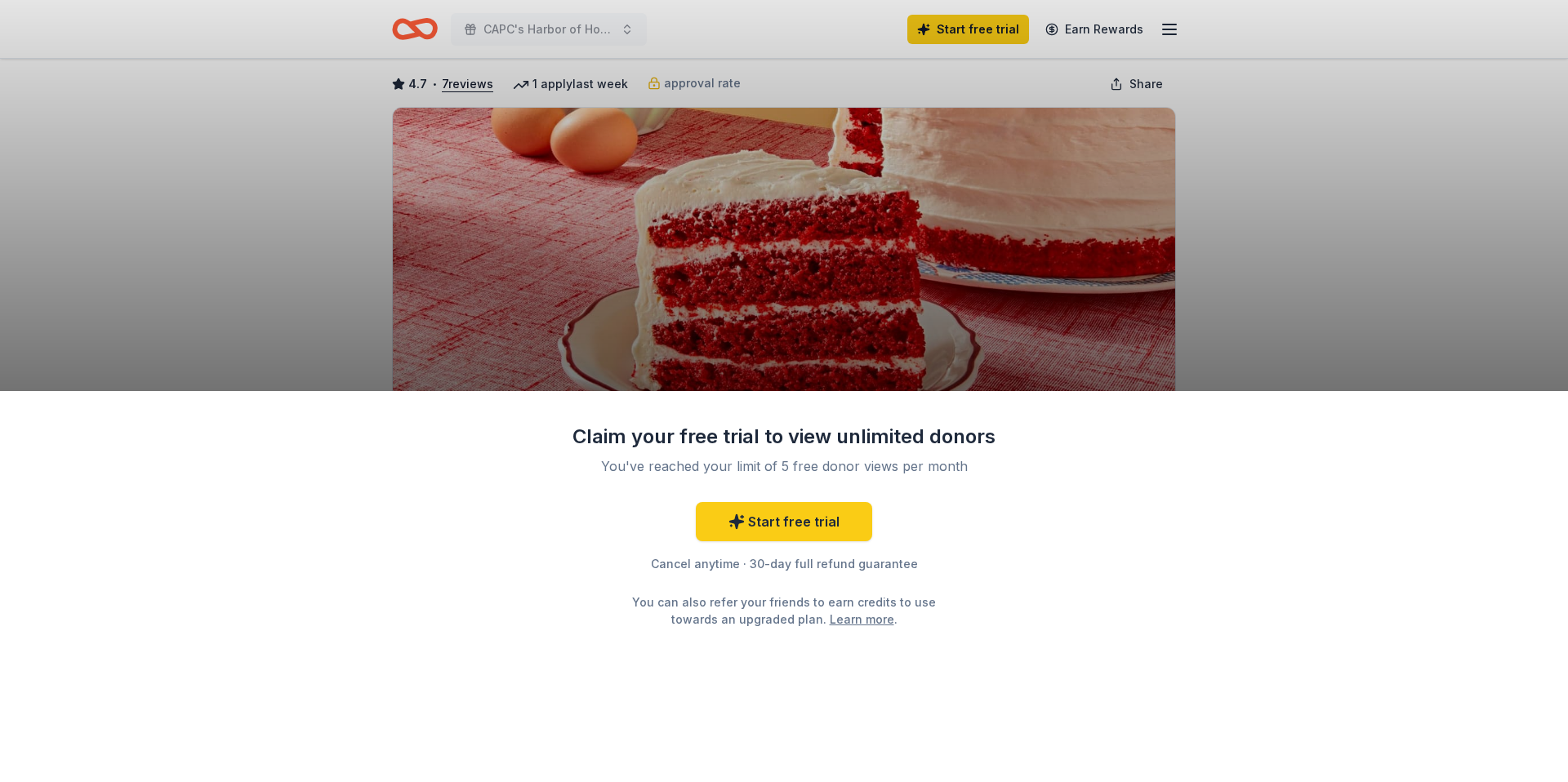click on "Claim your free trial to view unlimited donors You've reached your limit of 5 free donor views per month Start free  trial Cancel anytime · 30-day full refund guarantee You can also refer your friends to earn credits to use towards an upgraded plan.   Learn more ." at bounding box center [784, 391] 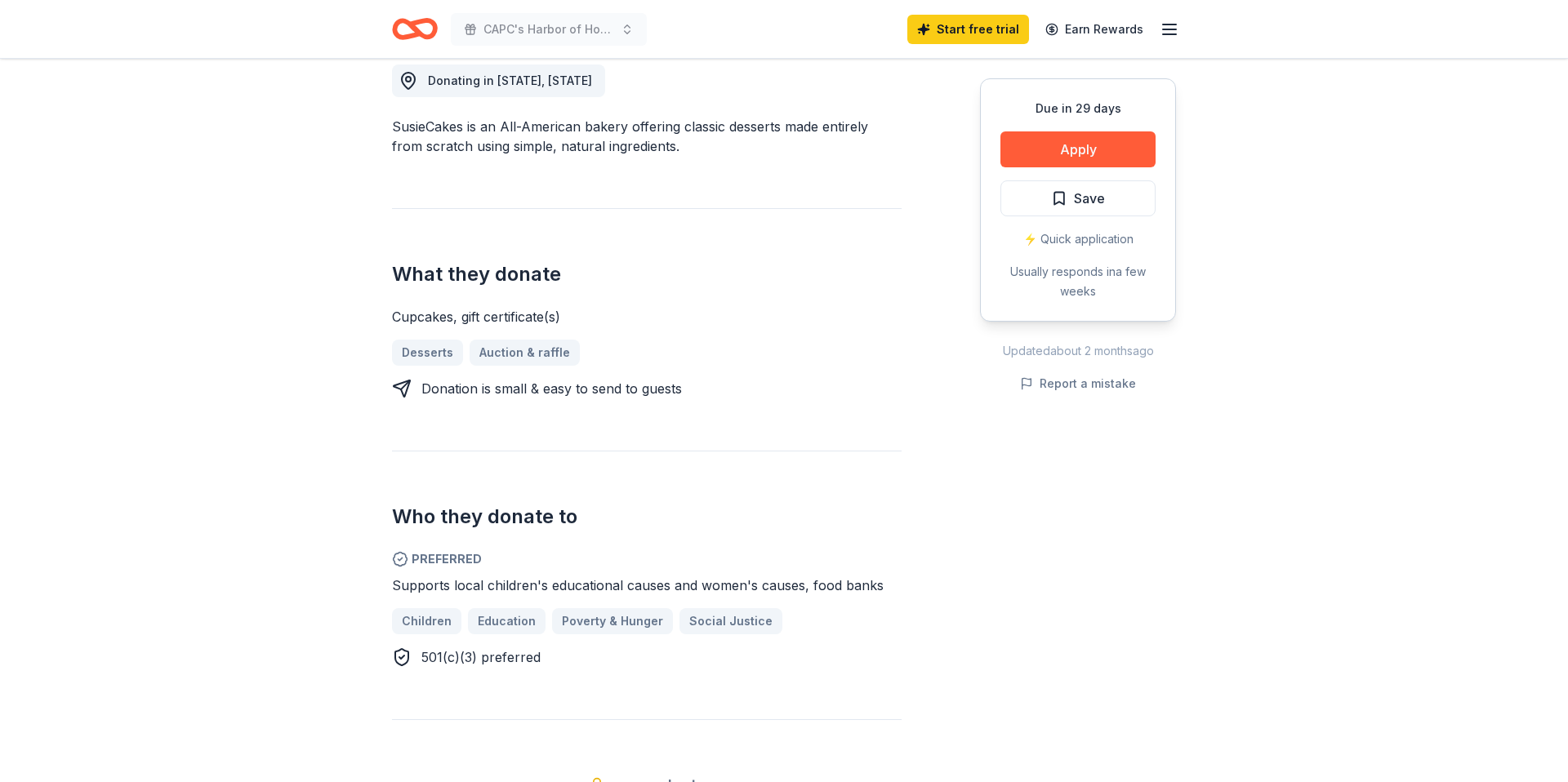 scroll, scrollTop: 479, scrollLeft: 0, axis: vertical 